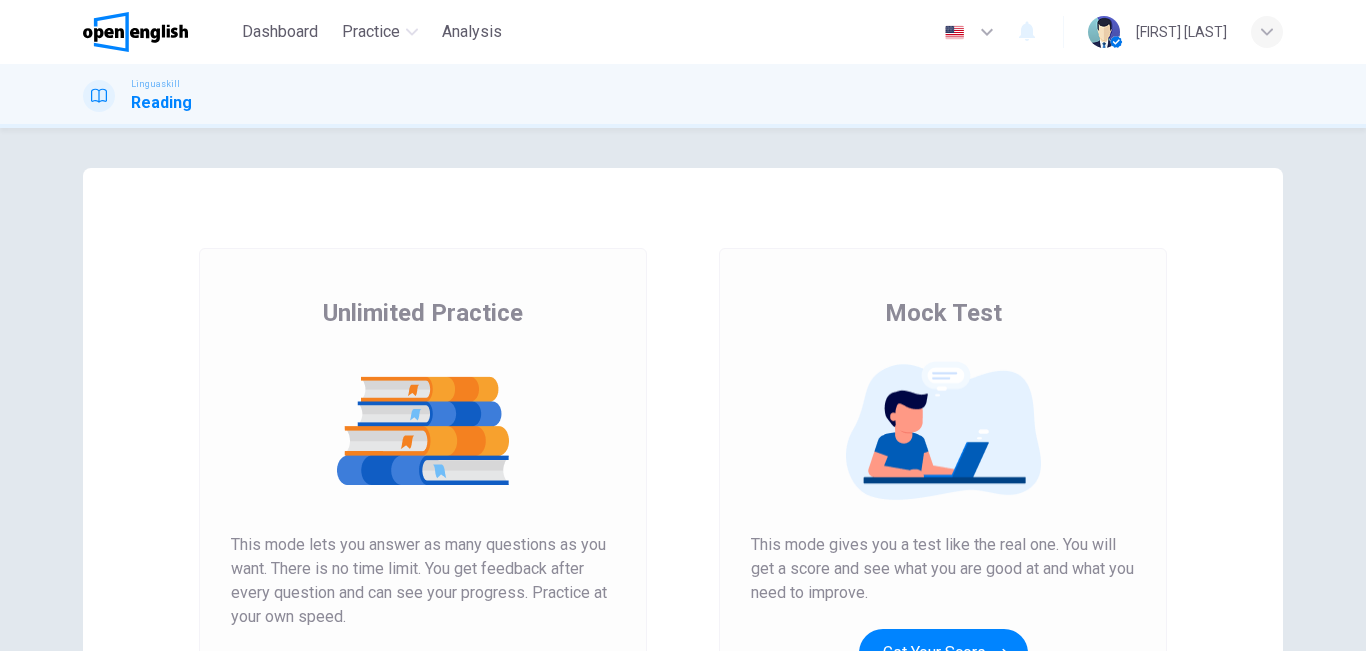 scroll, scrollTop: 0, scrollLeft: 0, axis: both 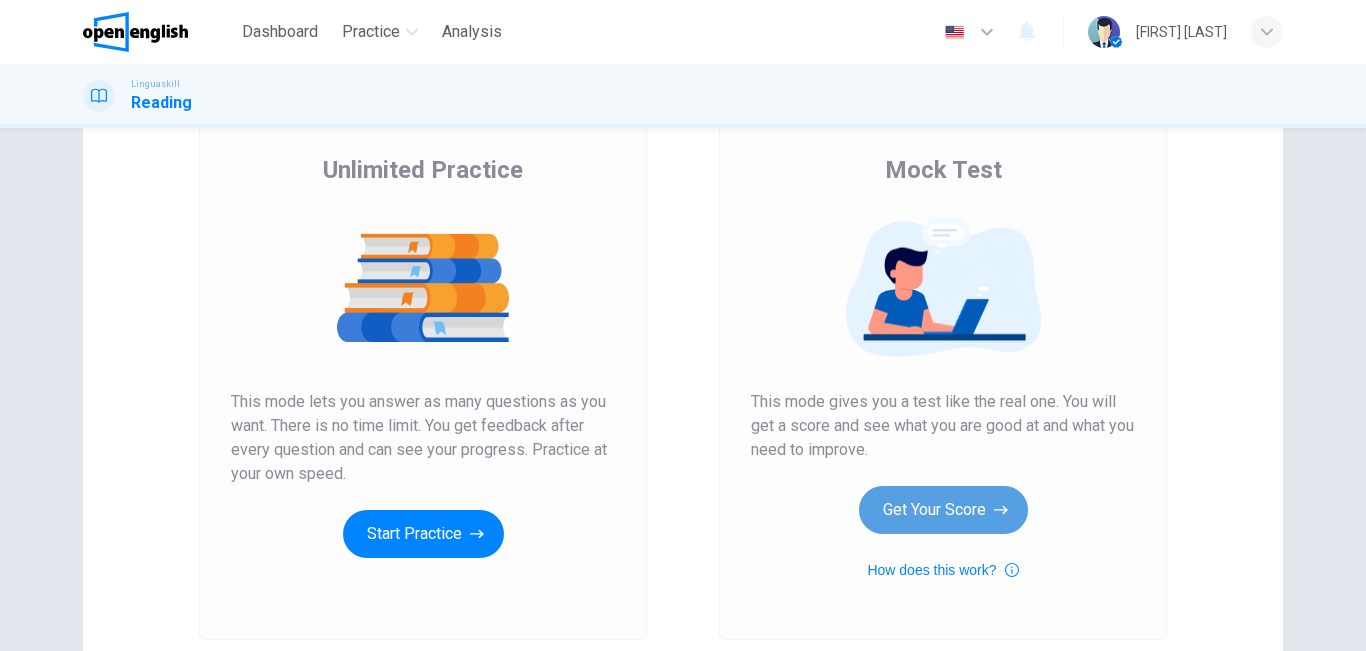 click on "Get Your Score" at bounding box center [943, 510] 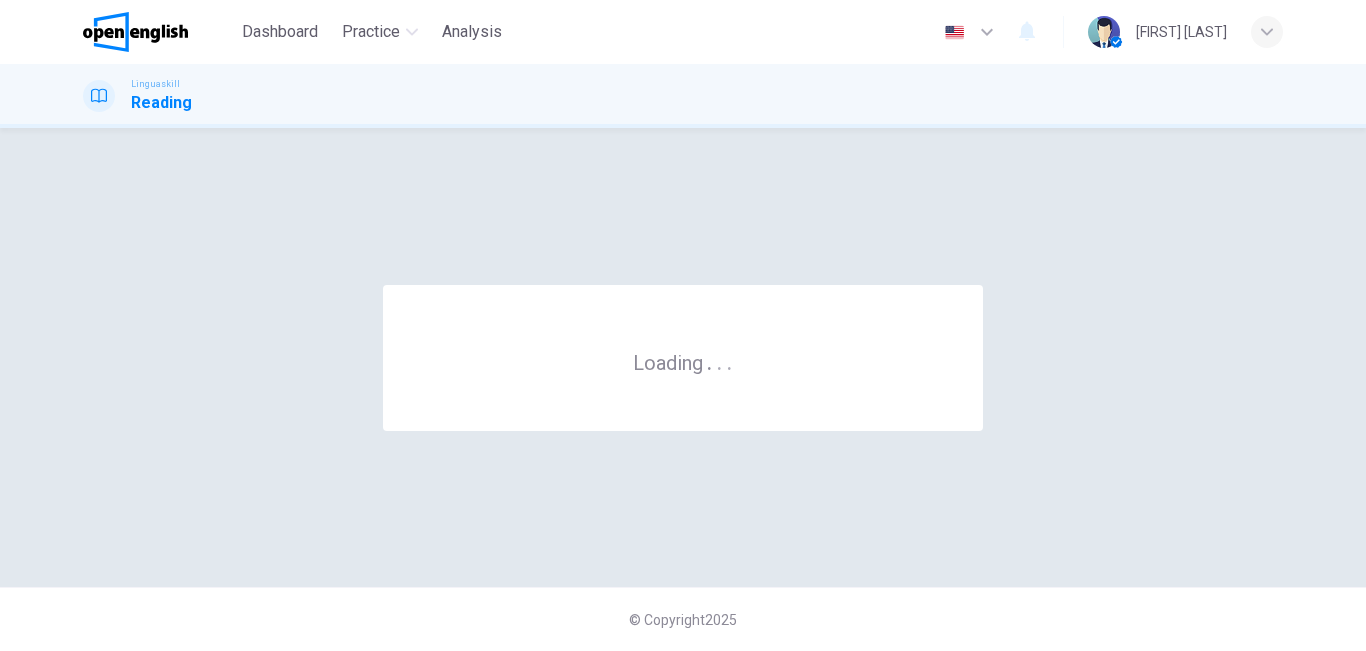 scroll, scrollTop: 0, scrollLeft: 0, axis: both 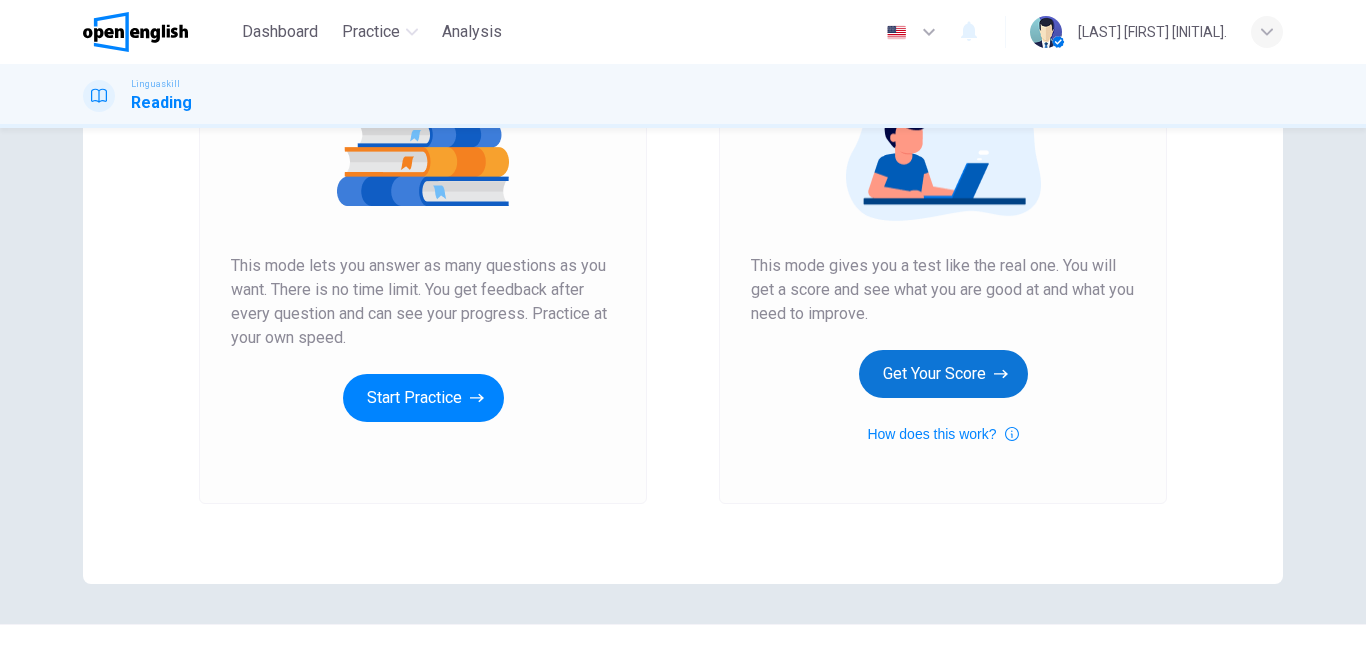click on "Get Your Score" at bounding box center (943, 374) 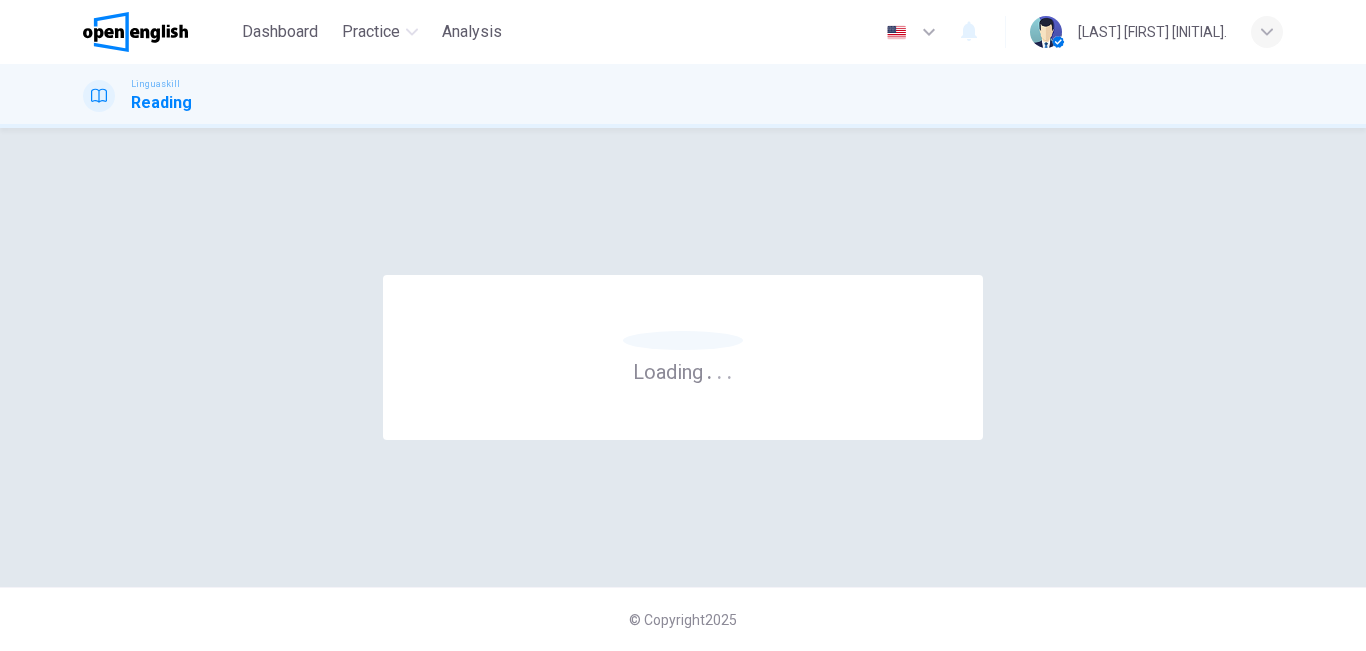 scroll, scrollTop: 0, scrollLeft: 0, axis: both 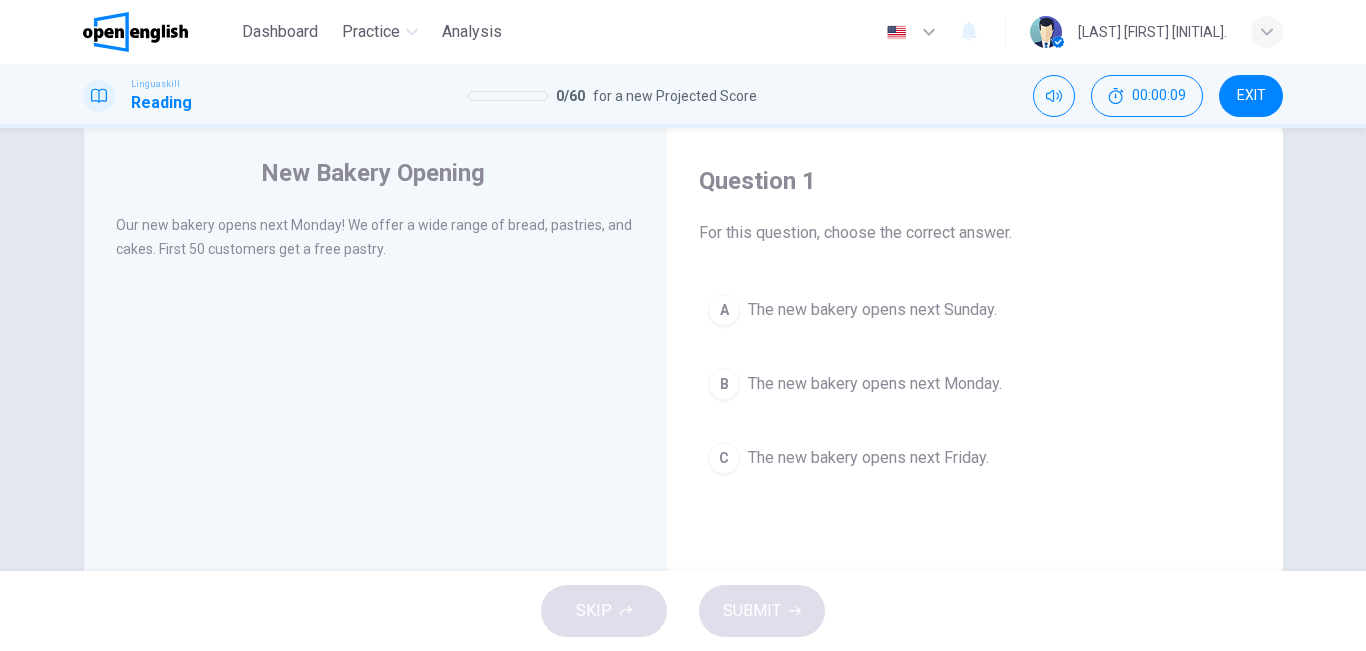 click on "The new bakery opens next Monday." at bounding box center [875, 384] 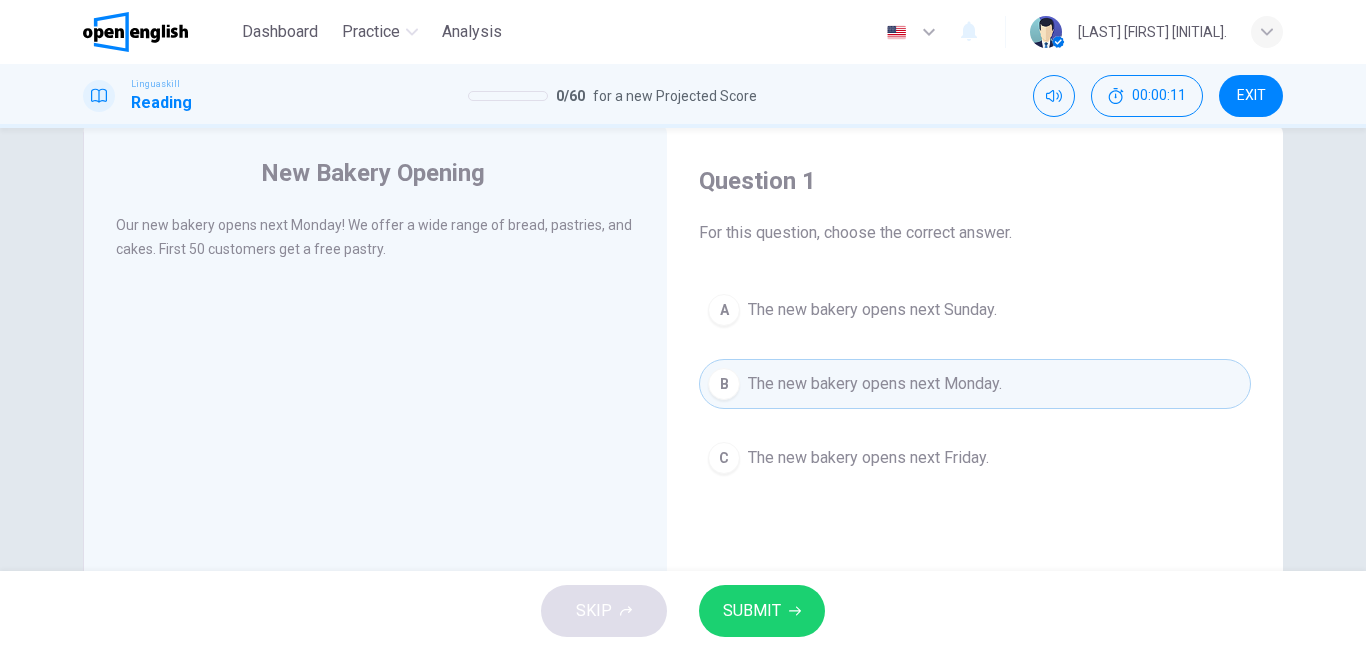 click on "SUBMIT" at bounding box center (762, 611) 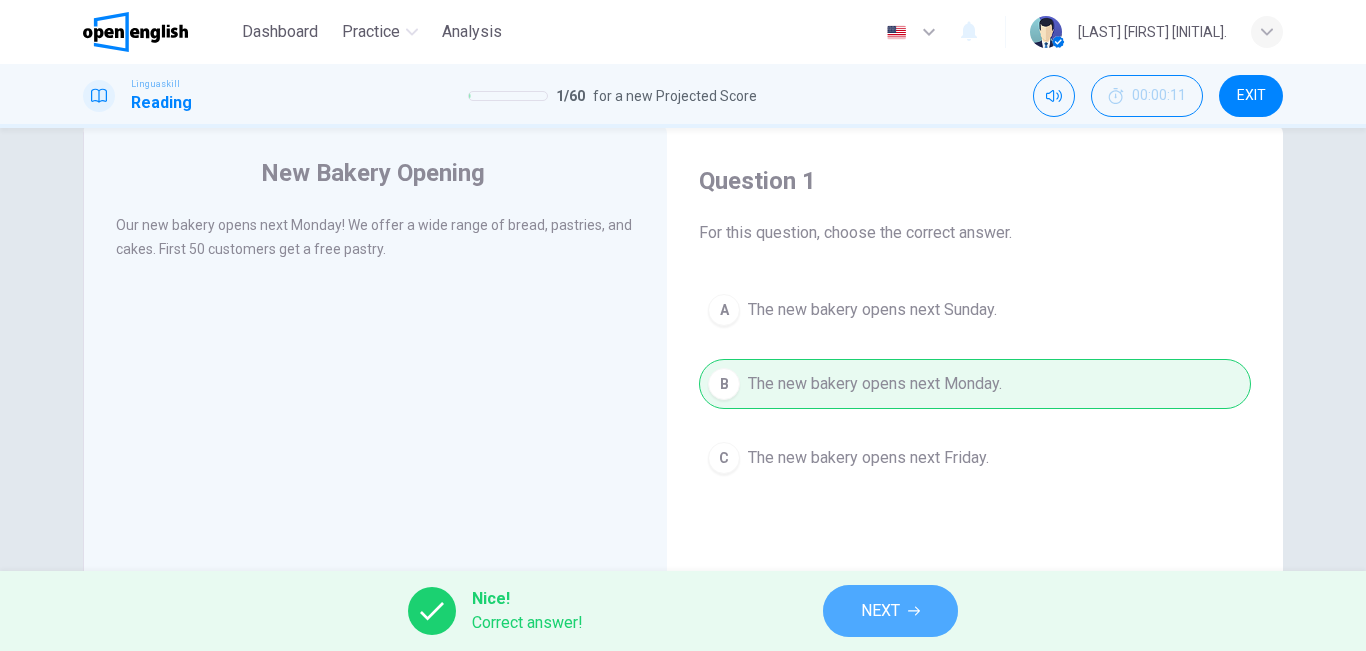 click on "NEXT" at bounding box center (890, 611) 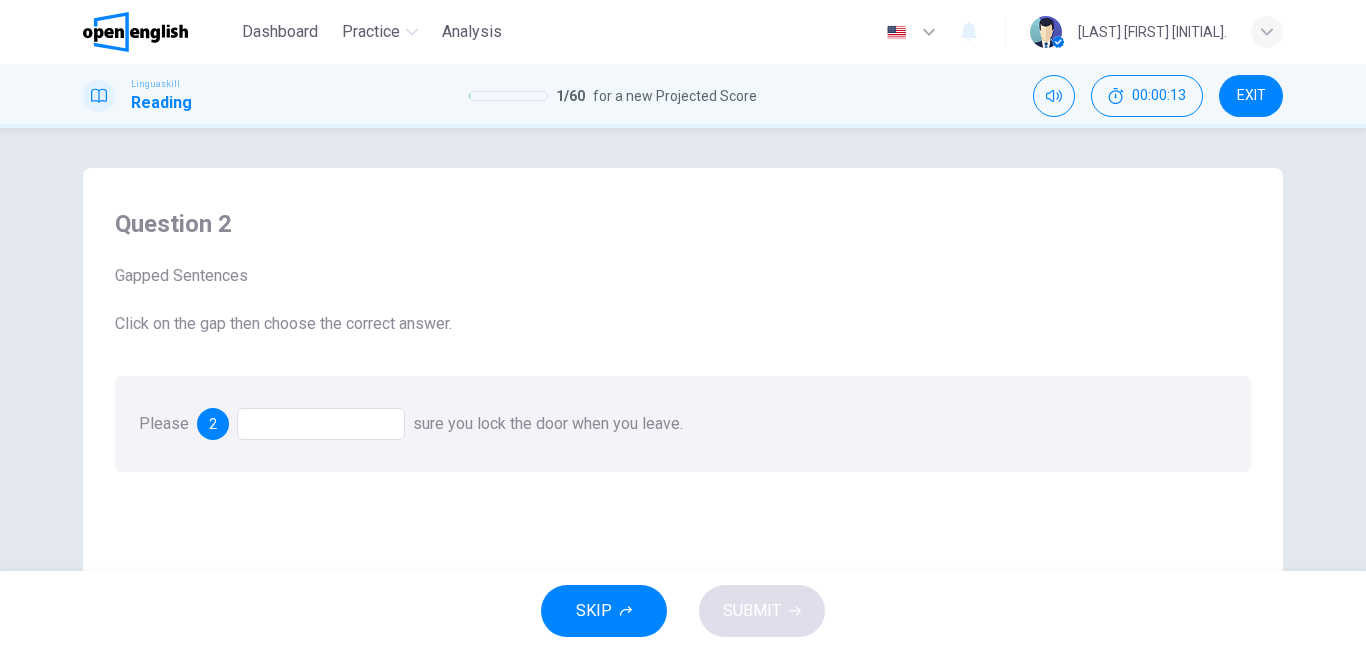 click at bounding box center (321, 424) 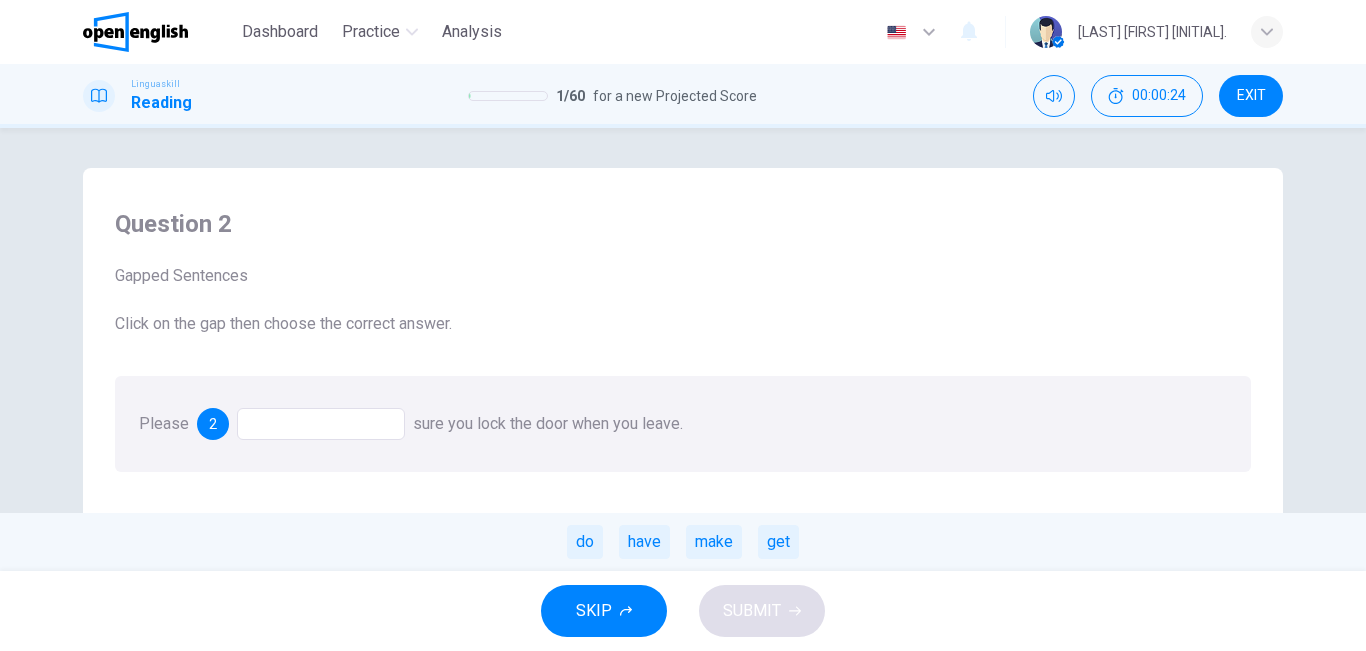 click at bounding box center (321, 424) 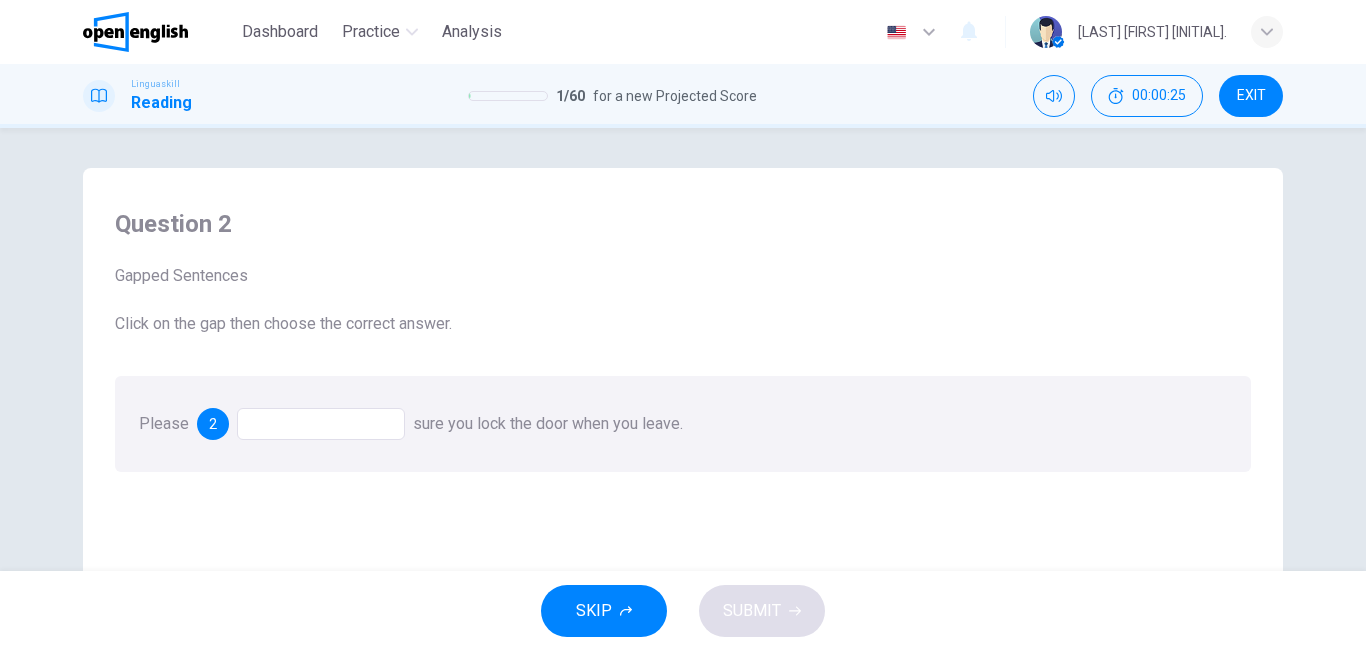 click at bounding box center [321, 424] 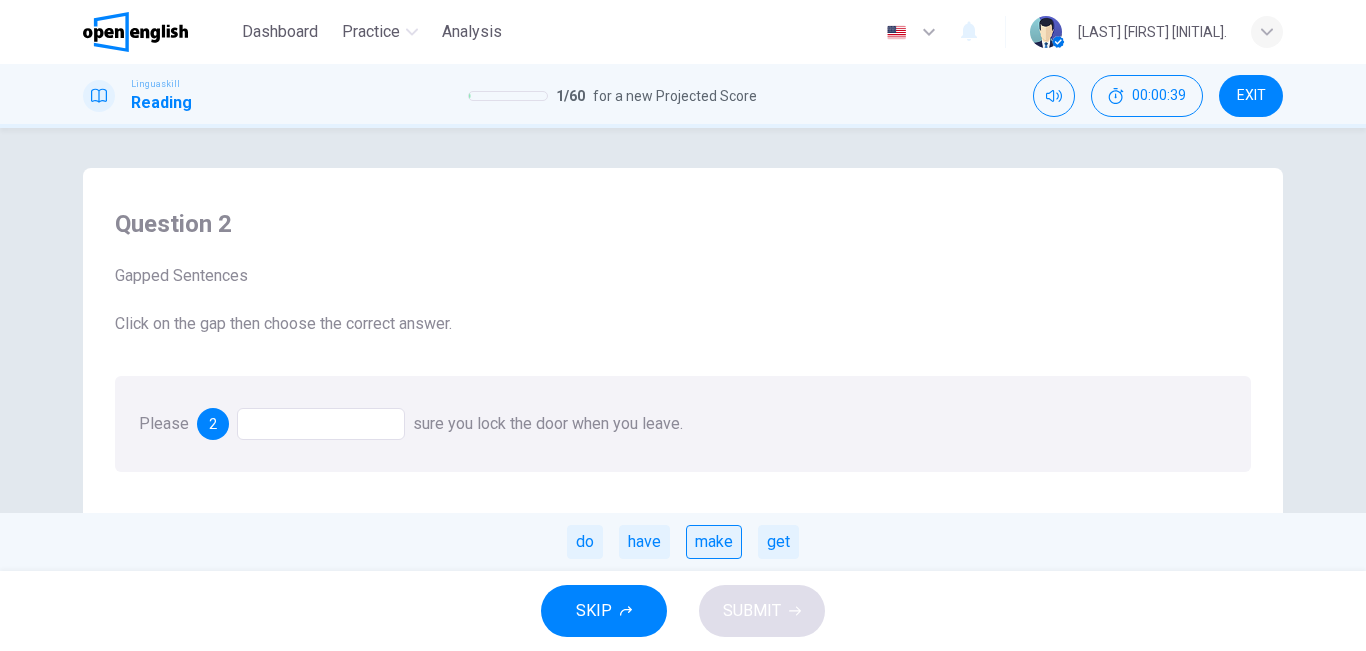 click on "make" at bounding box center (714, 542) 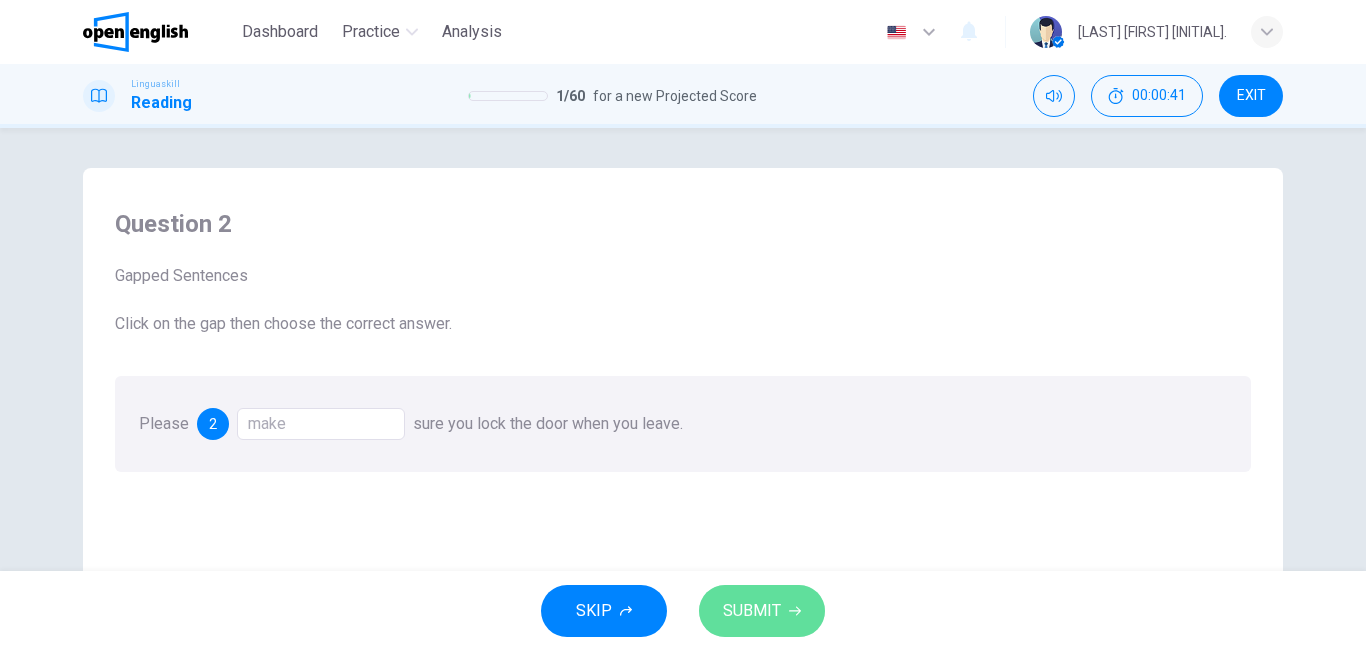 click on "SUBMIT" at bounding box center (752, 611) 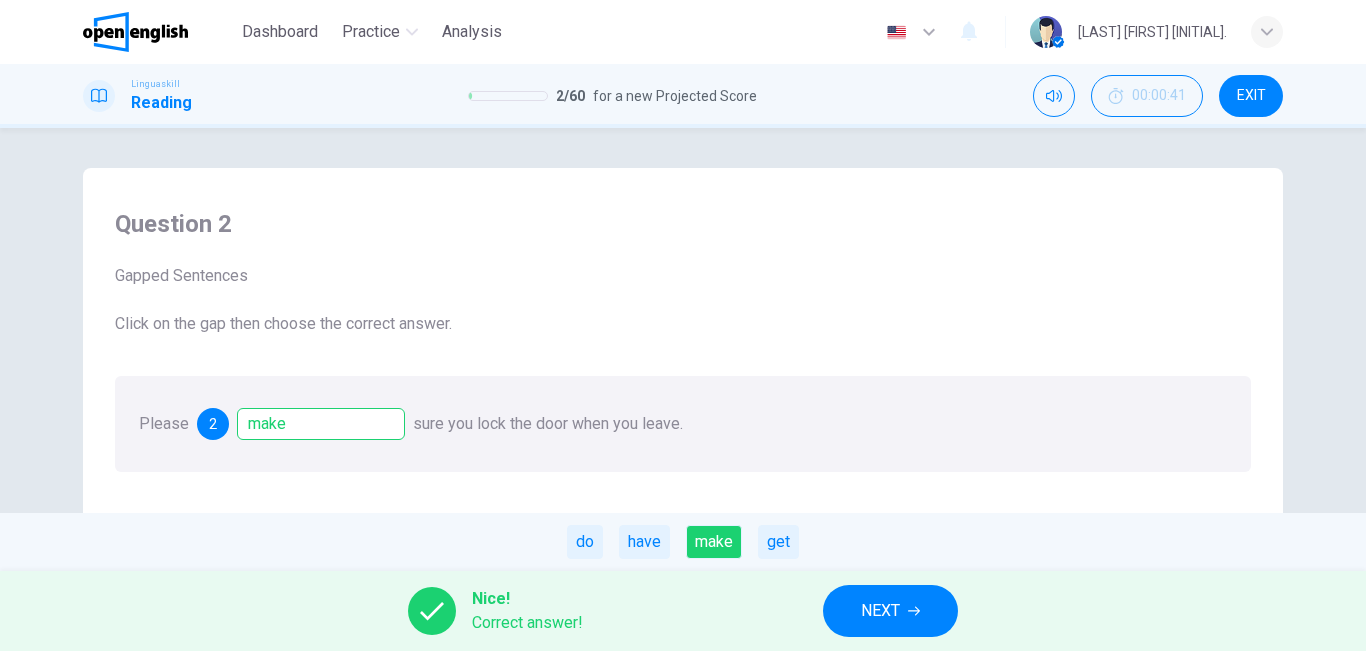 click on "NEXT" at bounding box center [890, 611] 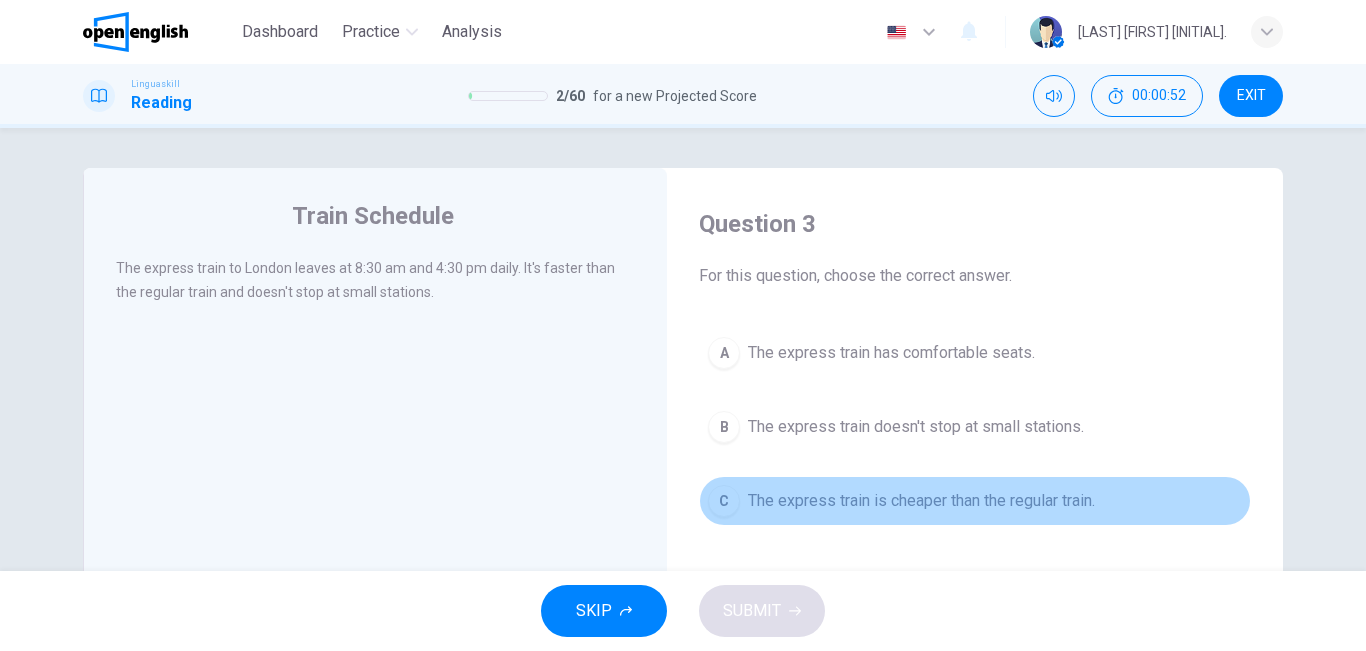 click on "The express train is cheaper than the regular train." at bounding box center (921, 501) 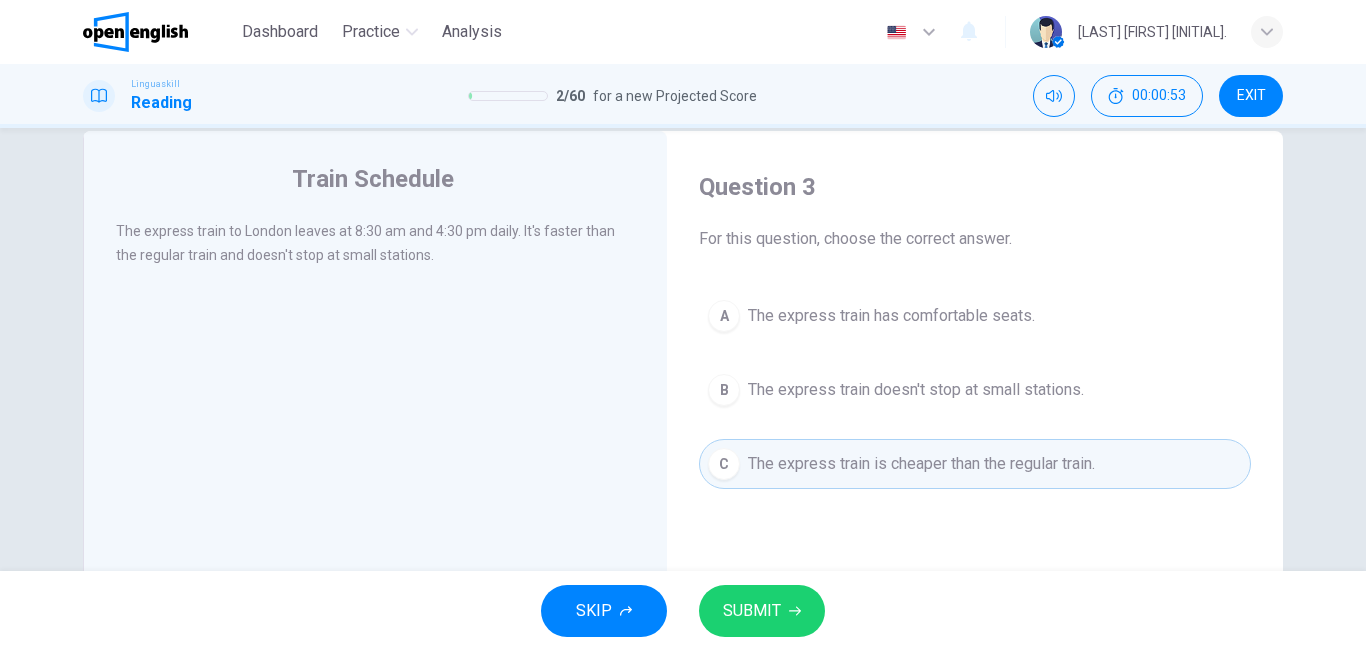 scroll, scrollTop: 100, scrollLeft: 0, axis: vertical 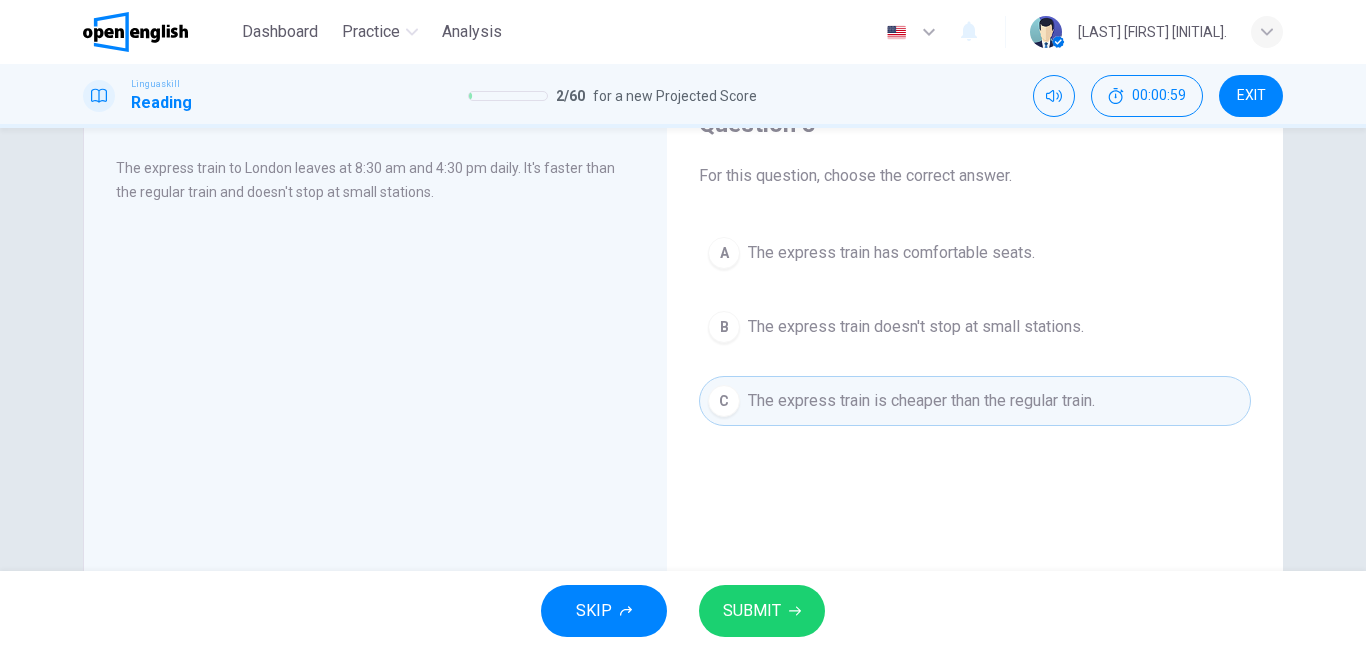click on "SUBMIT" at bounding box center [752, 611] 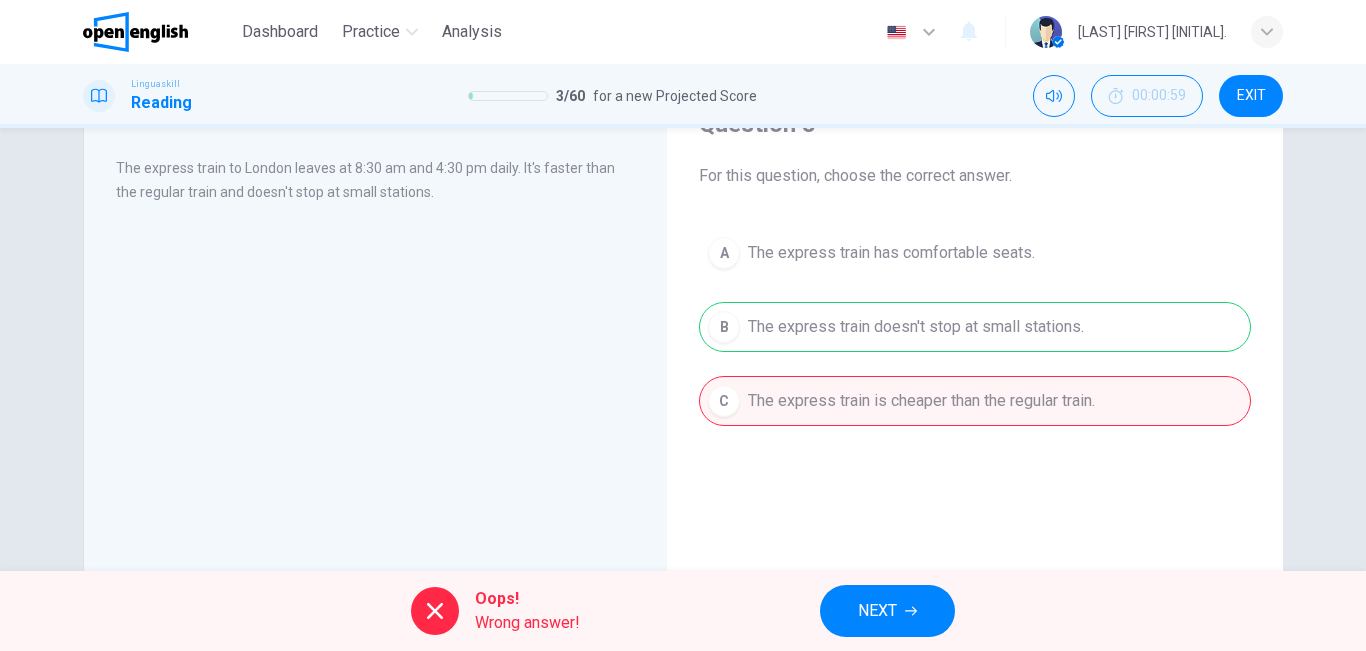 click on "NEXT" at bounding box center [887, 611] 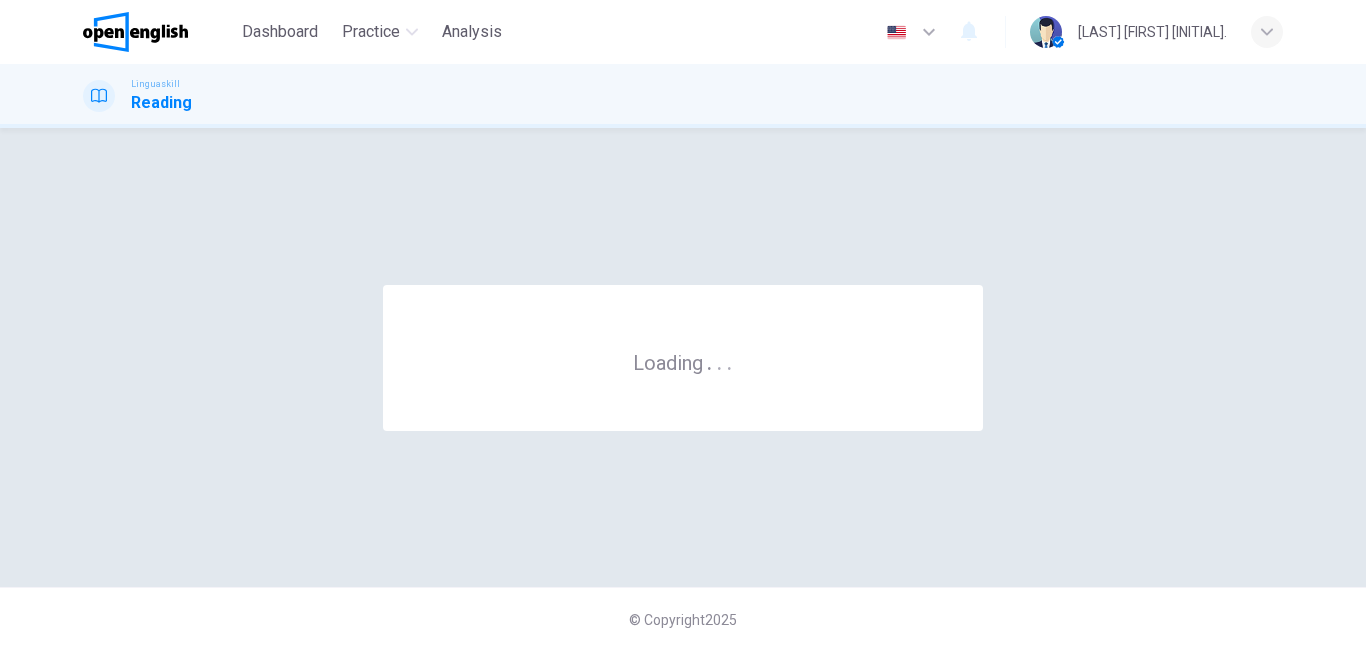 scroll, scrollTop: 0, scrollLeft: 0, axis: both 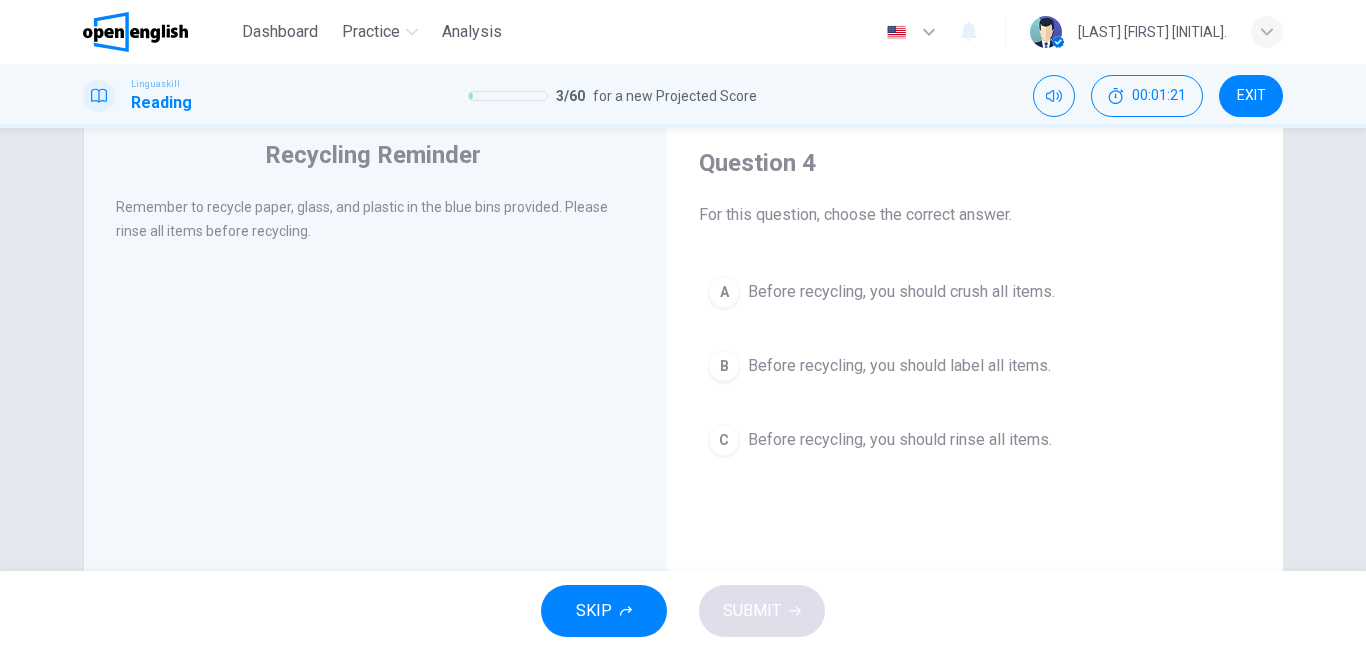 click on "Before recycling, you should crush all items." at bounding box center (901, 292) 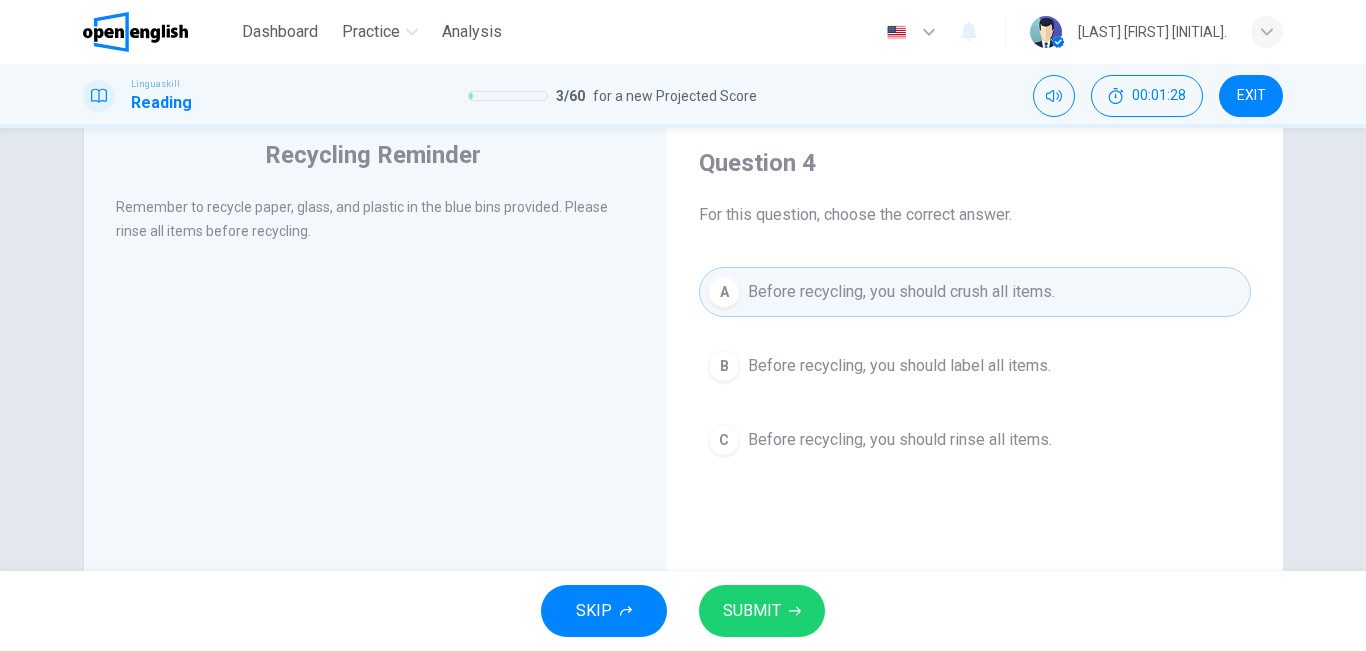 click on "SKIP SUBMIT" at bounding box center (683, 611) 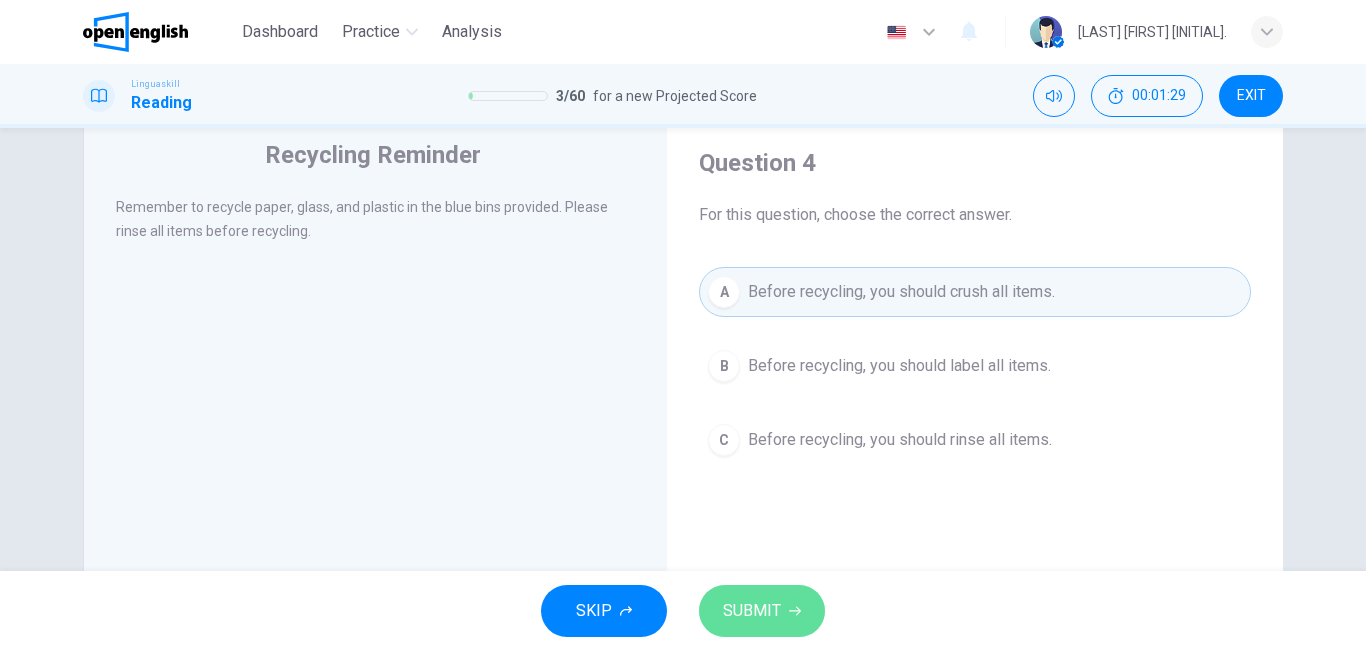 click on "SUBMIT" at bounding box center [752, 611] 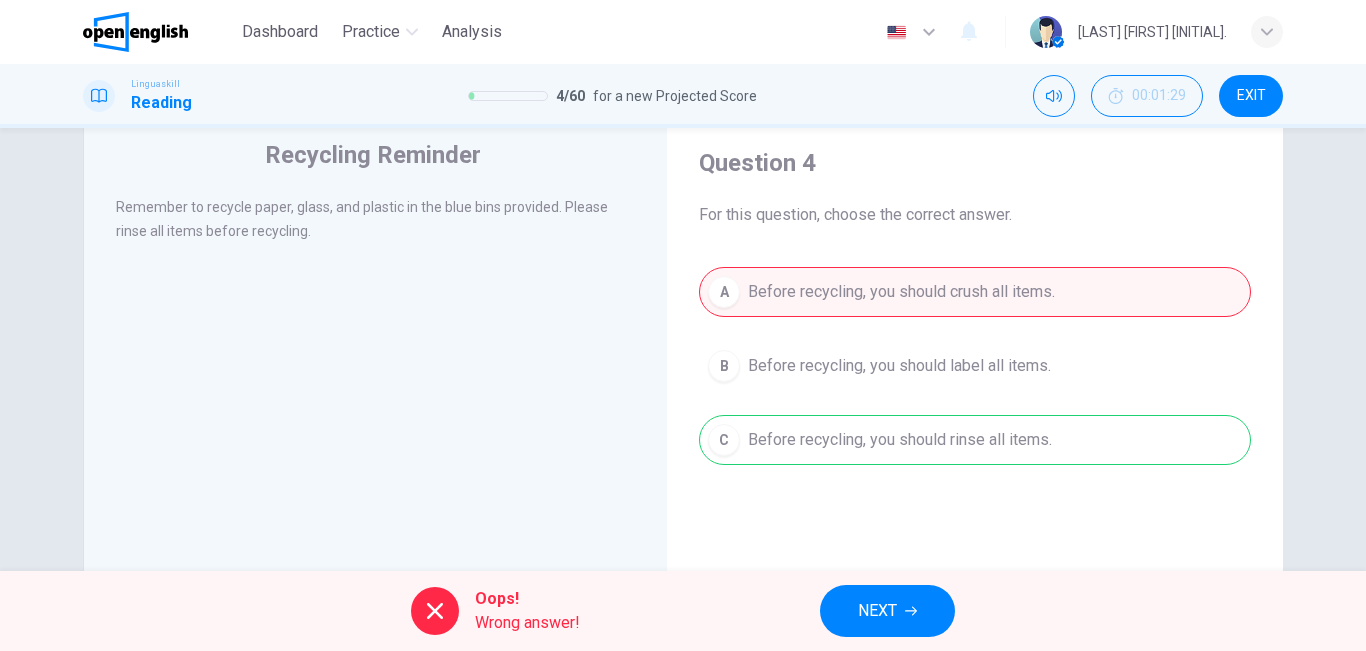 click on "NEXT" at bounding box center [877, 611] 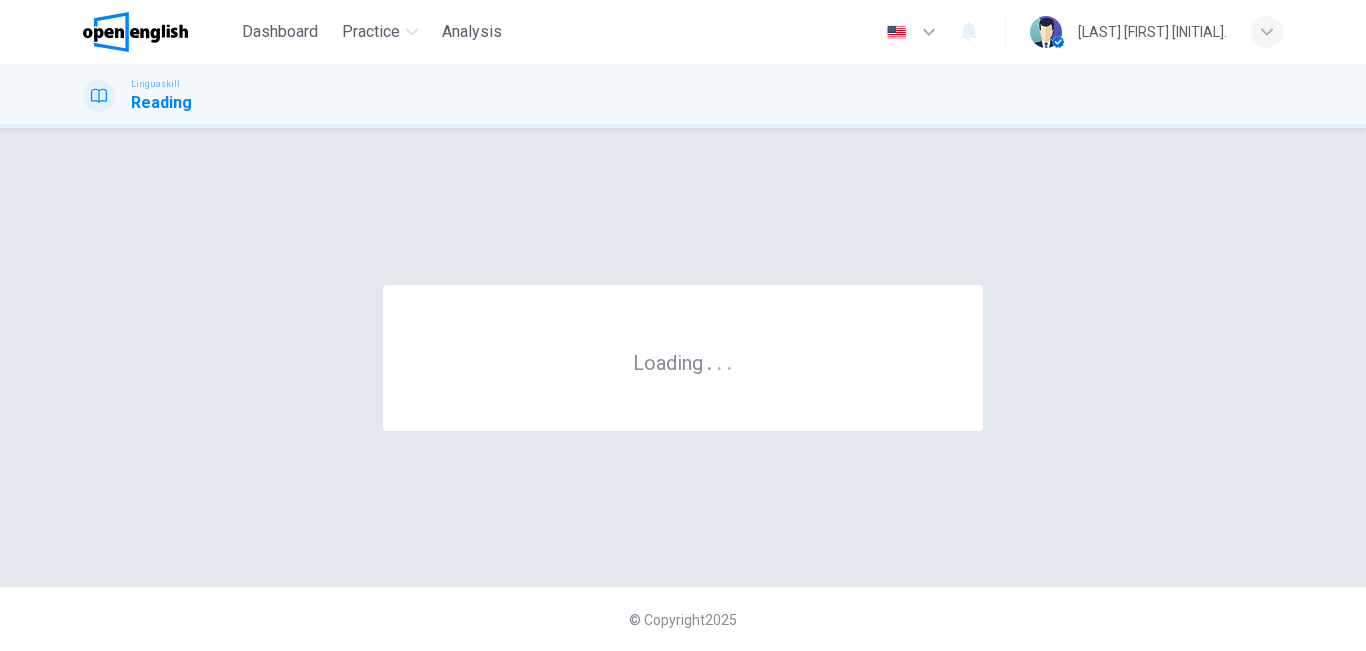 scroll, scrollTop: 0, scrollLeft: 0, axis: both 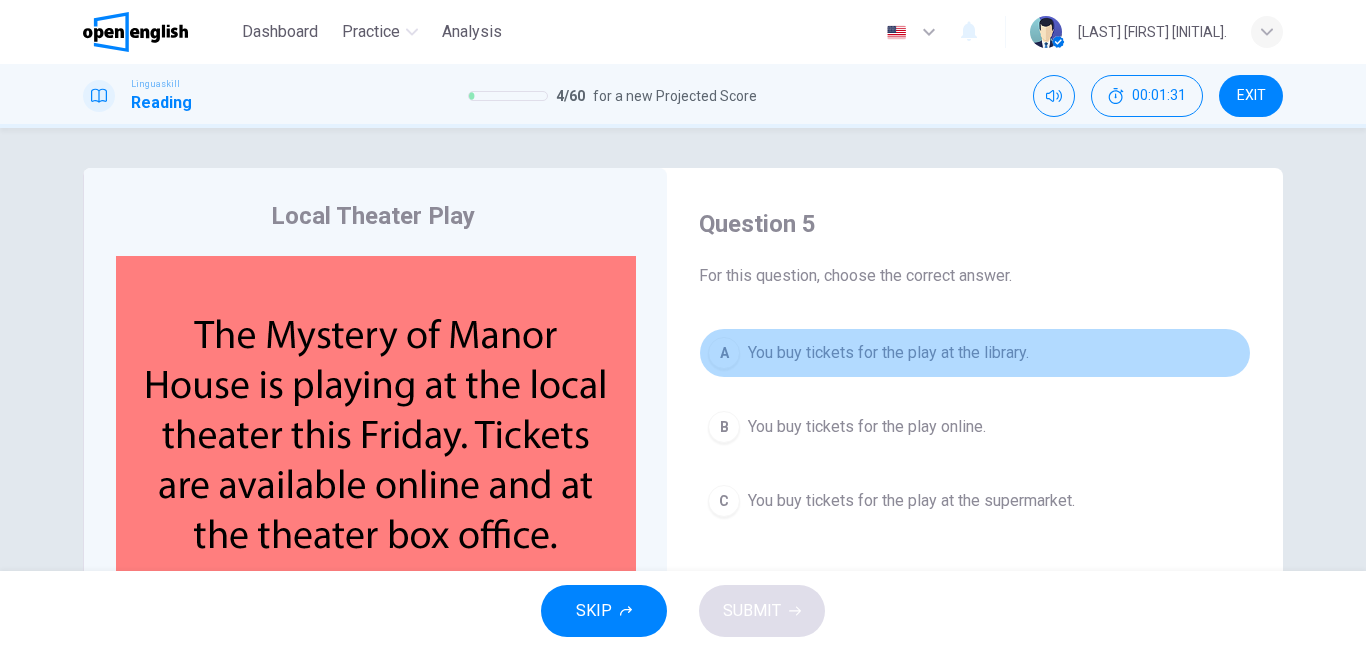 click on "You buy tickets for the play at the library." at bounding box center (888, 353) 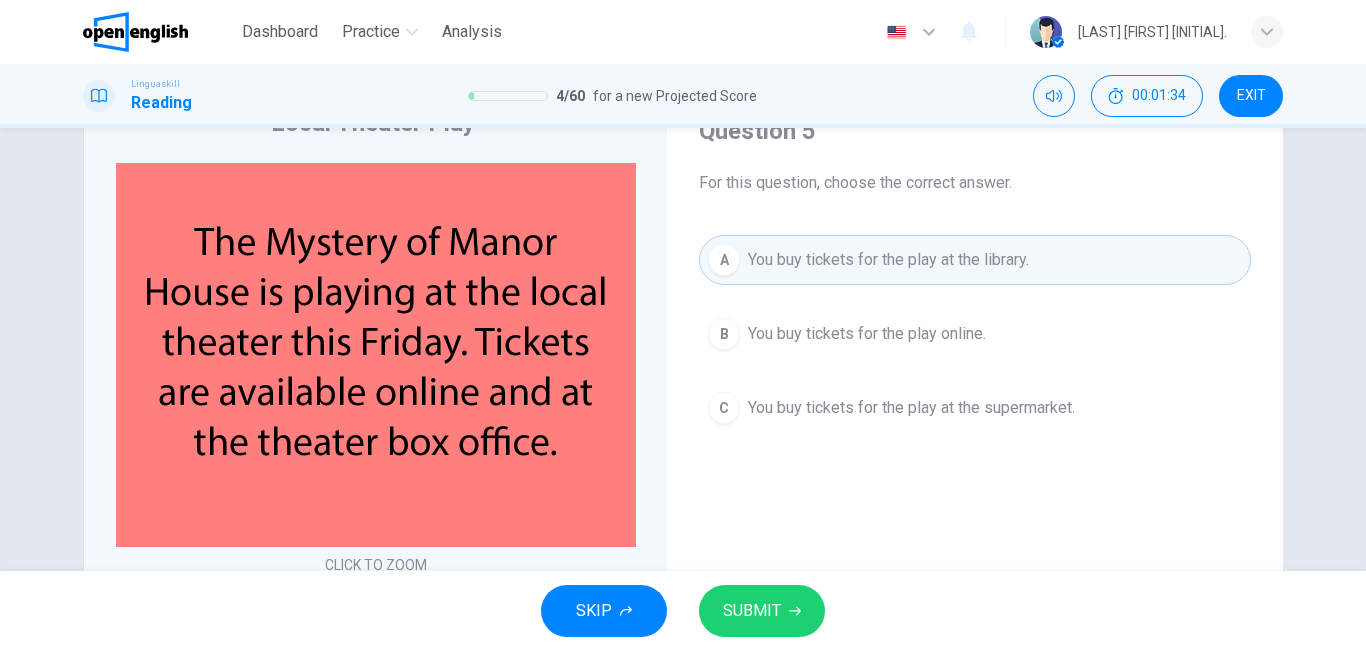 scroll, scrollTop: 83, scrollLeft: 0, axis: vertical 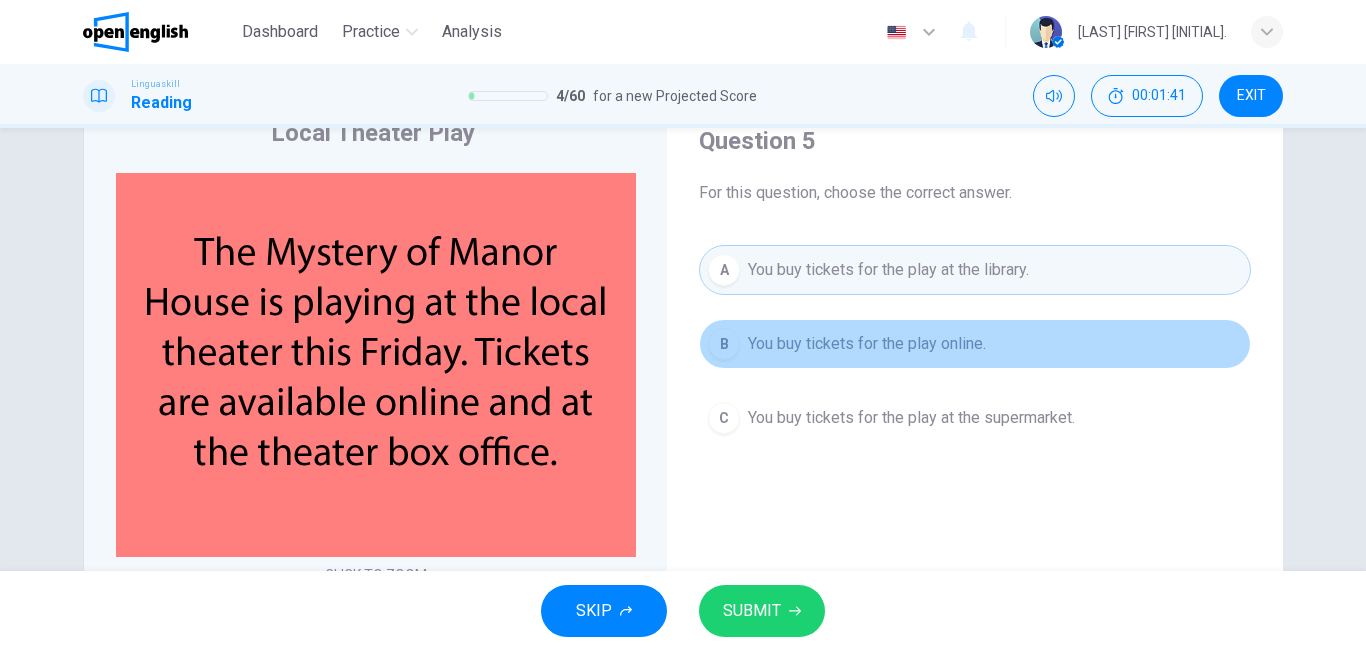 click on "You buy tickets for the play online." at bounding box center [867, 344] 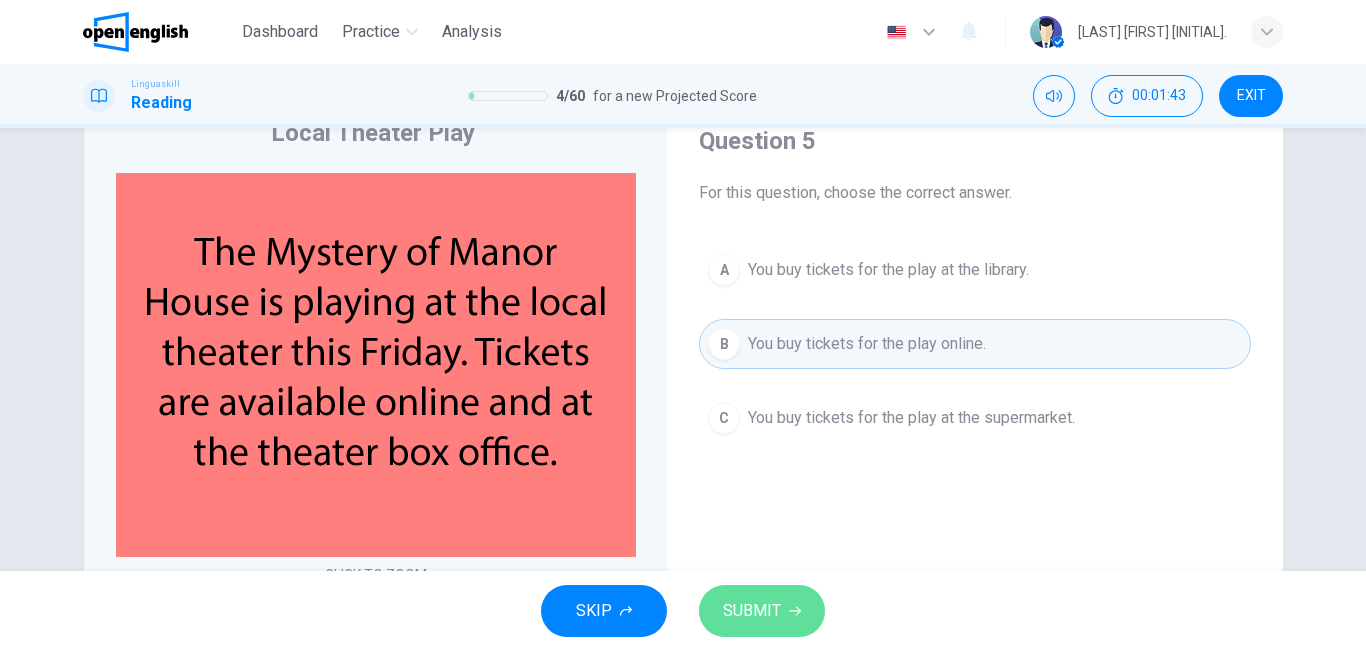click on "SUBMIT" at bounding box center (752, 611) 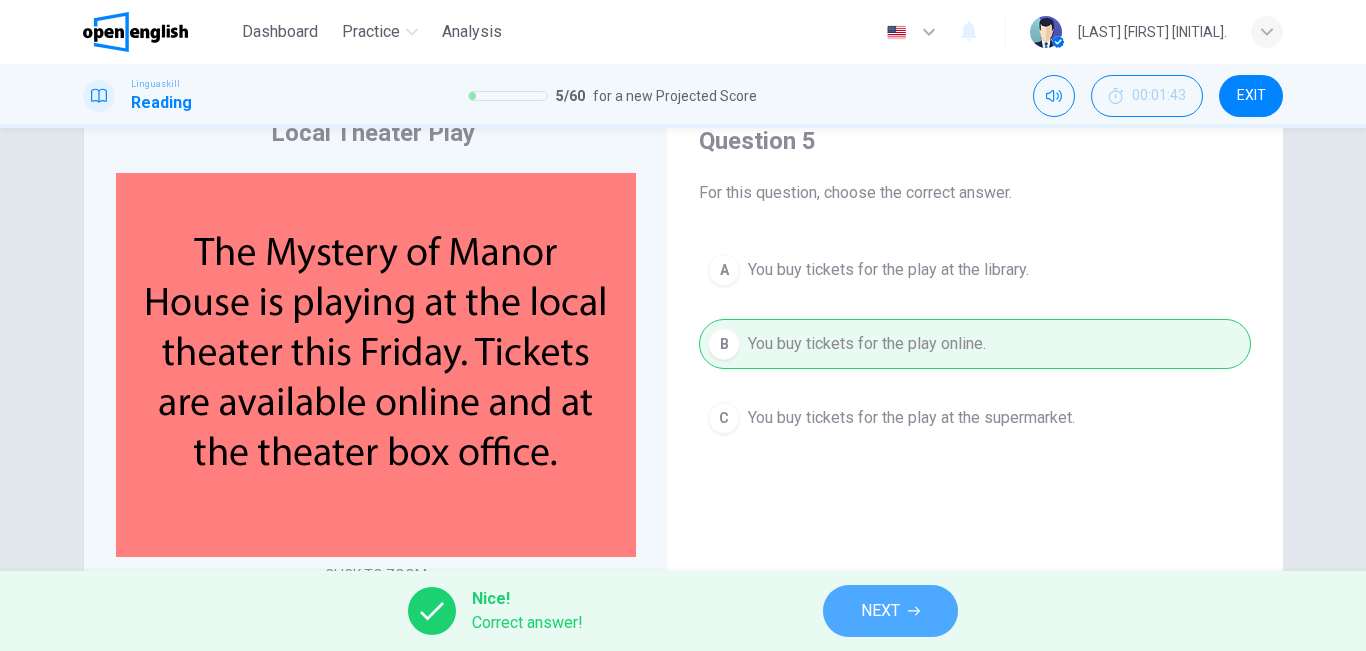 click on "NEXT" at bounding box center (880, 611) 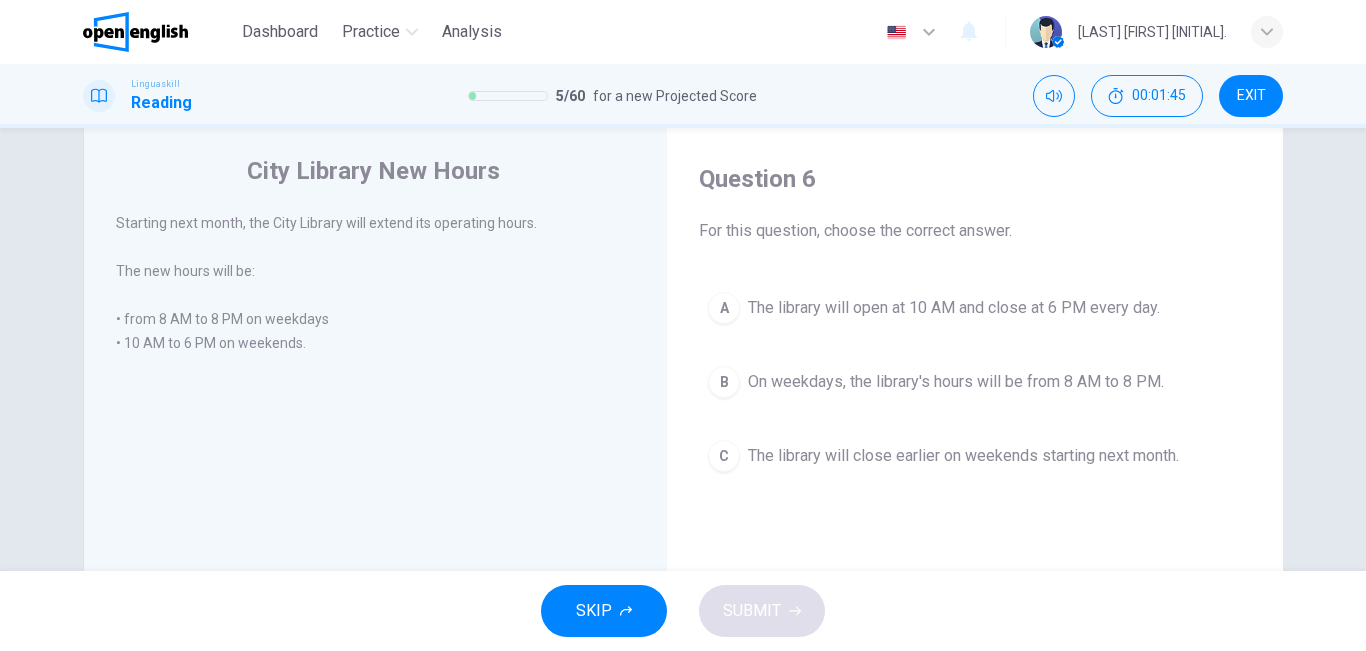 scroll, scrollTop: 39, scrollLeft: 0, axis: vertical 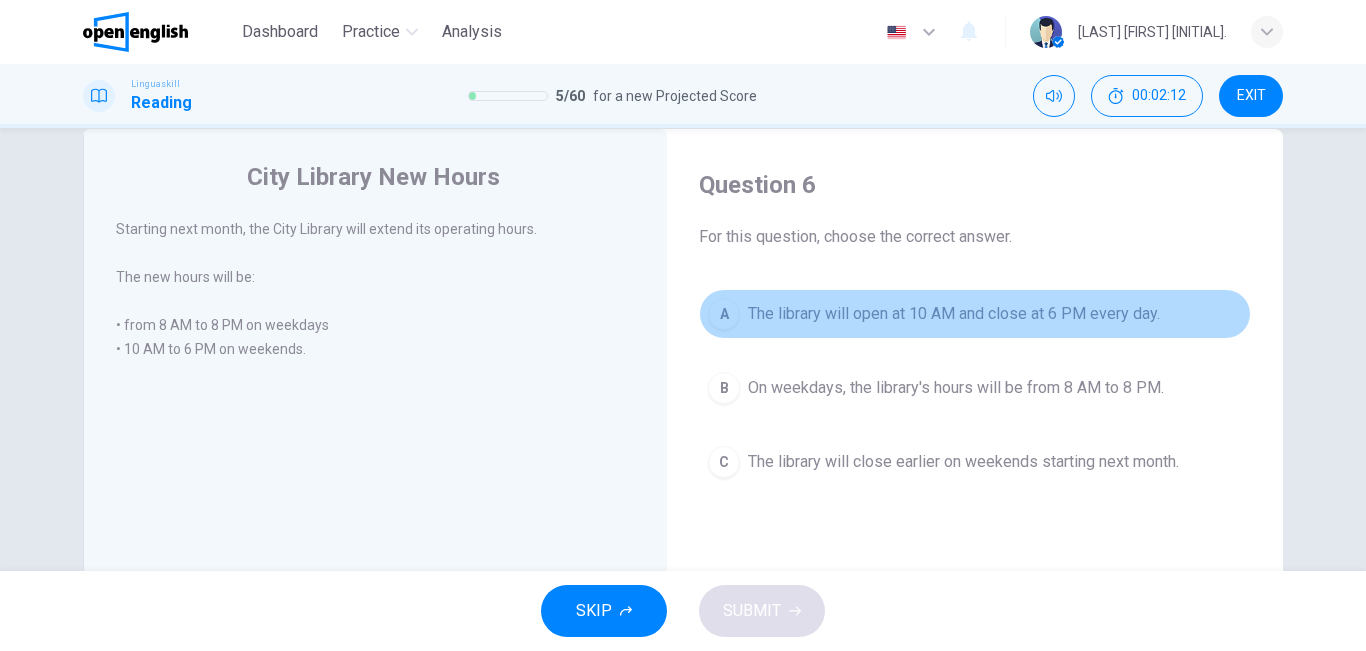 click on "The library will open at 10 AM and close at 6 PM every day." at bounding box center [954, 314] 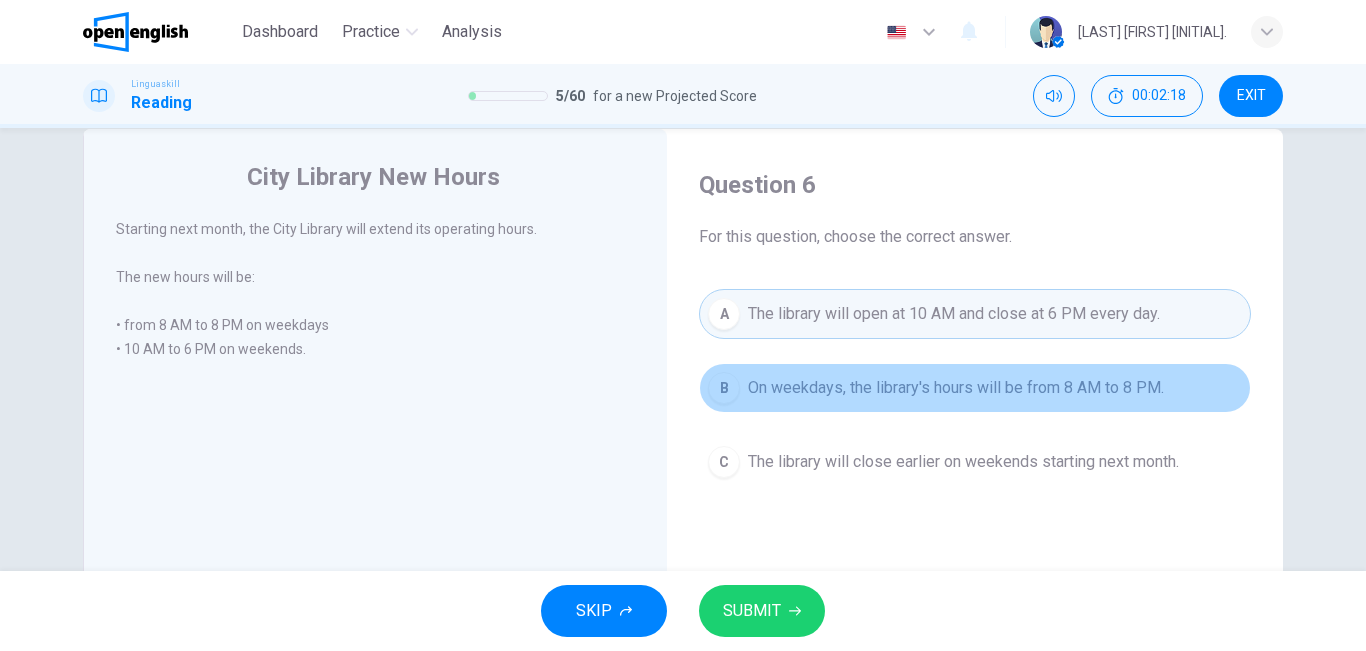 click on "On weekdays, the library's hours will be from 8 AM to 8 PM." at bounding box center [956, 388] 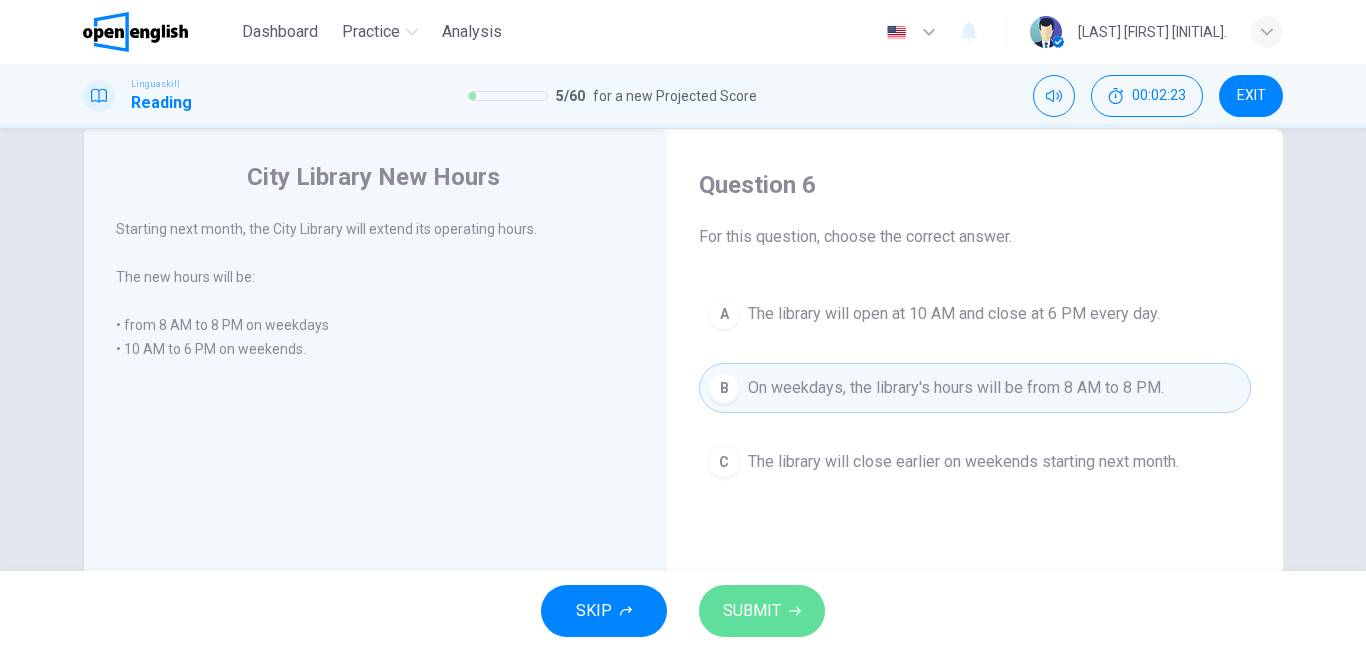 click on "SUBMIT" at bounding box center (752, 611) 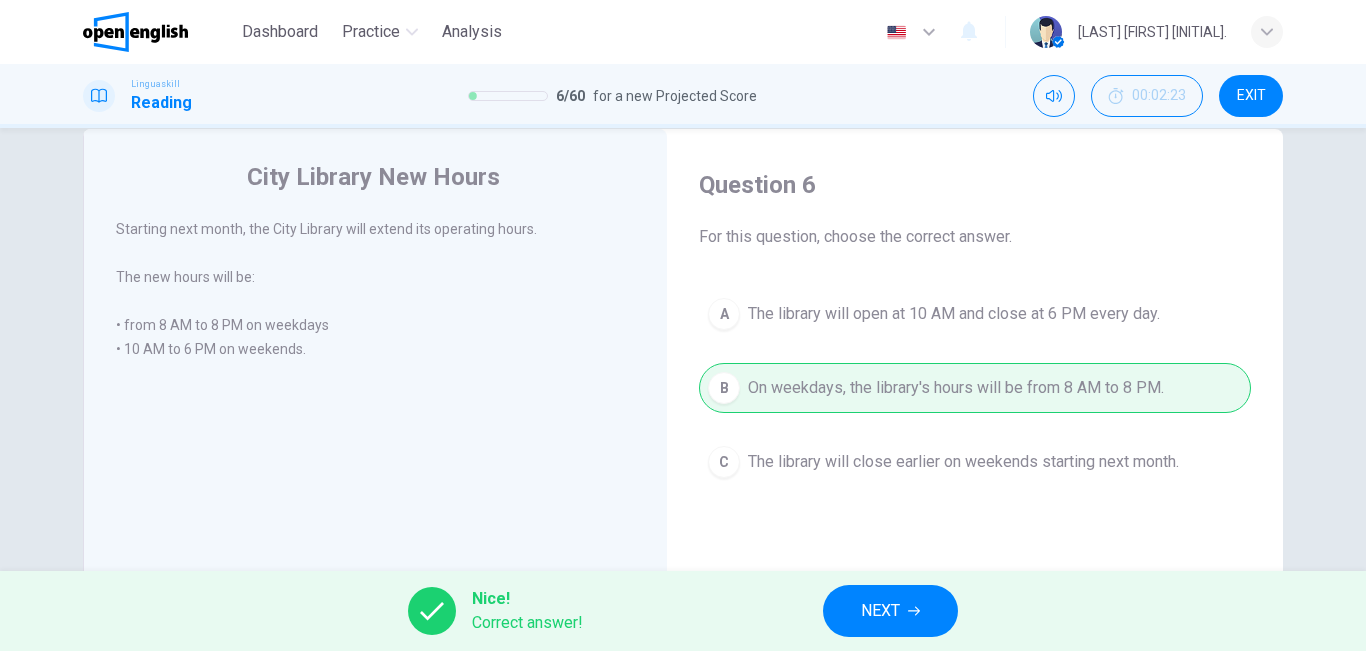 click on "NEXT" at bounding box center [890, 611] 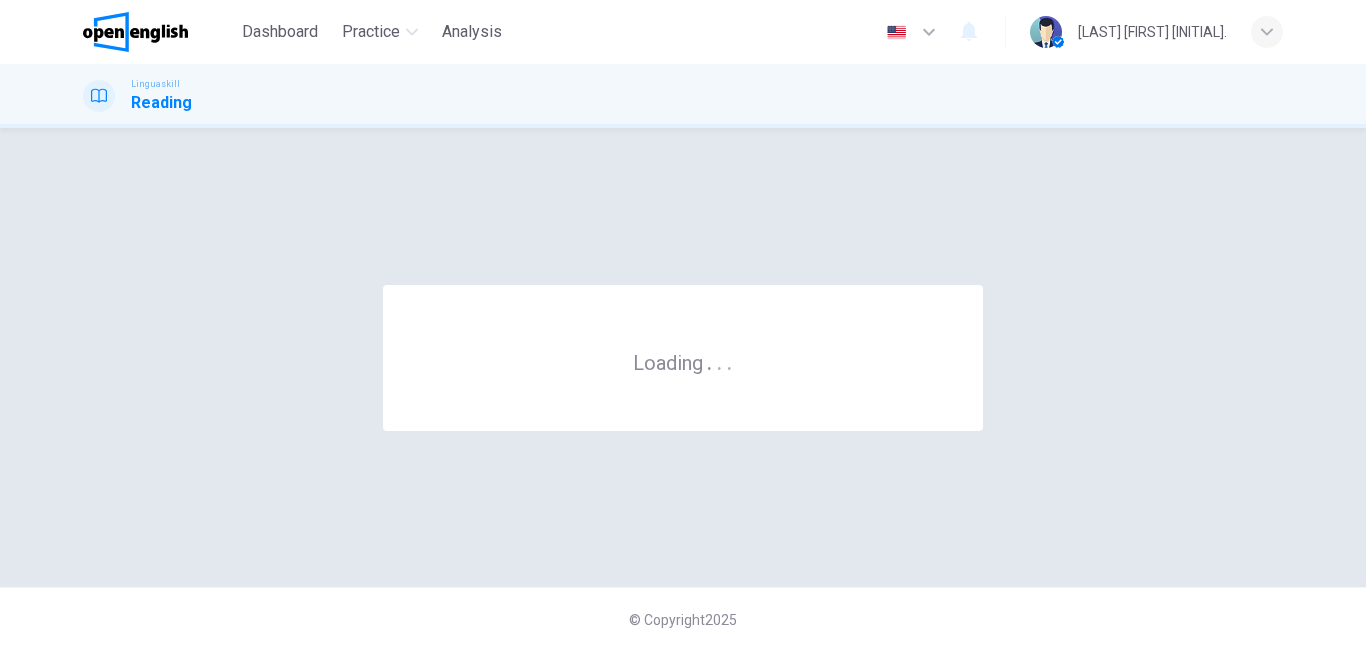 scroll, scrollTop: 0, scrollLeft: 0, axis: both 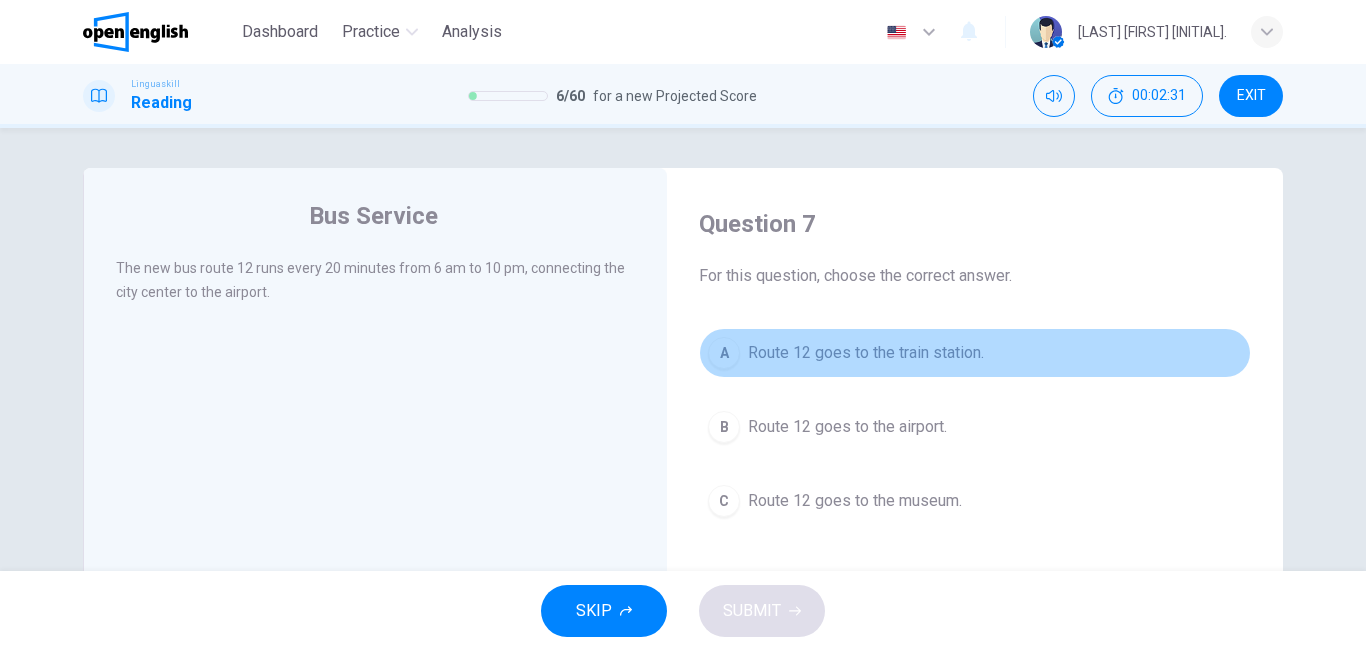 click on "A Route 12 goes to the train station." at bounding box center [975, 353] 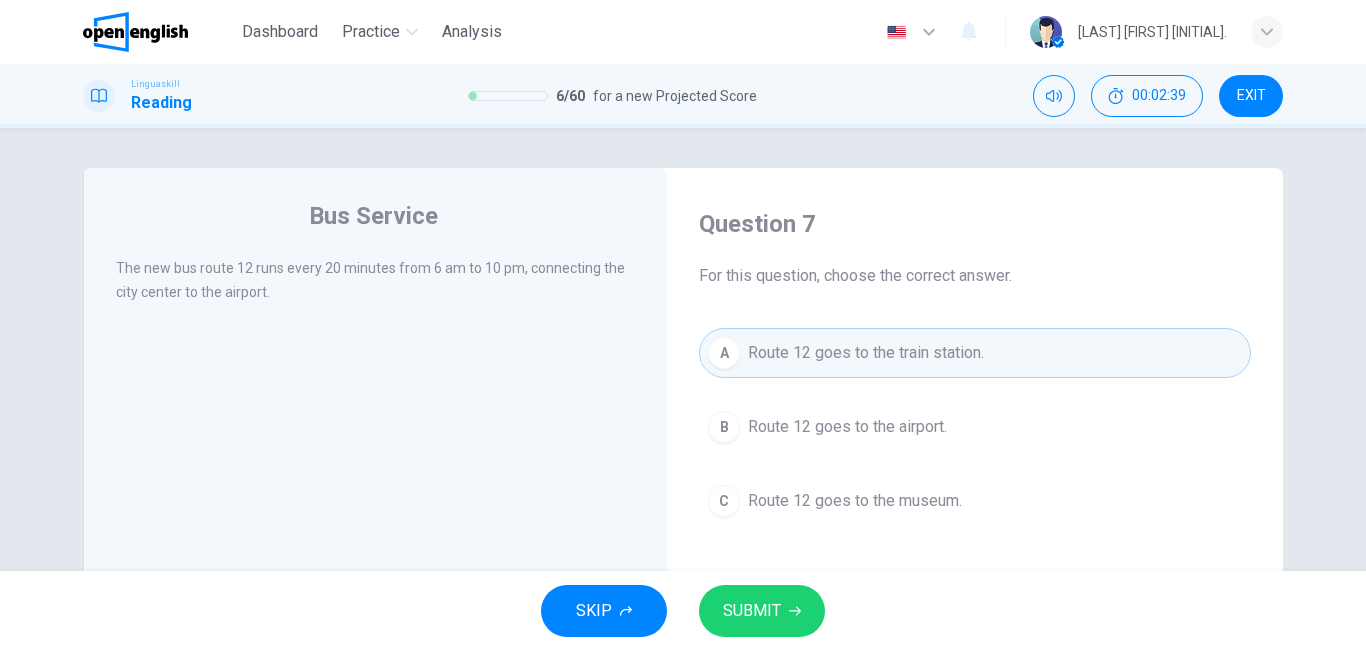 click on "B Route 12 goes to the airport." at bounding box center [975, 427] 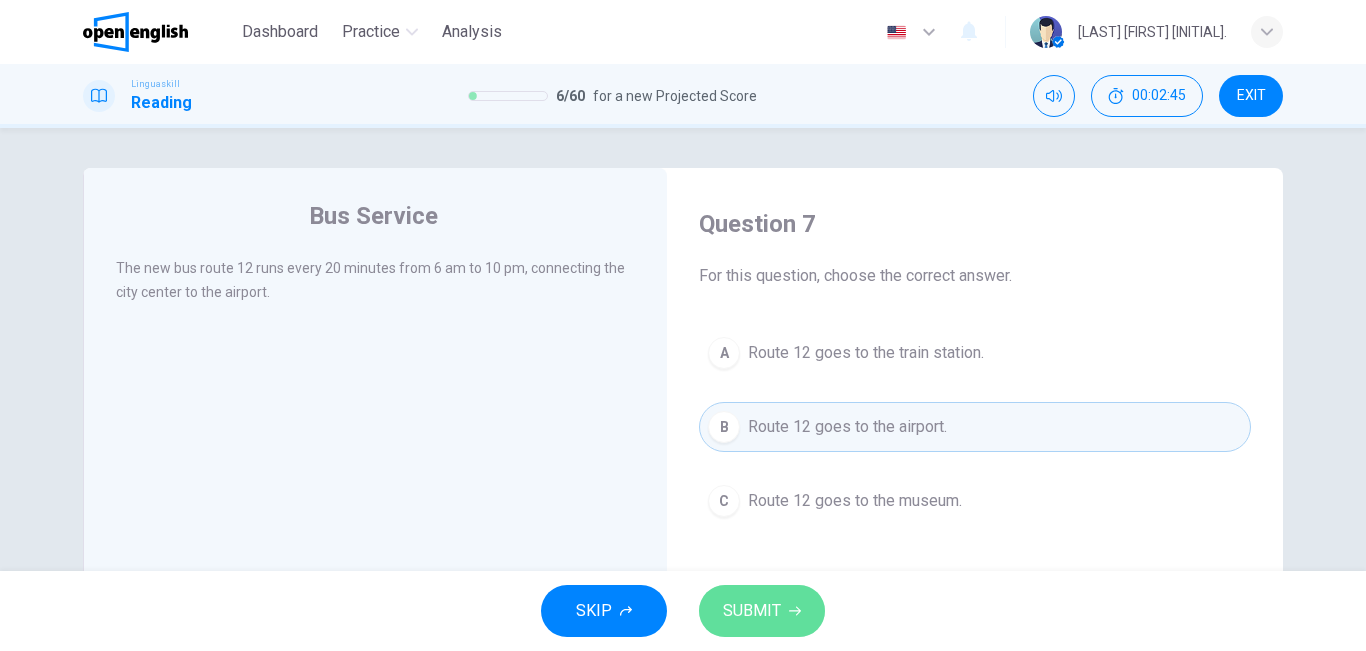 click on "SUBMIT" at bounding box center [762, 611] 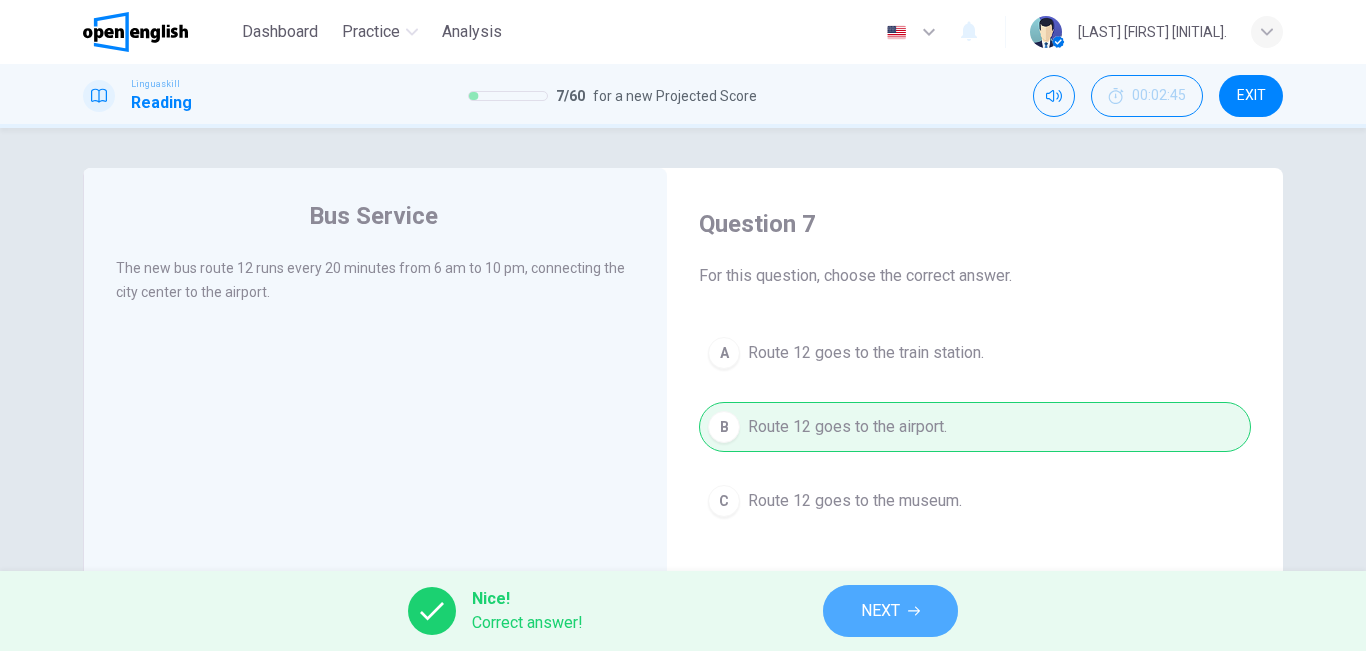click on "NEXT" at bounding box center (890, 611) 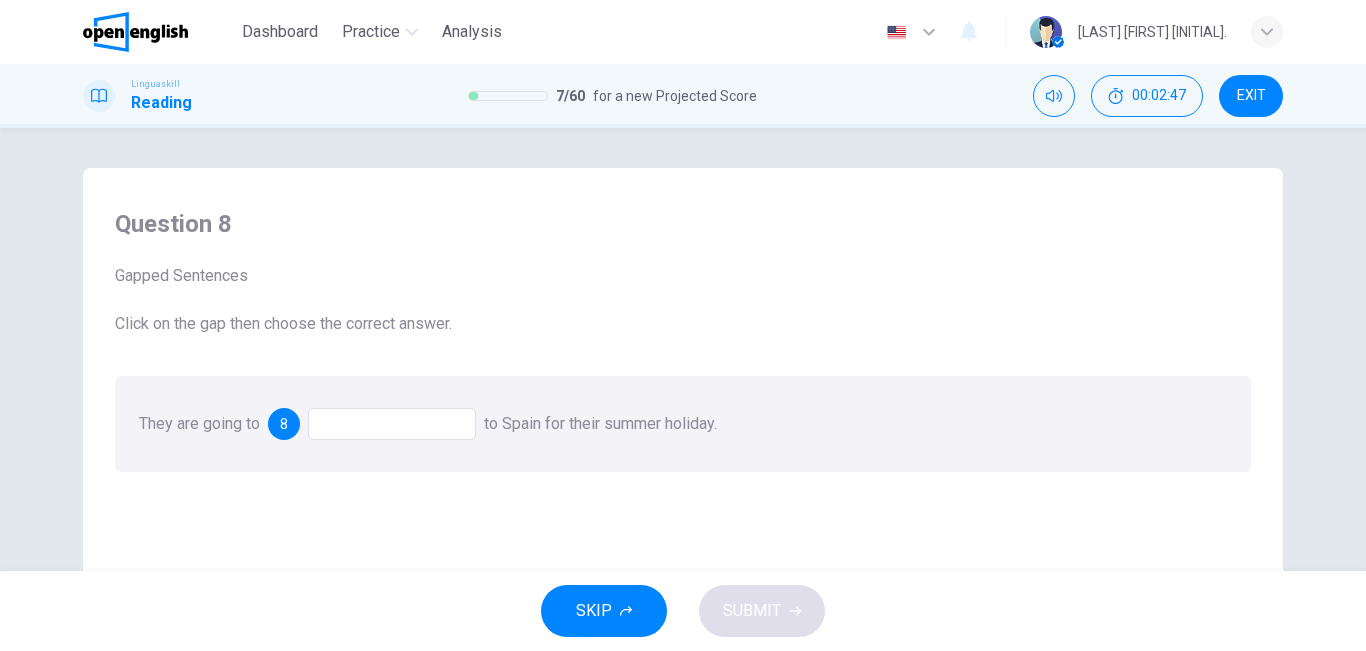 click at bounding box center [392, 424] 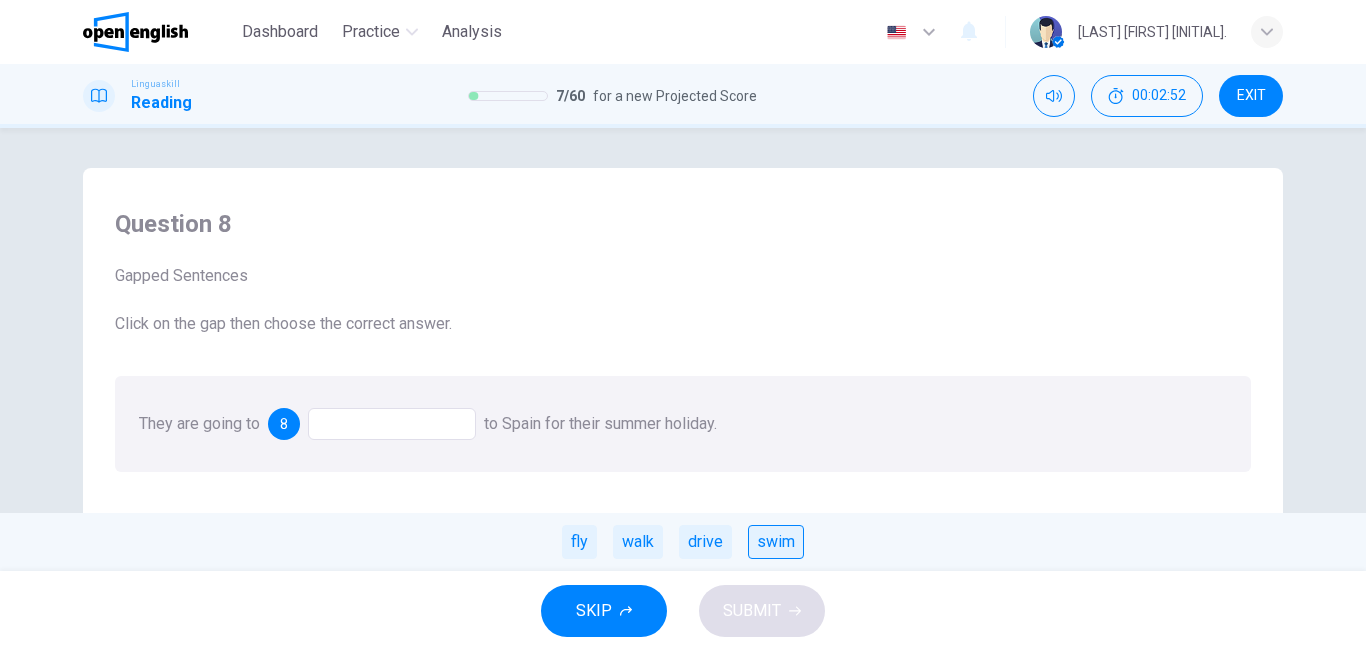 click on "swim" at bounding box center [776, 542] 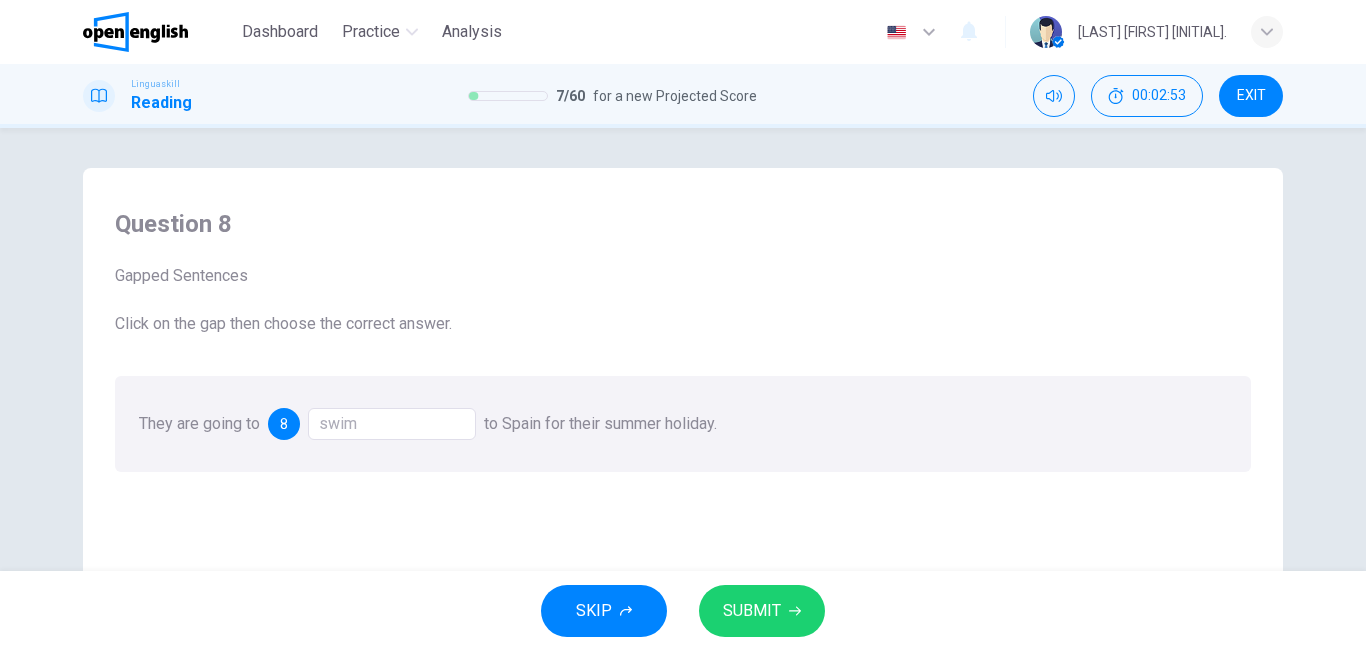 click on "SUBMIT" at bounding box center [752, 611] 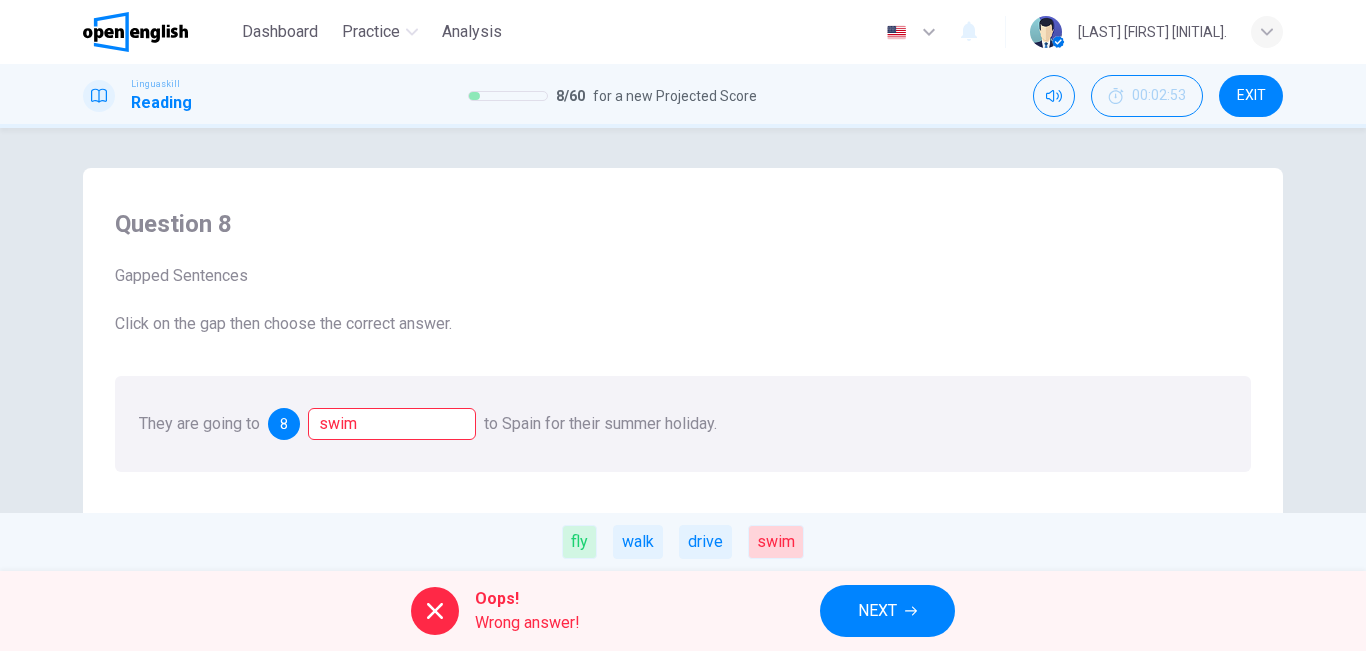 click on "NEXT" at bounding box center (887, 611) 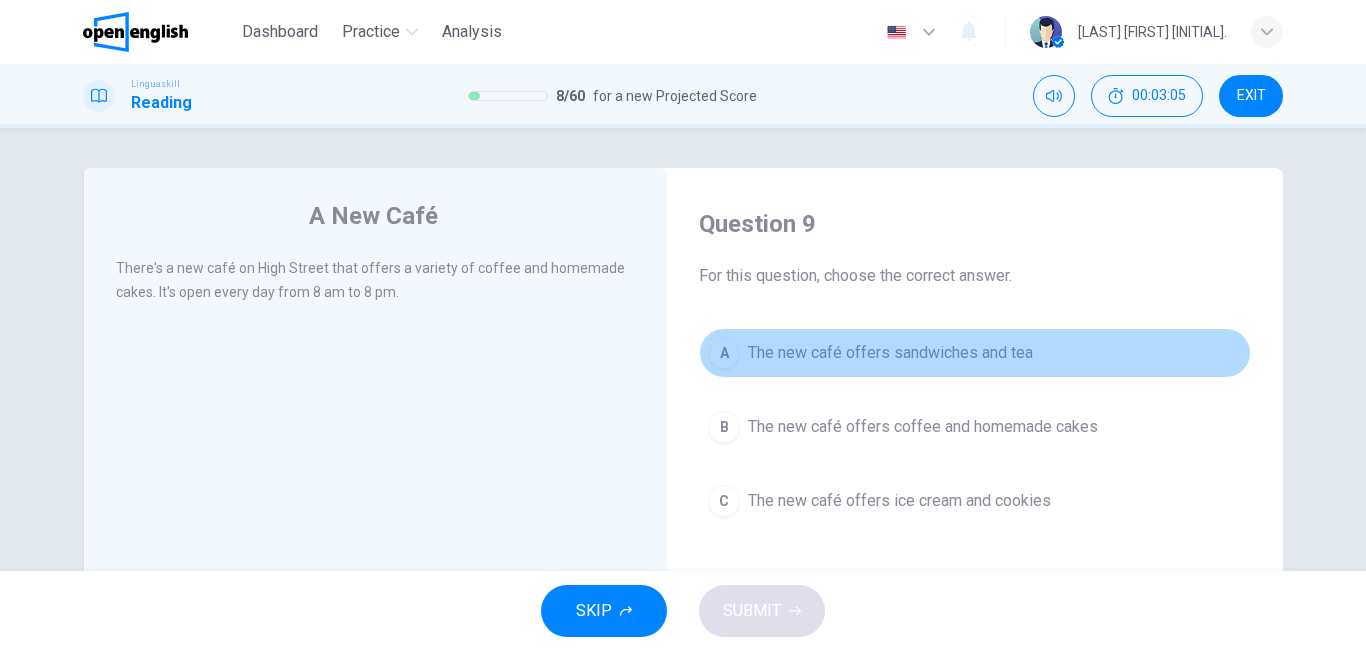 click on "The new café offers sandwiches and tea" at bounding box center [890, 353] 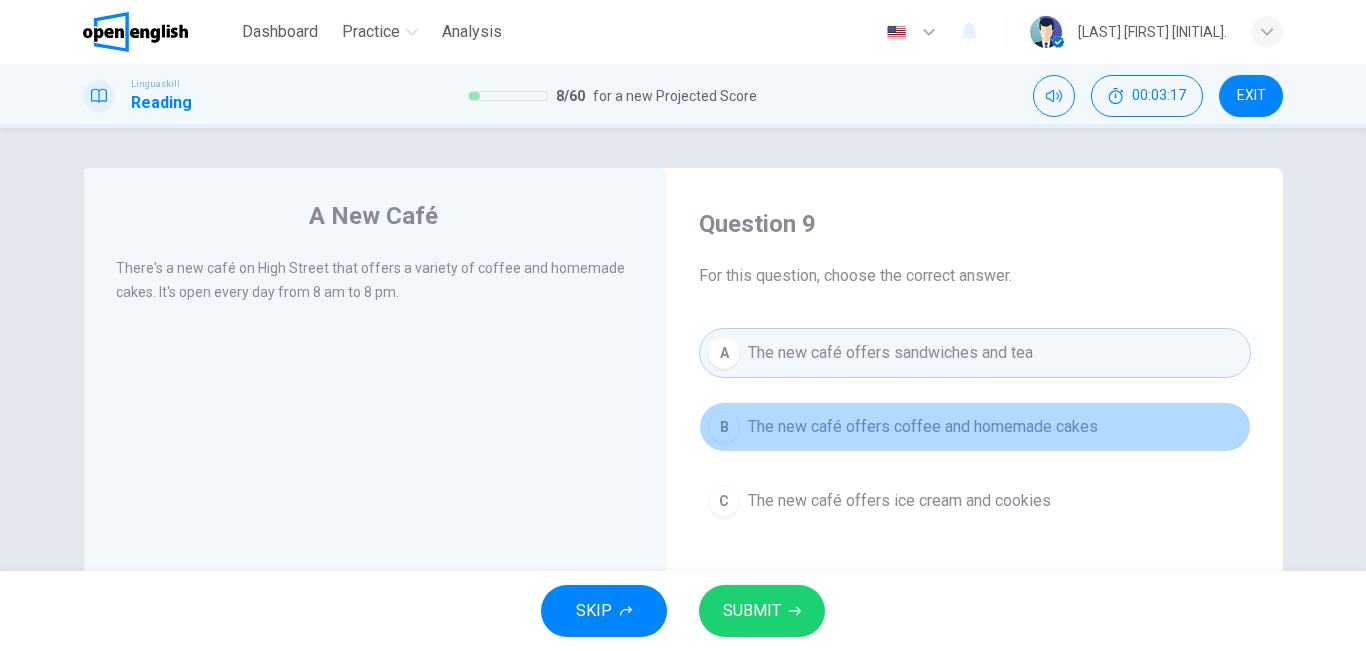 click on "The new café offers coffee and homemade cakes" at bounding box center (923, 427) 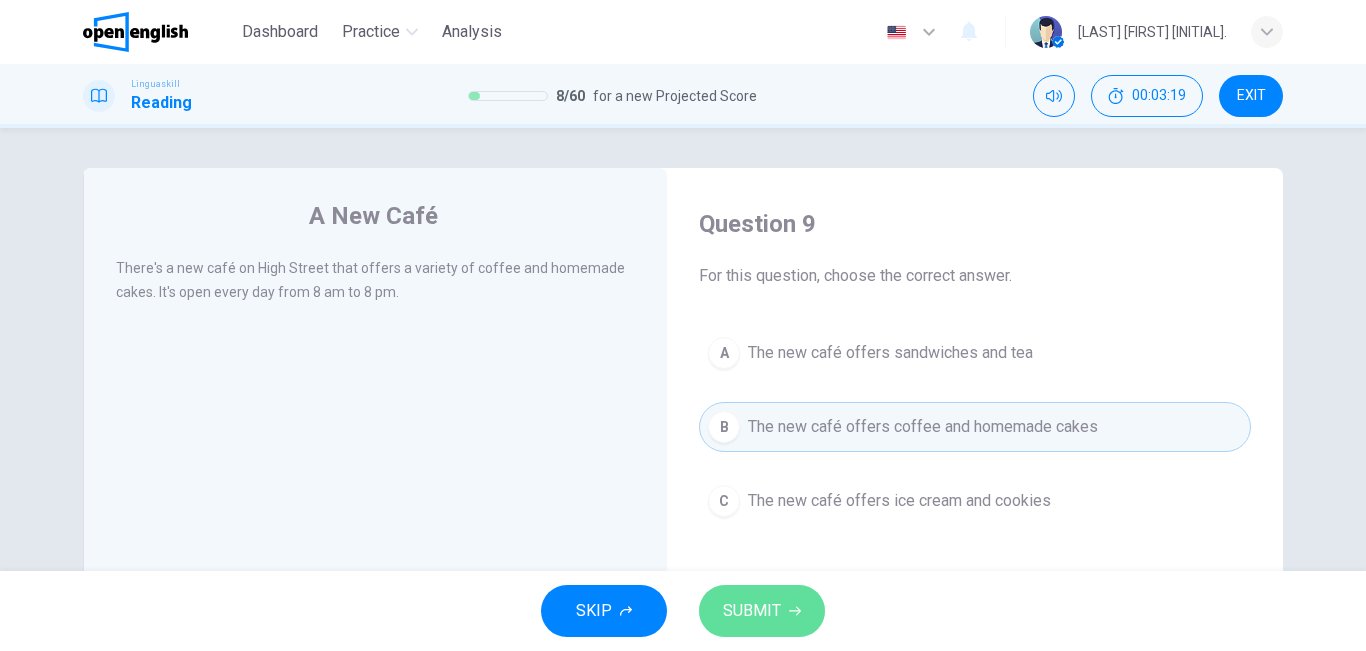 click on "SUBMIT" at bounding box center [762, 611] 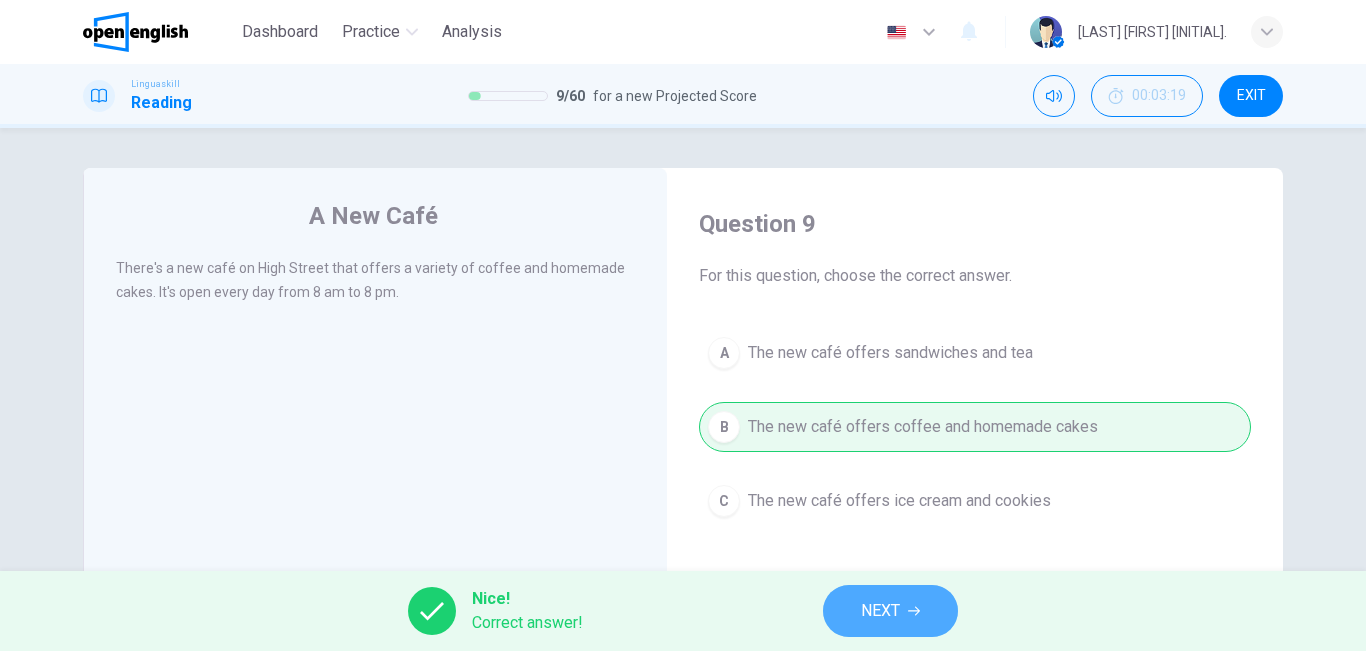 click on "NEXT" at bounding box center (890, 611) 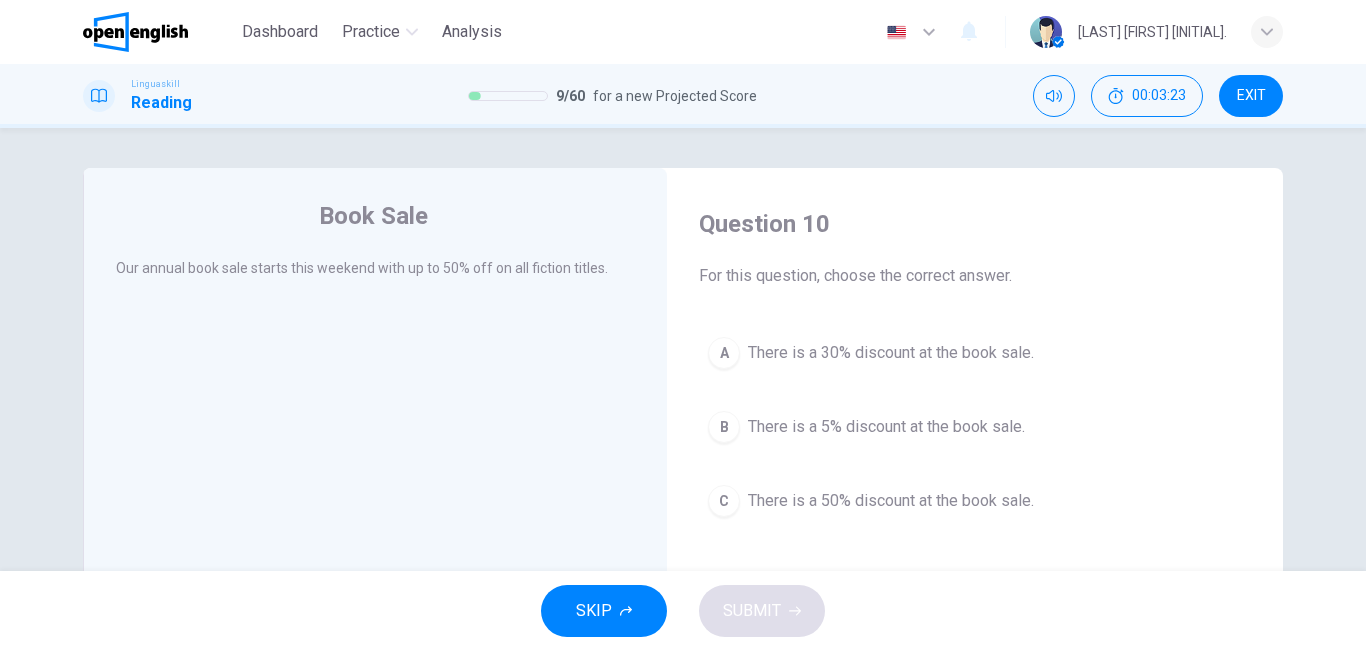click on "There is a 50% discount at the book sale." at bounding box center [891, 501] 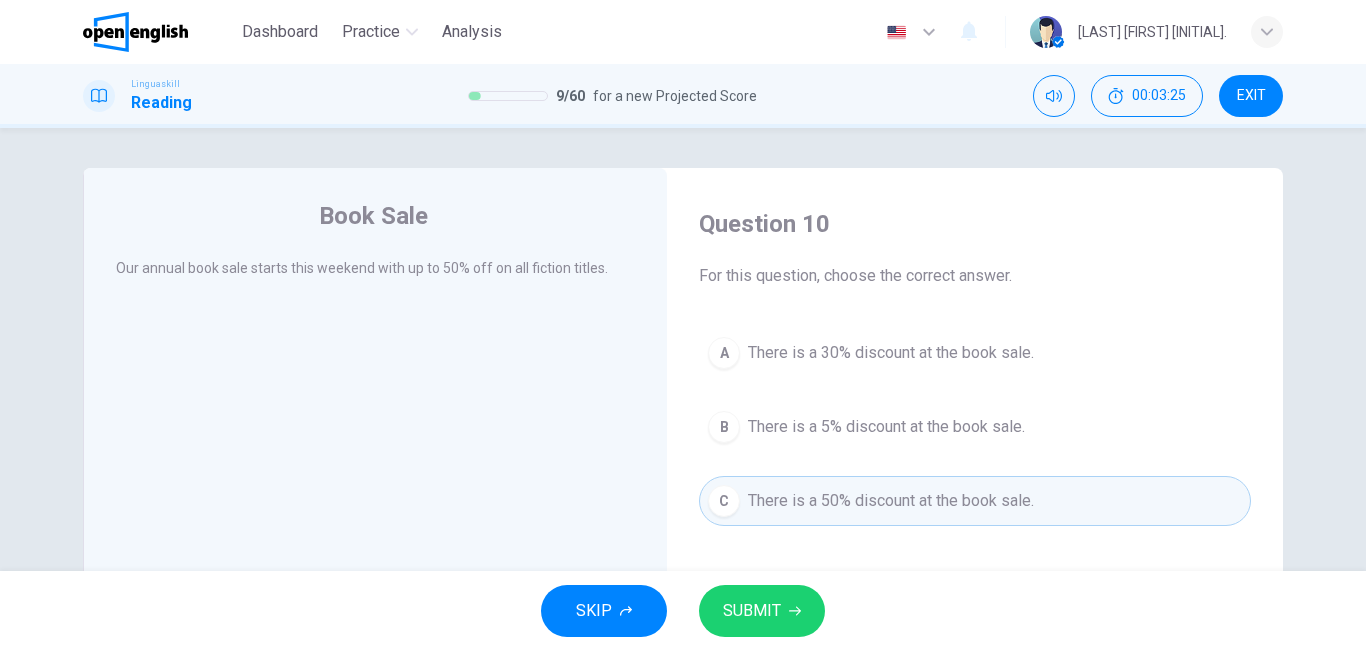 click on "SUBMIT" at bounding box center (752, 611) 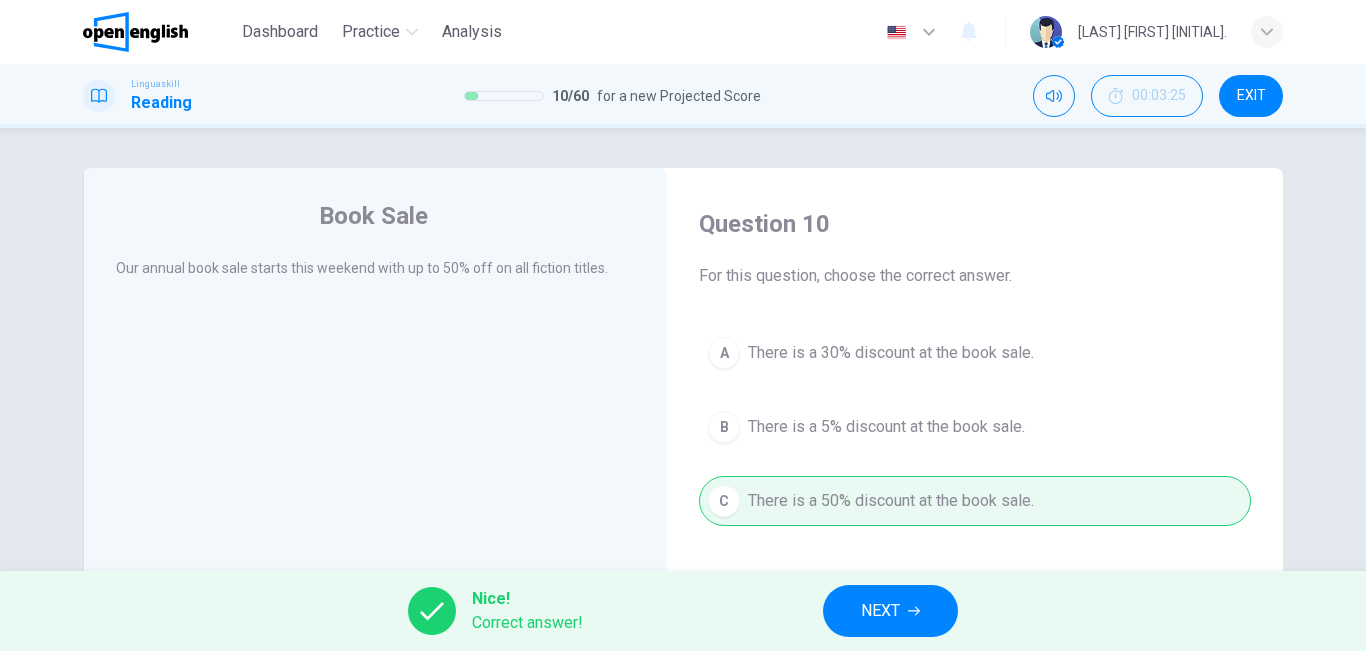 click on "NEXT" at bounding box center [890, 611] 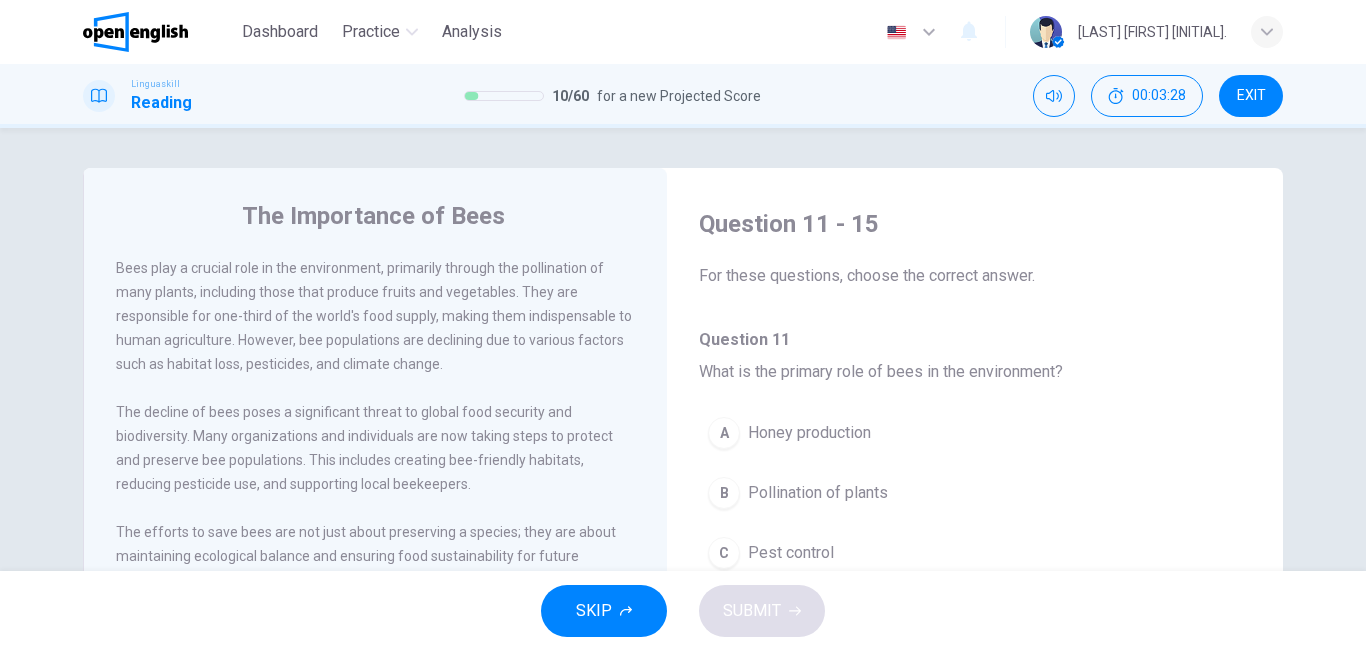 drag, startPoint x: 1264, startPoint y: 284, endPoint x: 1256, endPoint y: 292, distance: 11.313708 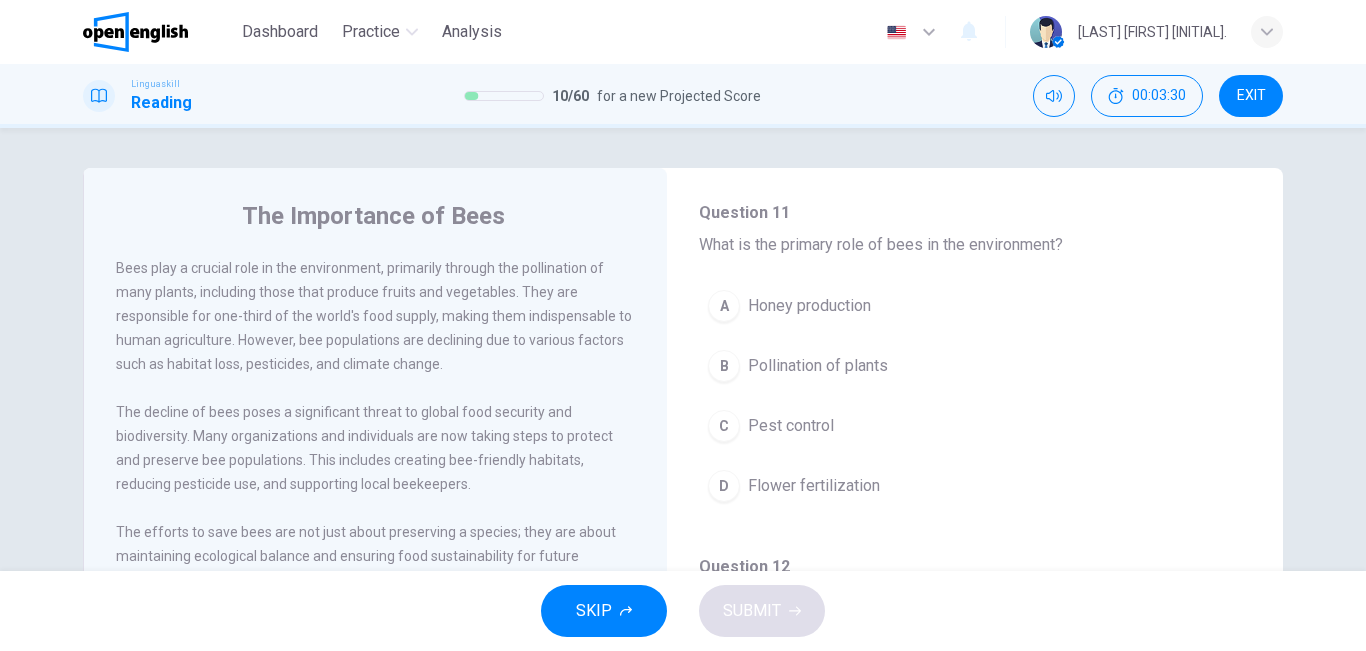 scroll, scrollTop: 127, scrollLeft: 0, axis: vertical 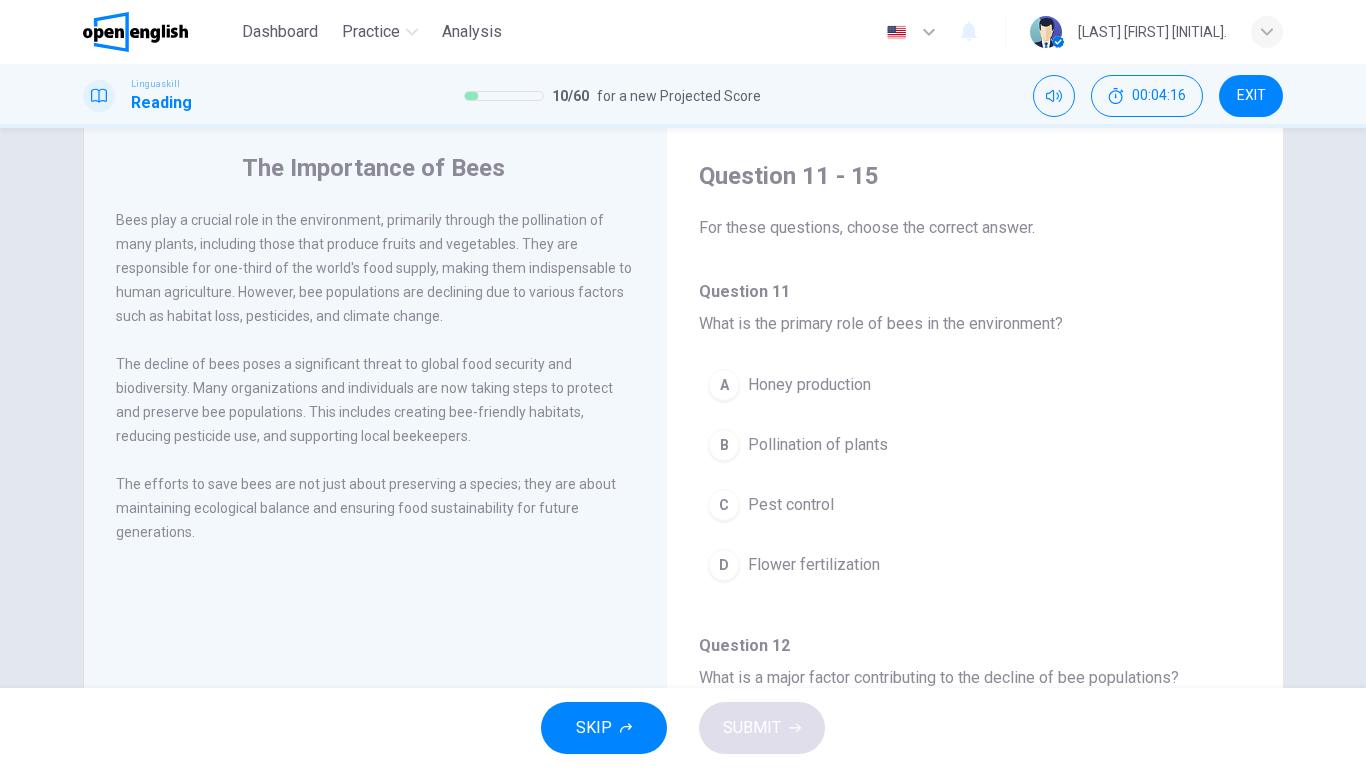 click on "The Importance of Bees Bees play a crucial role in the environment, primarily through the pollination of many plants, including those that produce fruits and vegetables. They are responsible for one-third of the world's food supply, making them indispensable to human agriculture. However, bee populations are declining due to various factors such as habitat loss, pesticides, and climate change. The decline of bees poses a significant threat to global food security and biodiversity. Many organizations and individuals are now taking steps to protect and preserve bee populations. This includes creating bee-friendly habitats, reducing pesticide use, and supporting local beekeepers. The efforts to save bees are not just about preserving a species; they are about maintaining ecological balance and ensuring food sustainability for future generations. Question 11 - 15 For these questions, choose the correct answer. Question   11 What is the primary role of bees in the environment? A Honey production B C Pest control D" at bounding box center (683, 408) 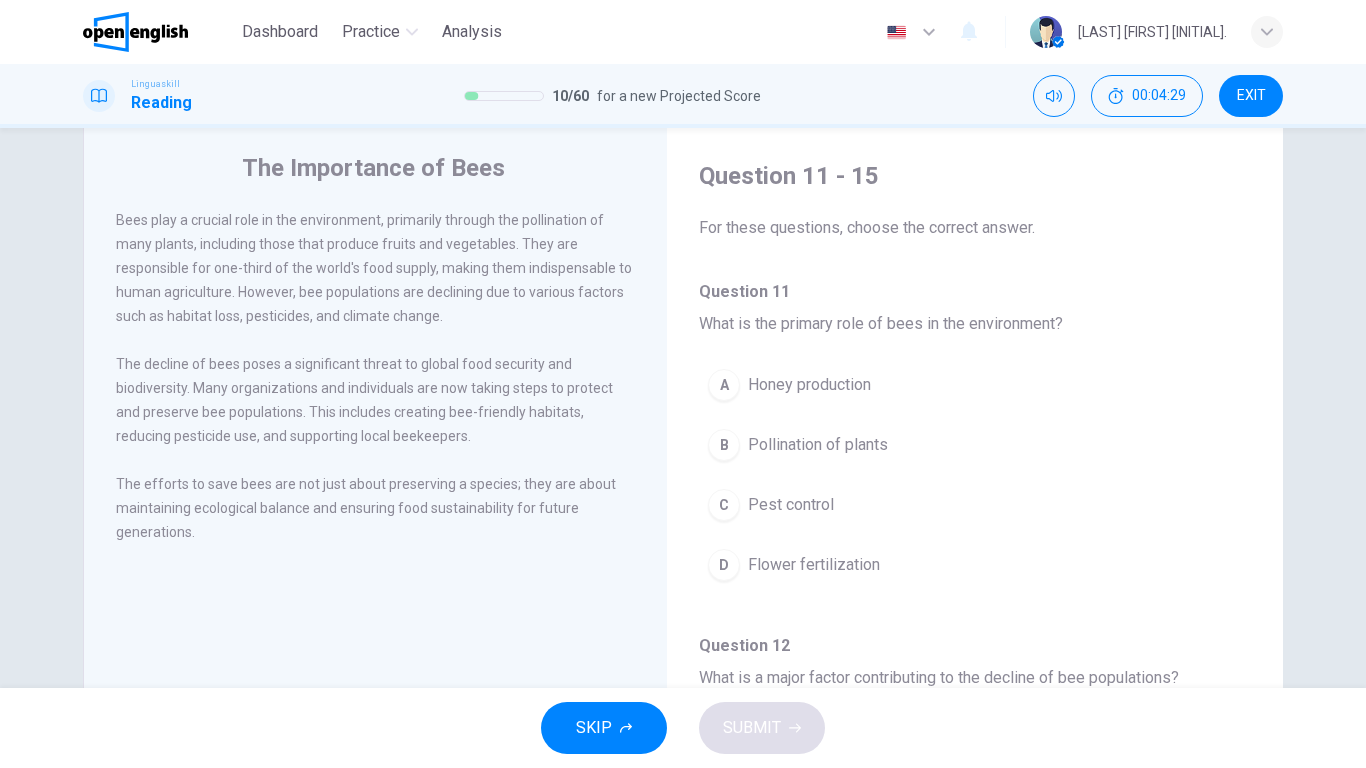 click on "Honey production" at bounding box center [809, 385] 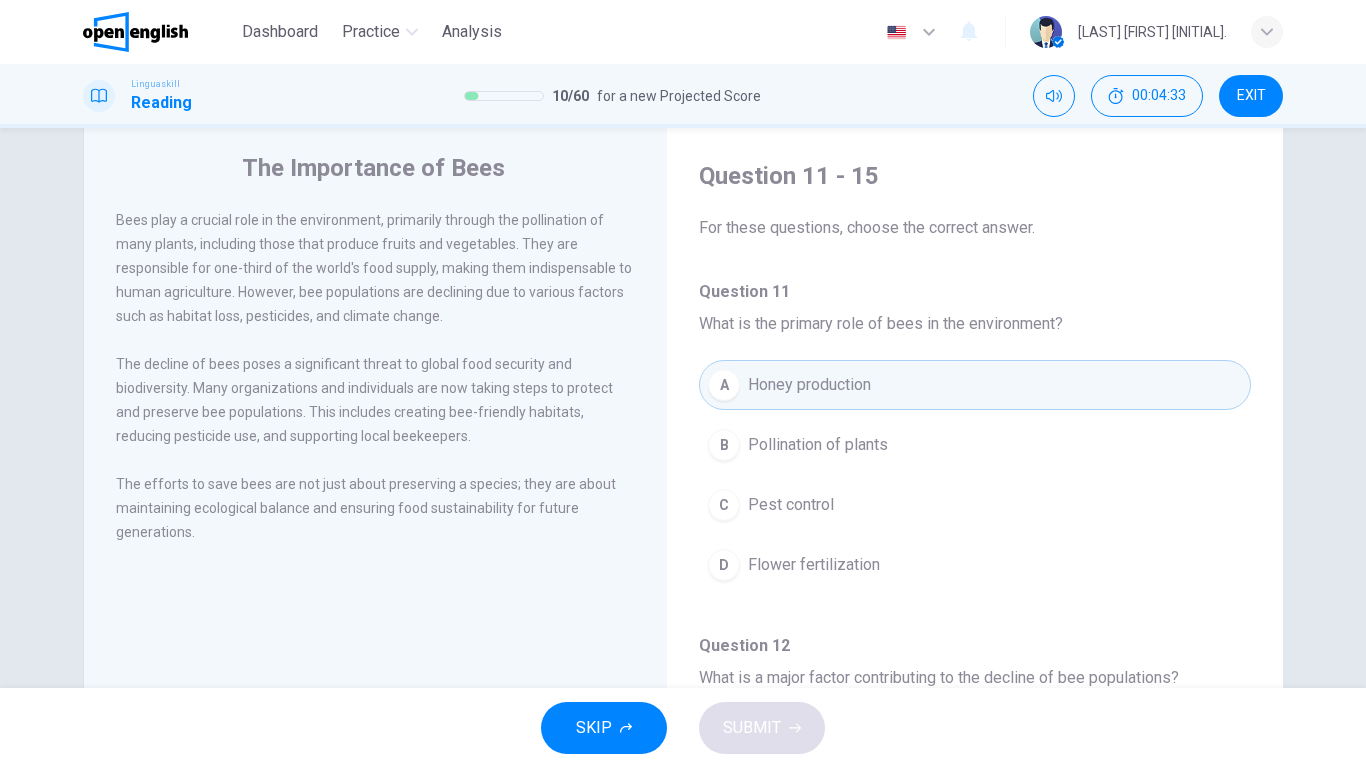 click on "Pollination of plants" at bounding box center (818, 445) 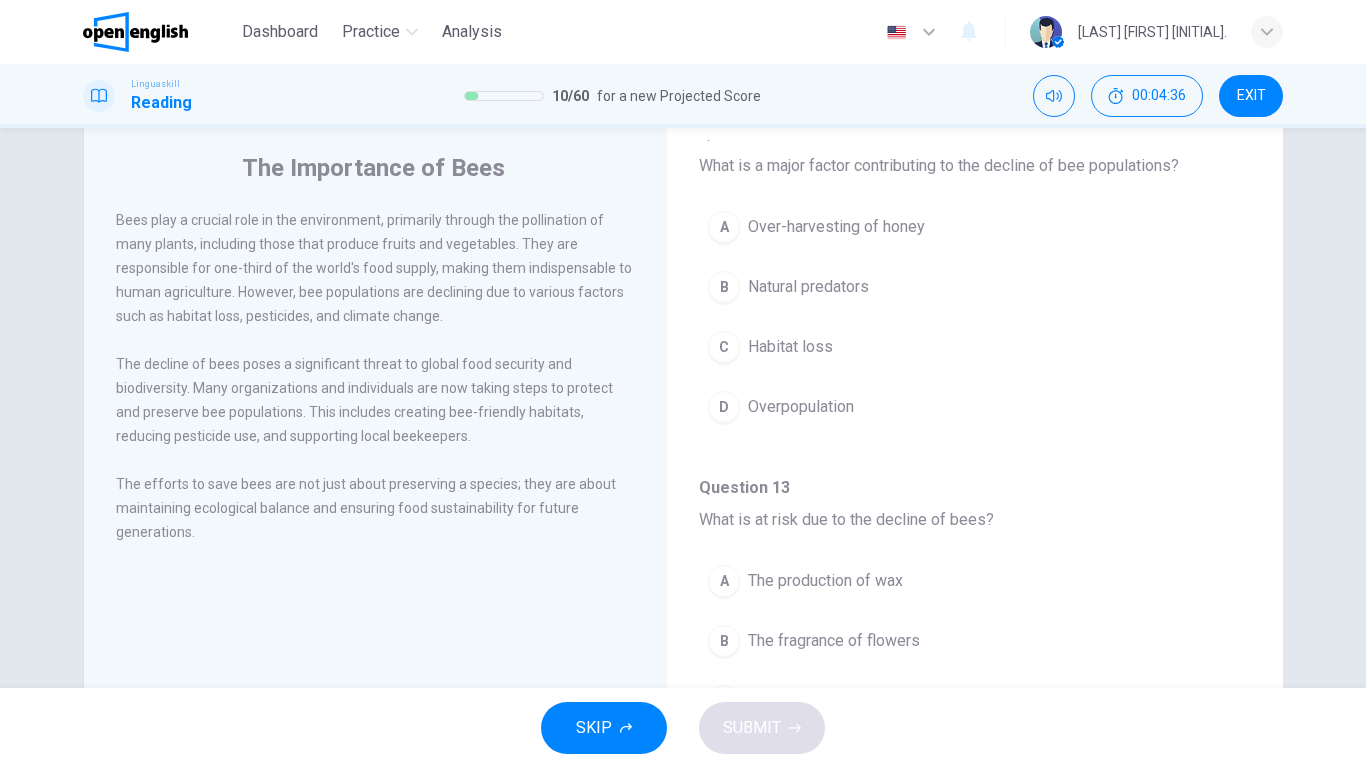 scroll, scrollTop: 518, scrollLeft: 0, axis: vertical 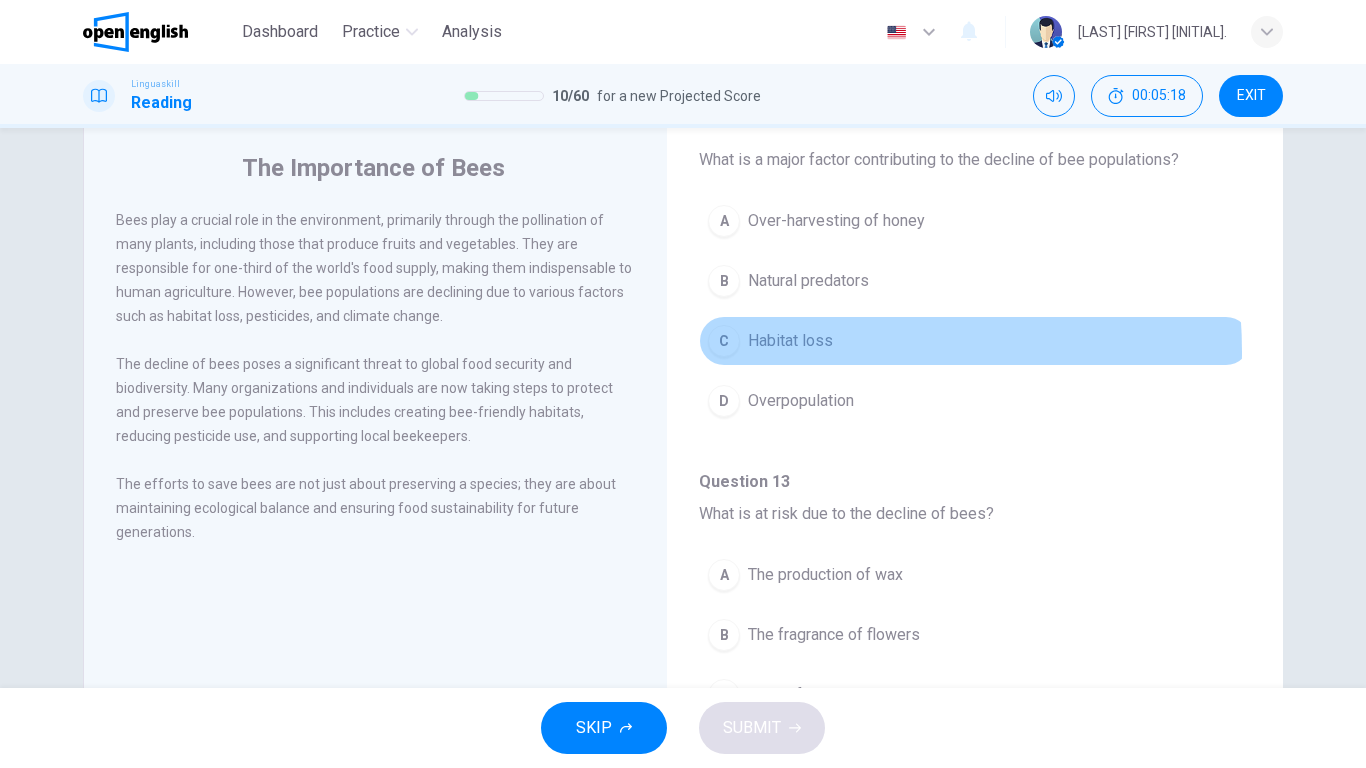 click on "Habitat loss" at bounding box center (790, 341) 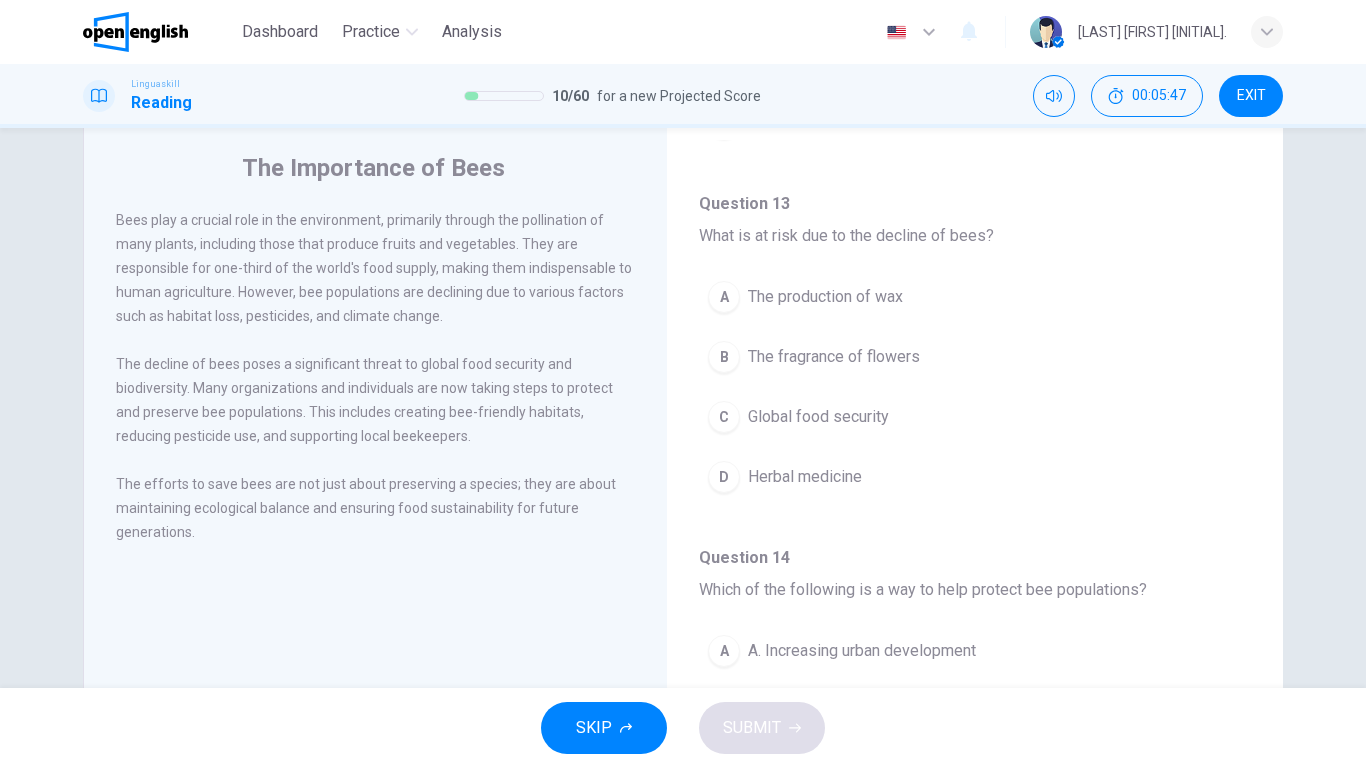 scroll, scrollTop: 799, scrollLeft: 0, axis: vertical 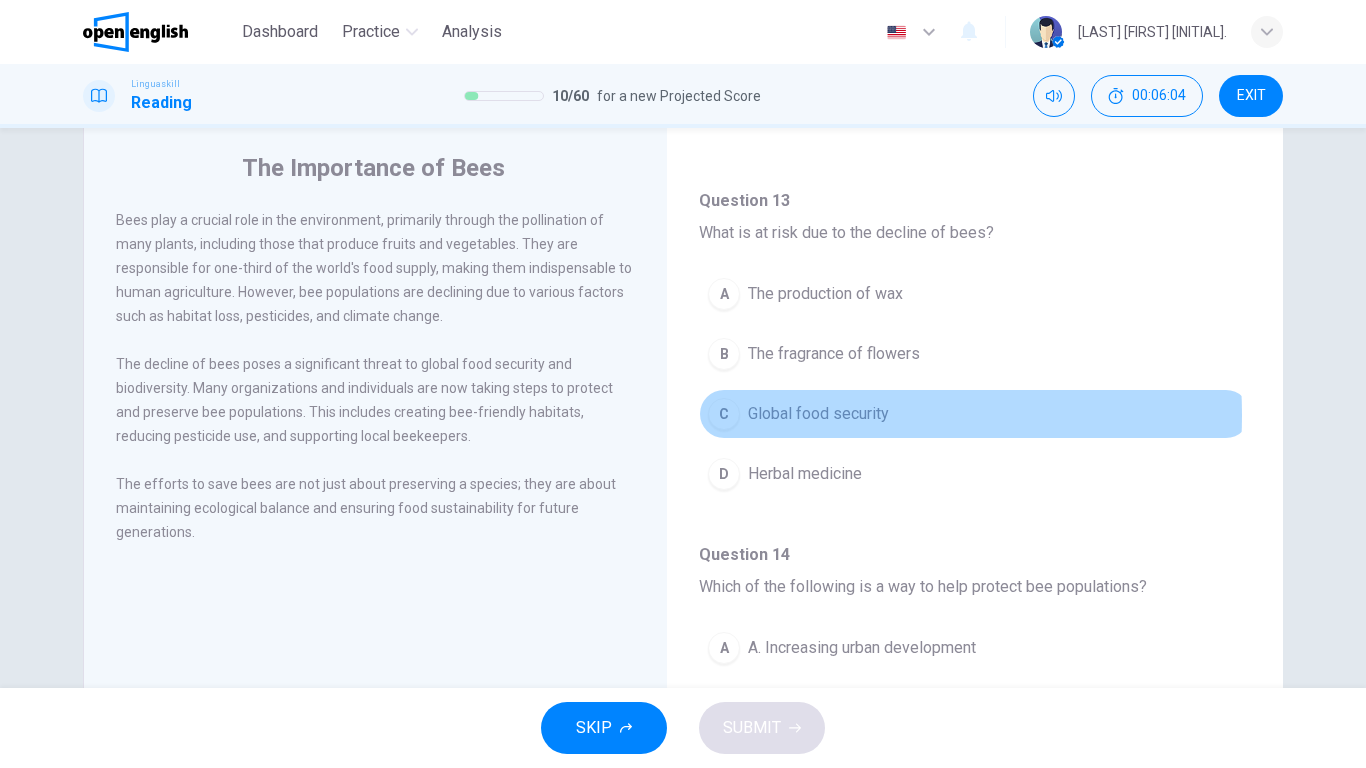 click on "Global food security" at bounding box center (818, 414) 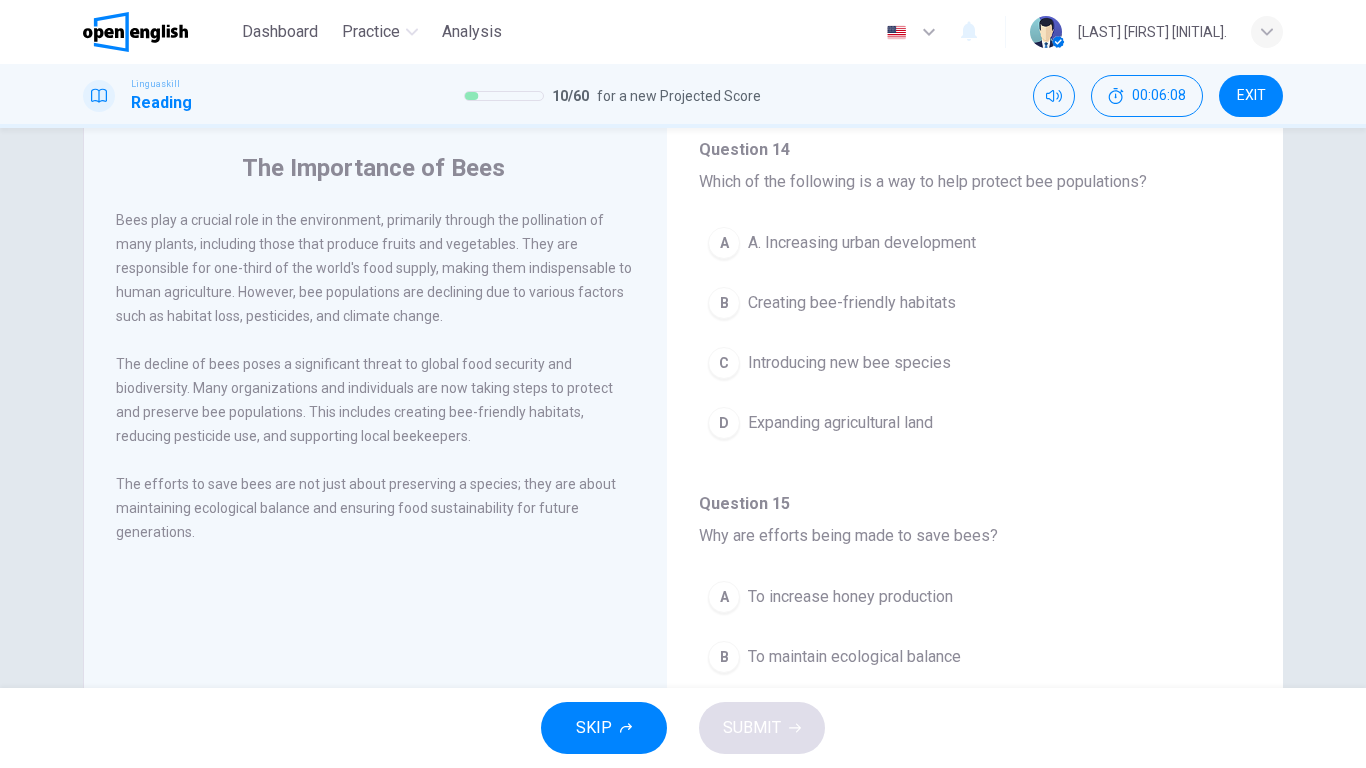 scroll, scrollTop: 1216, scrollLeft: 0, axis: vertical 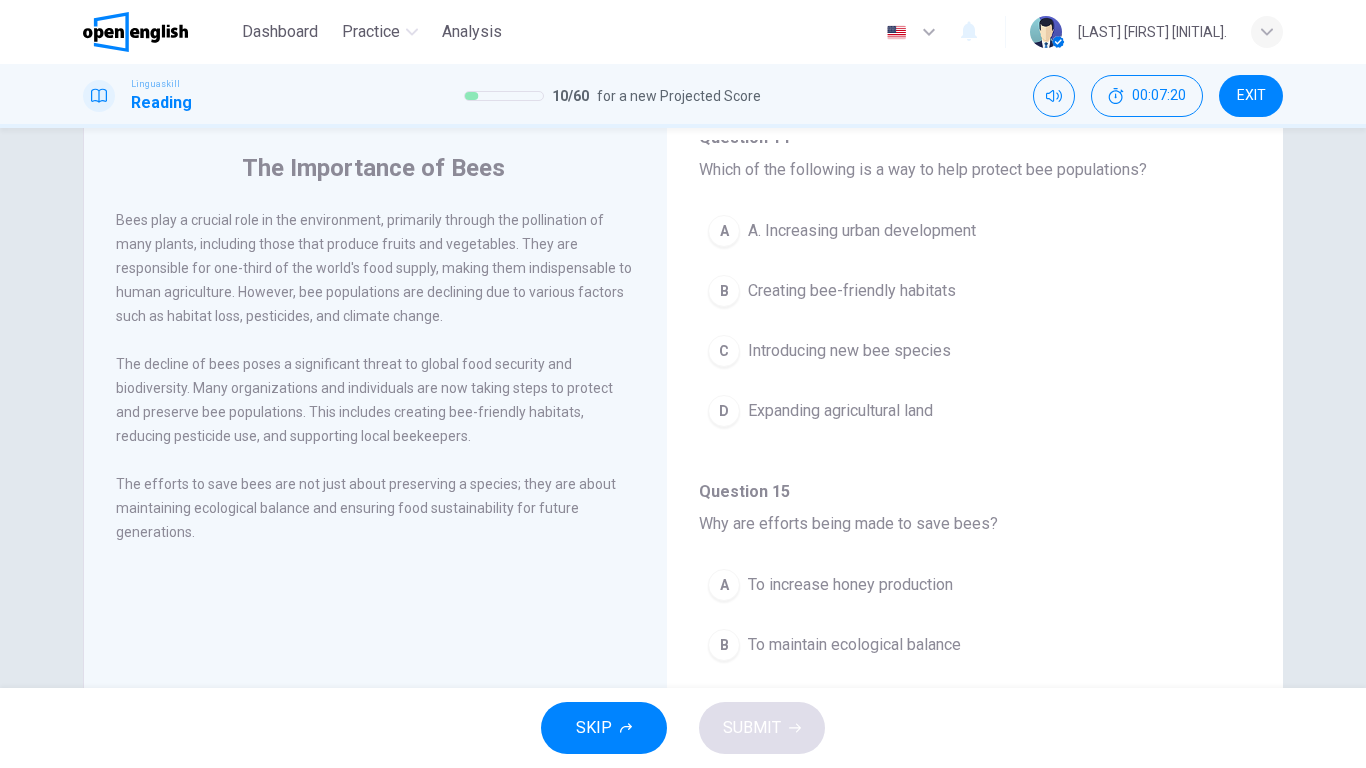 click on "B Creating bee-friendly habitats" at bounding box center [975, 291] 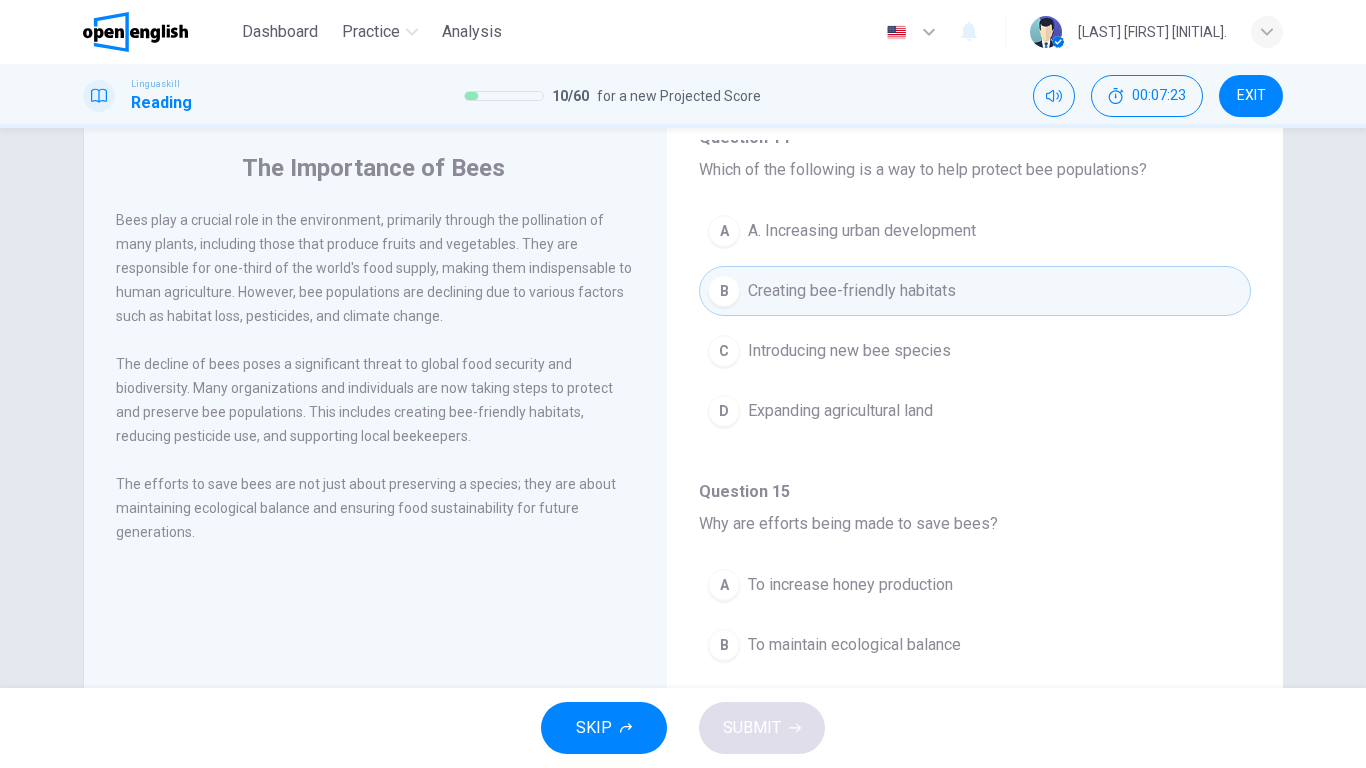 scroll, scrollTop: 1251, scrollLeft: 0, axis: vertical 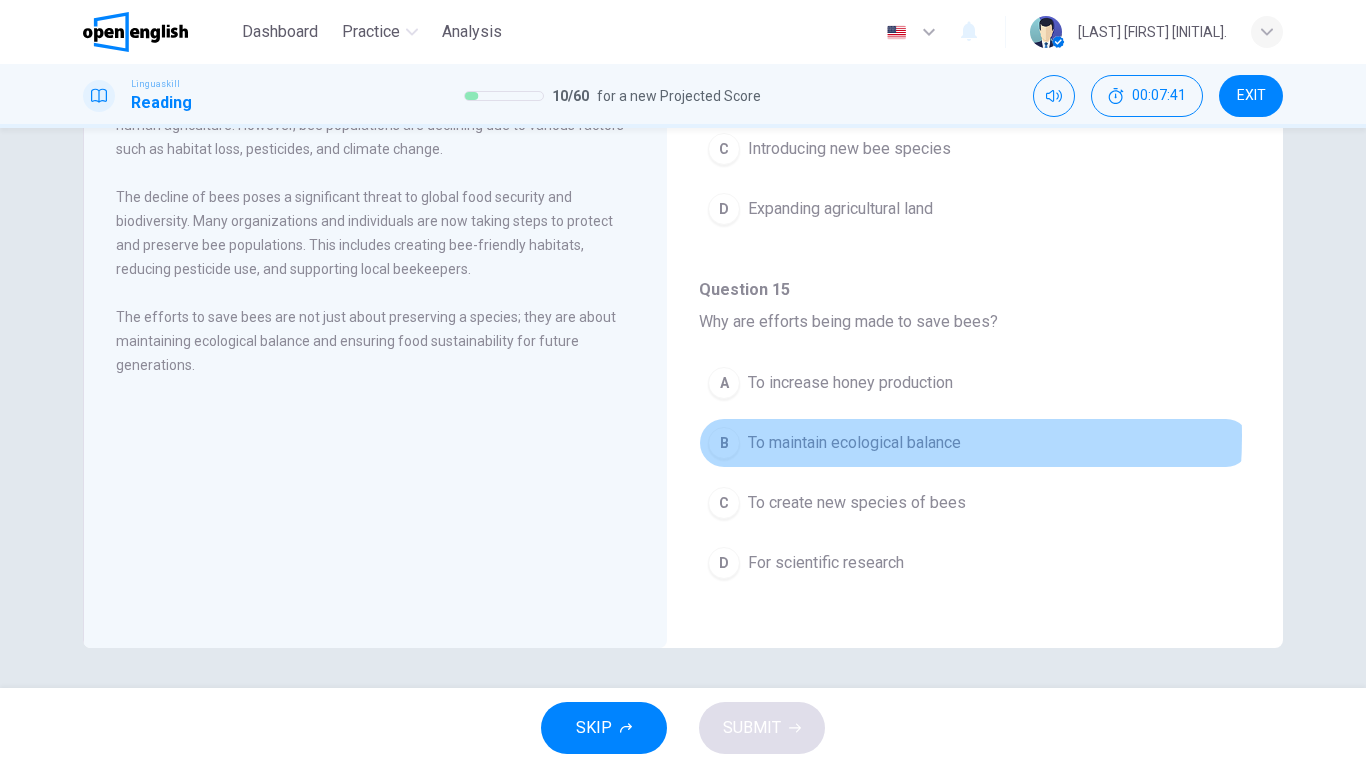 click on "To maintain ecological balance" at bounding box center [854, 443] 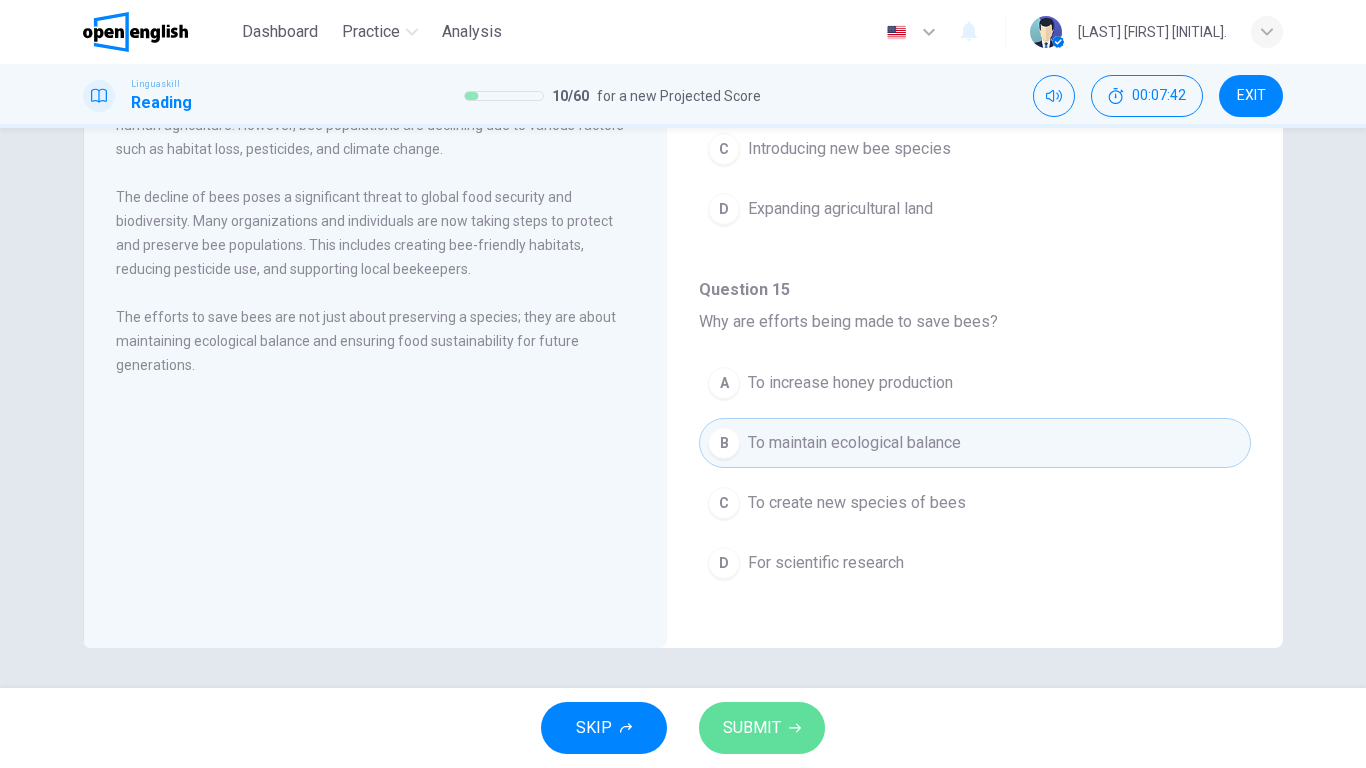 click on "SUBMIT" at bounding box center [752, 728] 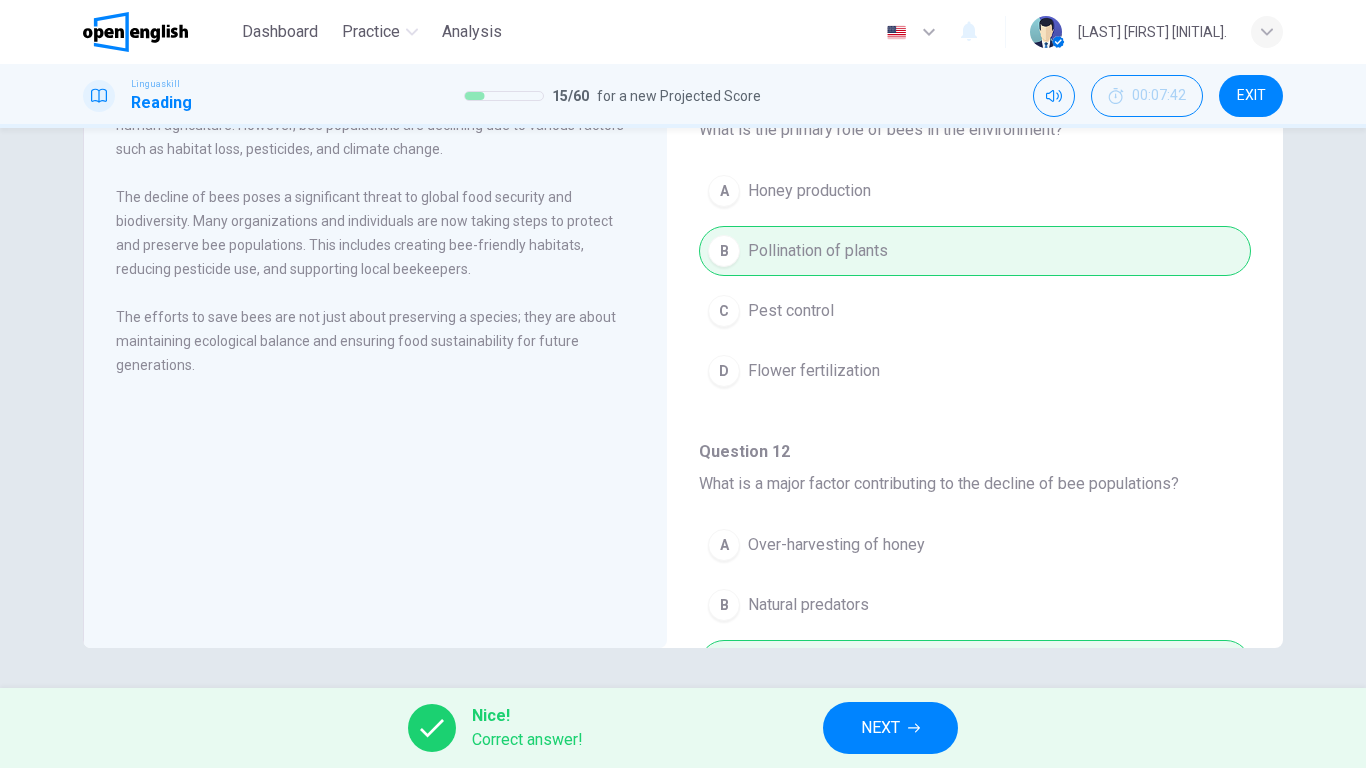 scroll, scrollTop: 6, scrollLeft: 0, axis: vertical 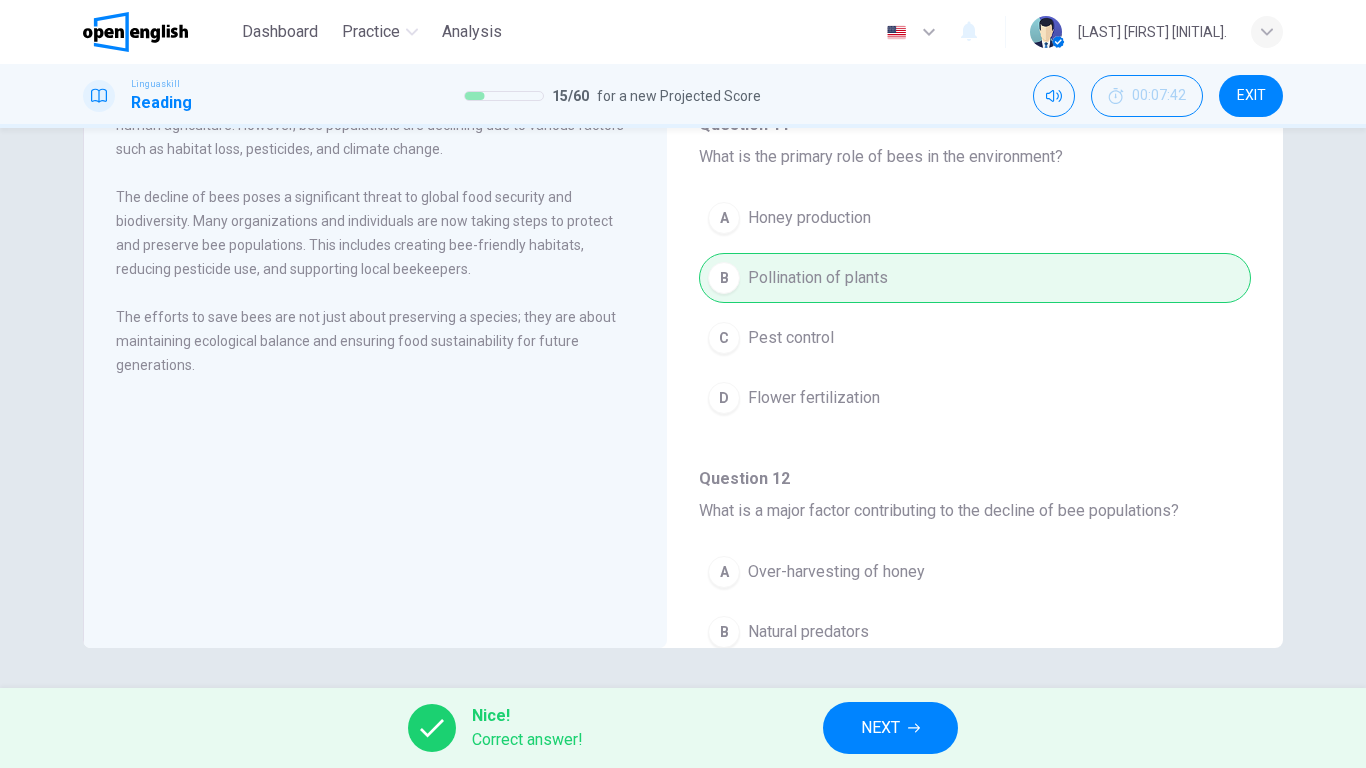 click on "NEXT" at bounding box center [880, 728] 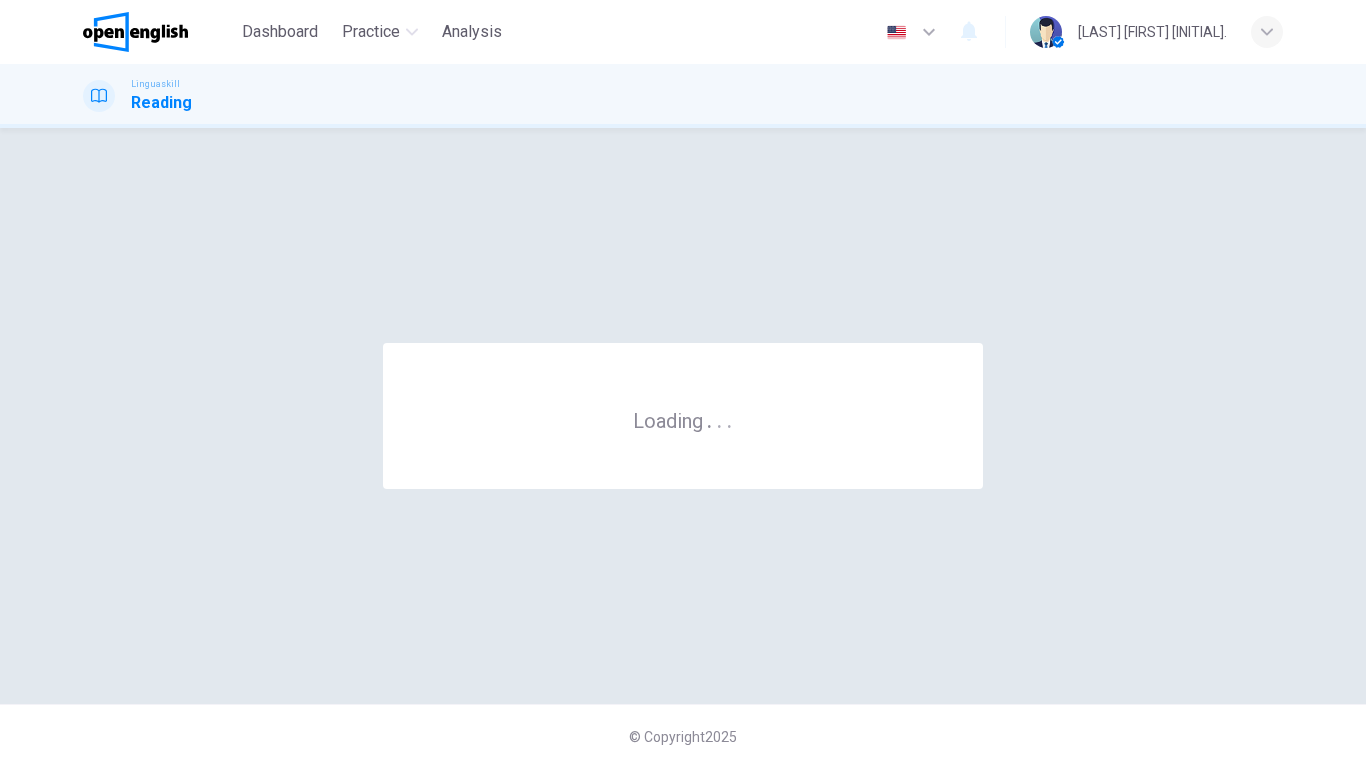 scroll, scrollTop: 0, scrollLeft: 0, axis: both 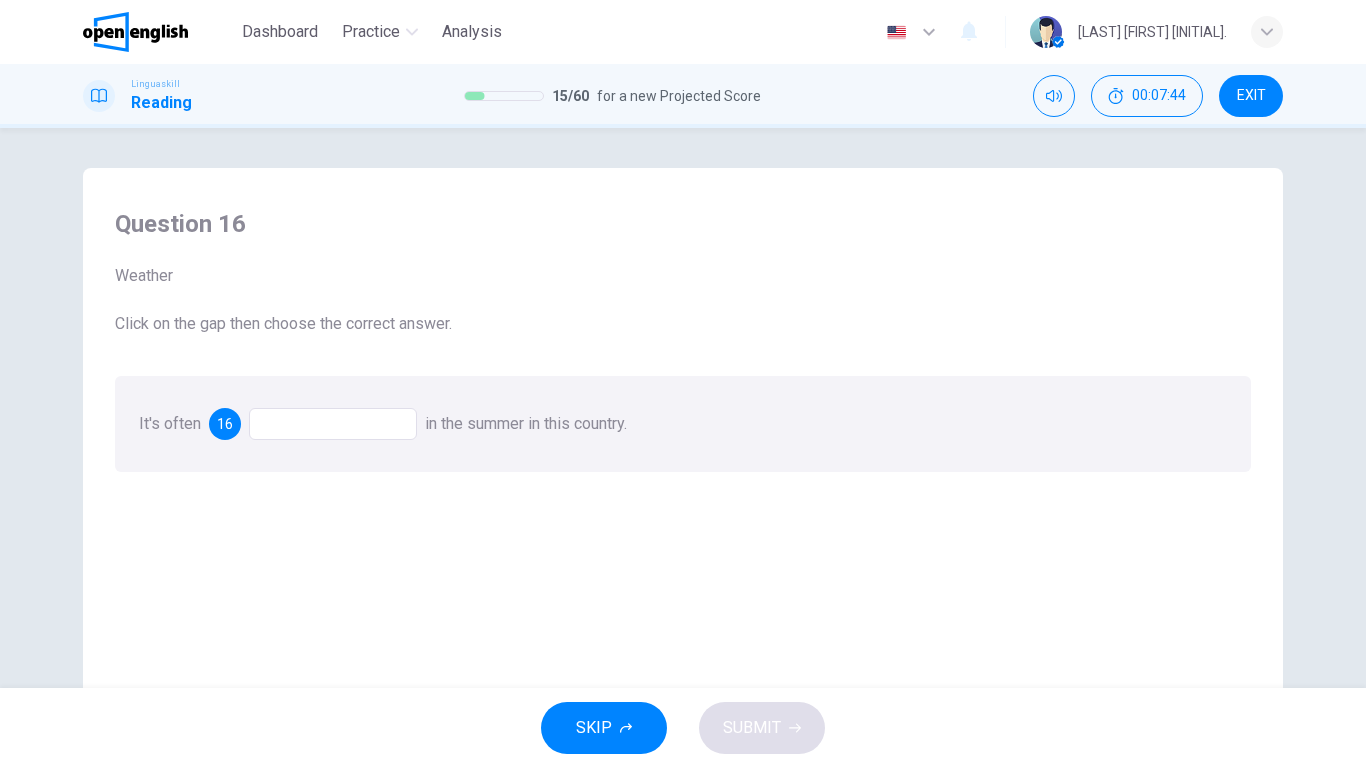 click at bounding box center [333, 424] 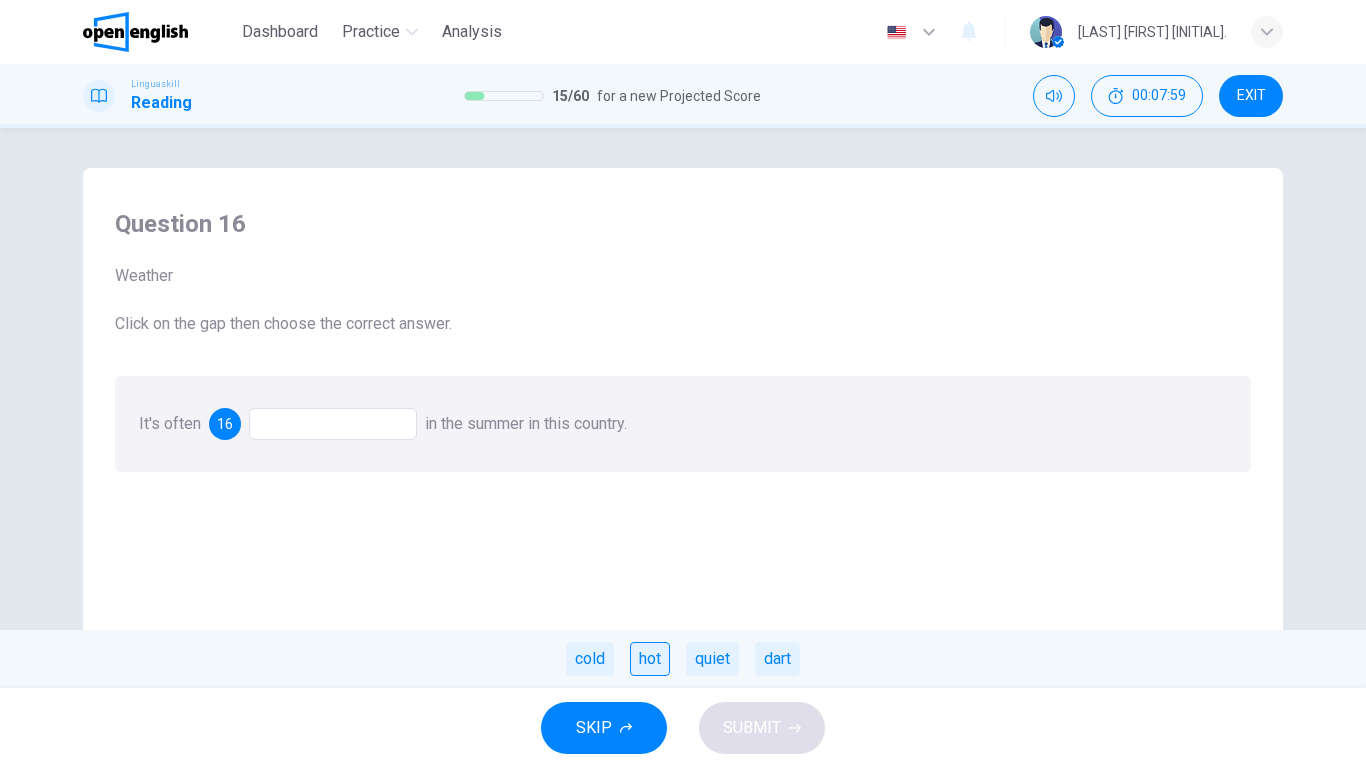 click on "hot" at bounding box center [650, 659] 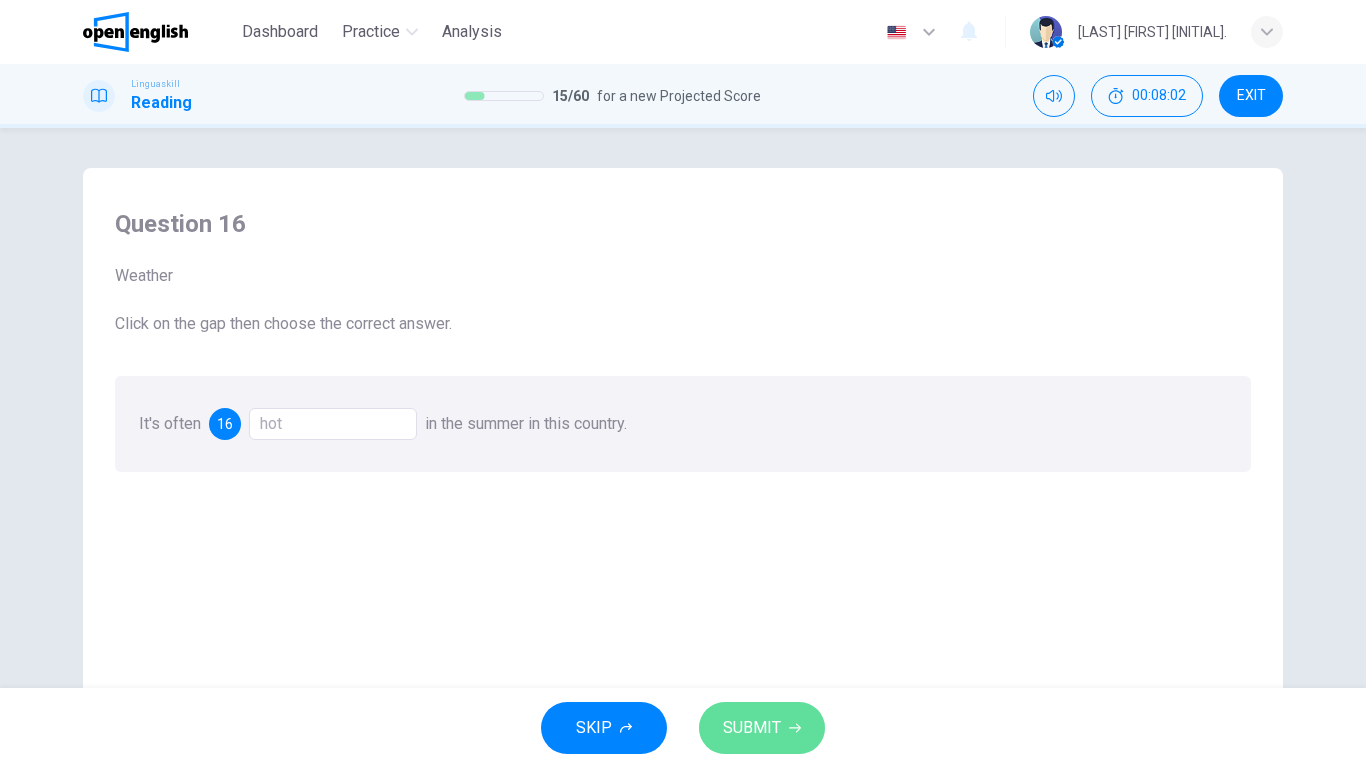 click on "SUBMIT" at bounding box center (752, 728) 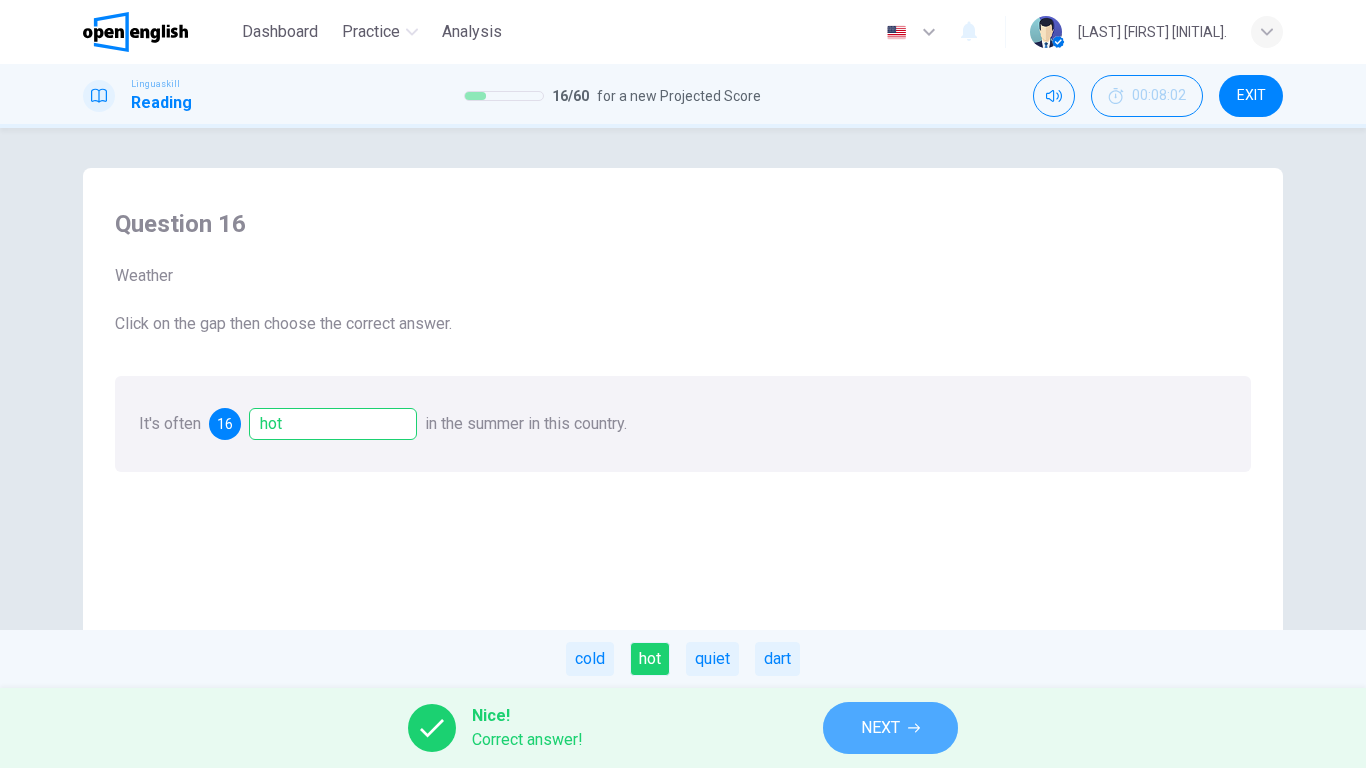 click on "NEXT" at bounding box center [890, 728] 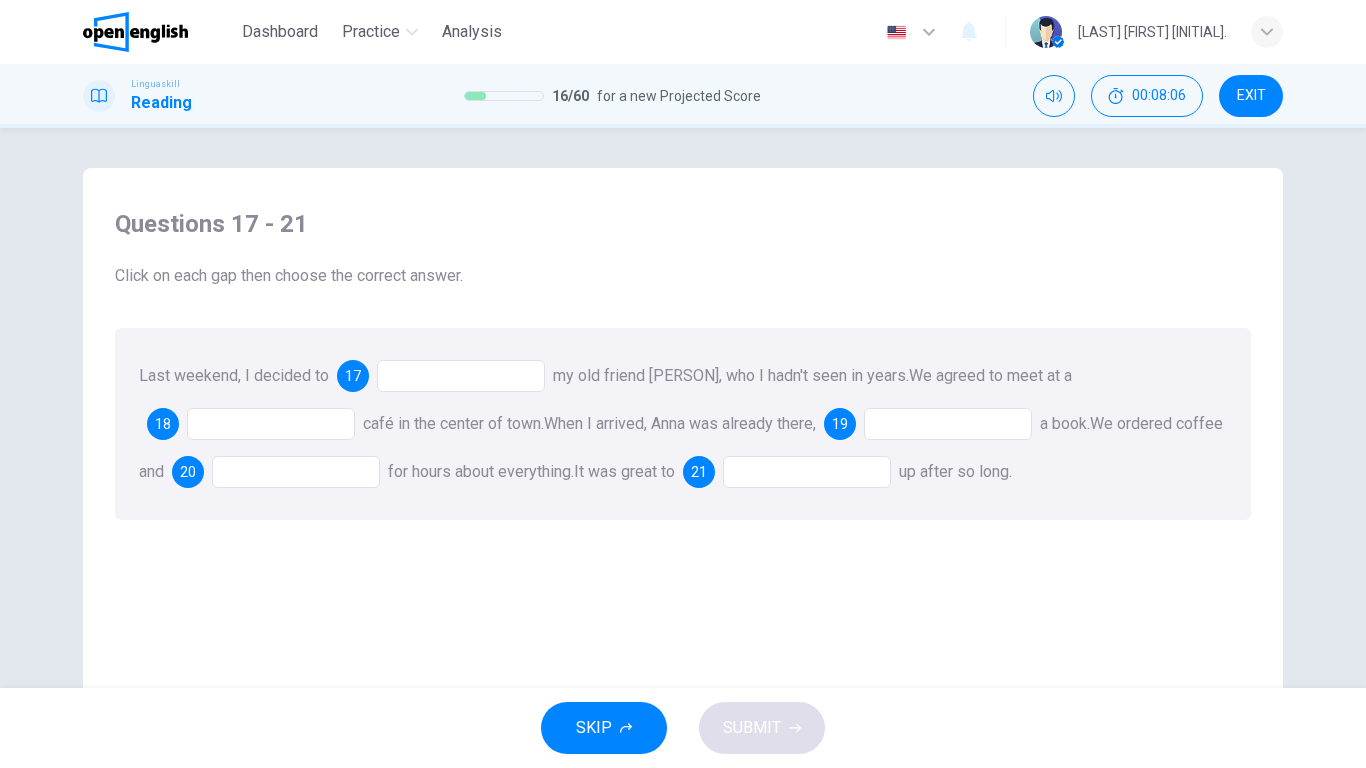 click at bounding box center [461, 376] 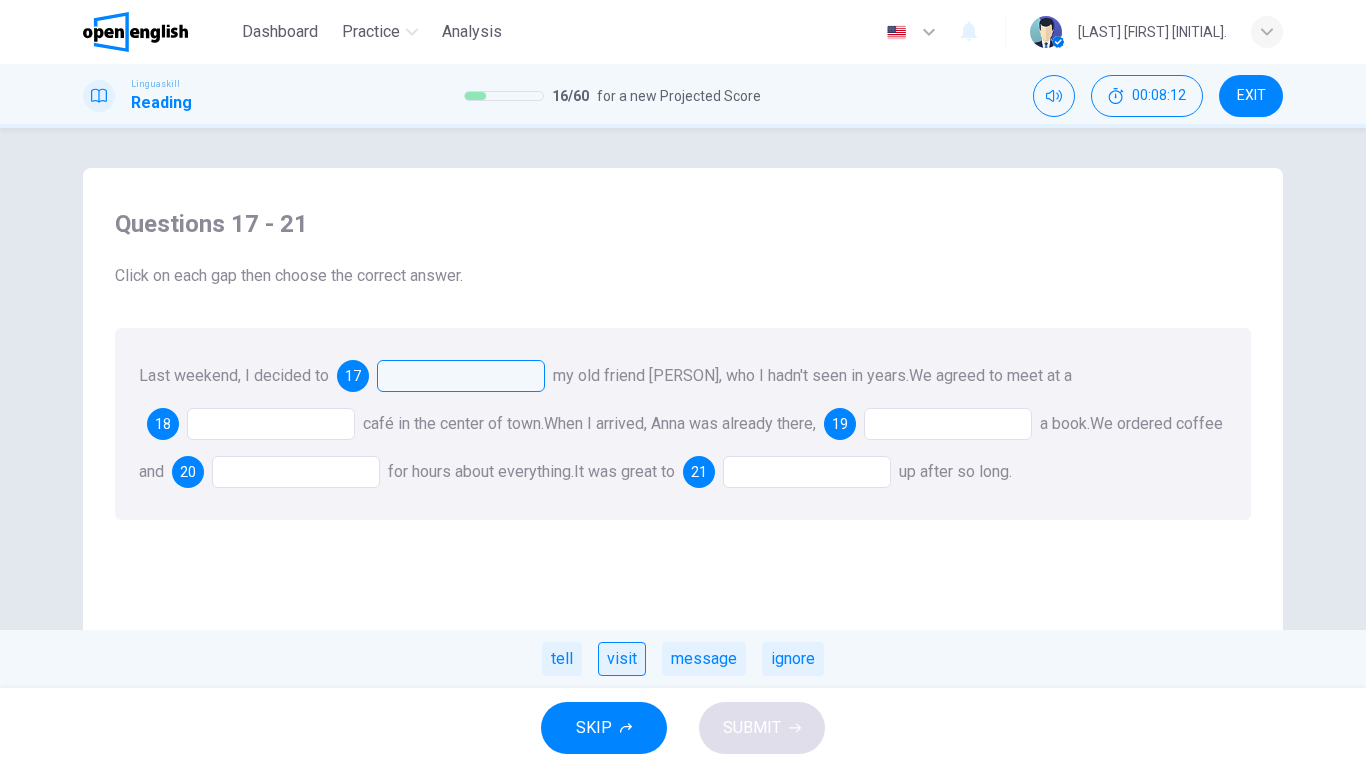 click on "visit" at bounding box center (622, 659) 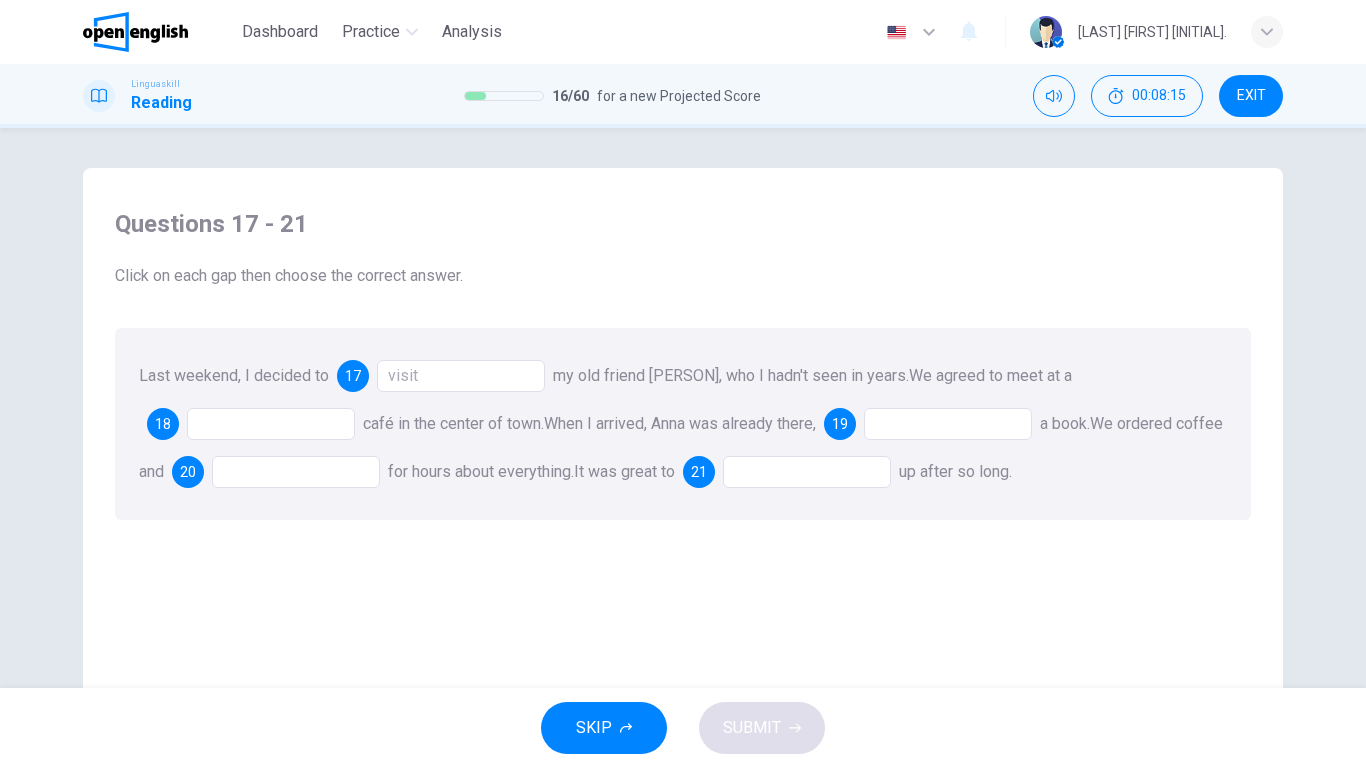 click at bounding box center (271, 424) 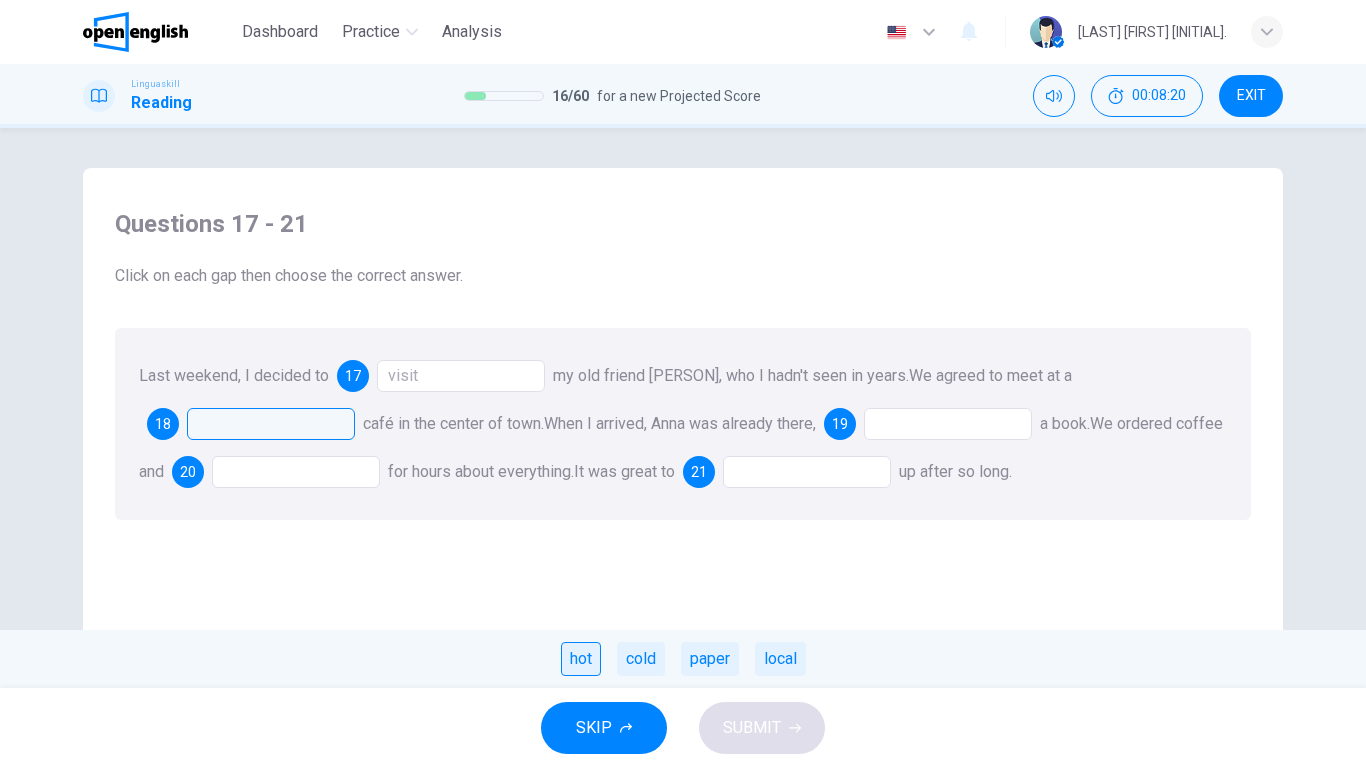 click on "hot" at bounding box center (581, 659) 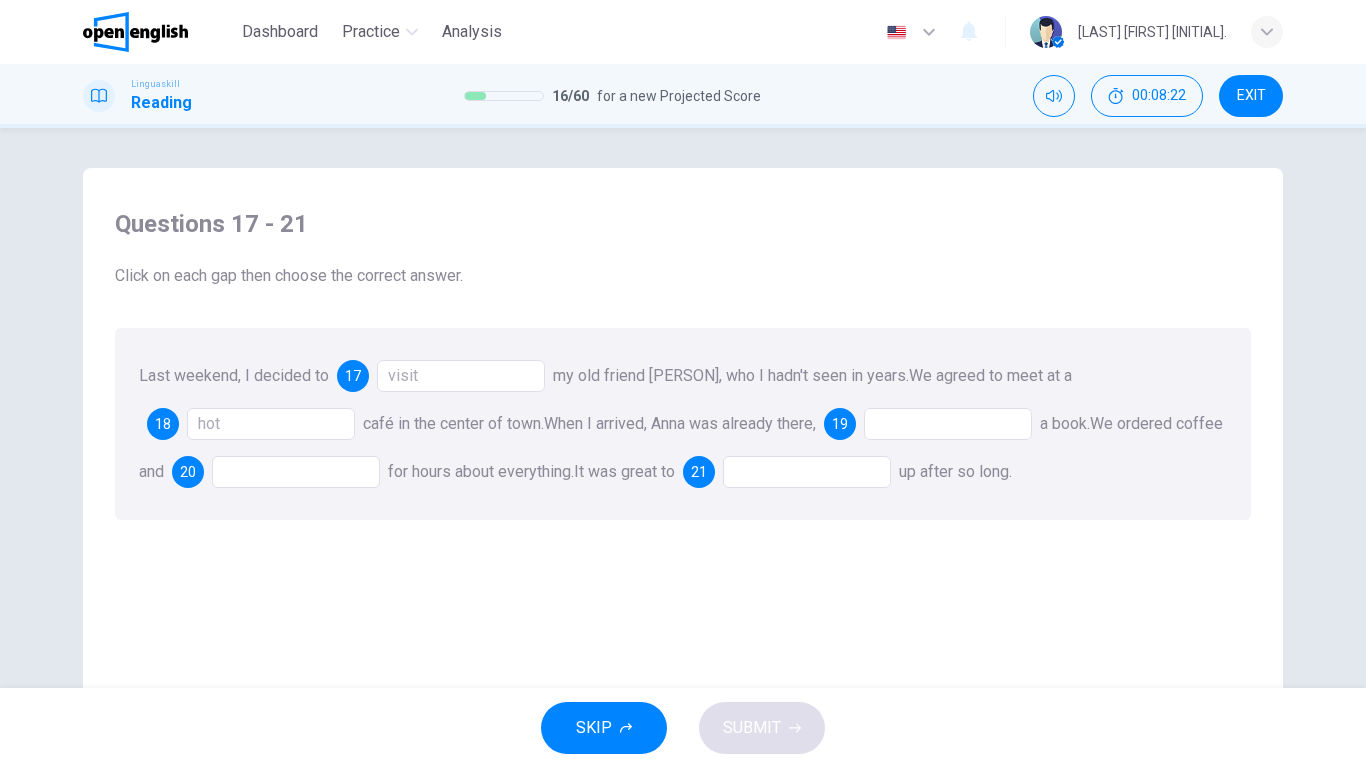 click at bounding box center [948, 424] 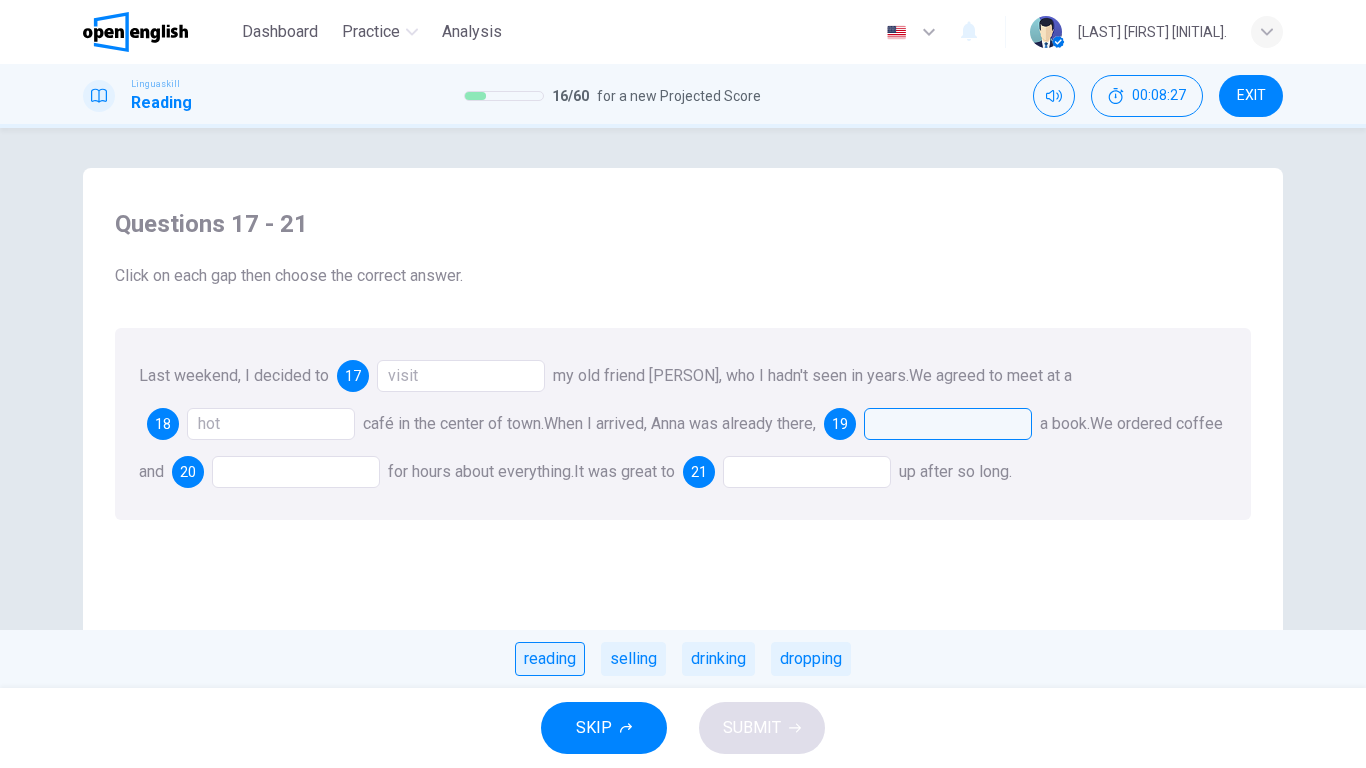 click on "reading" at bounding box center (550, 659) 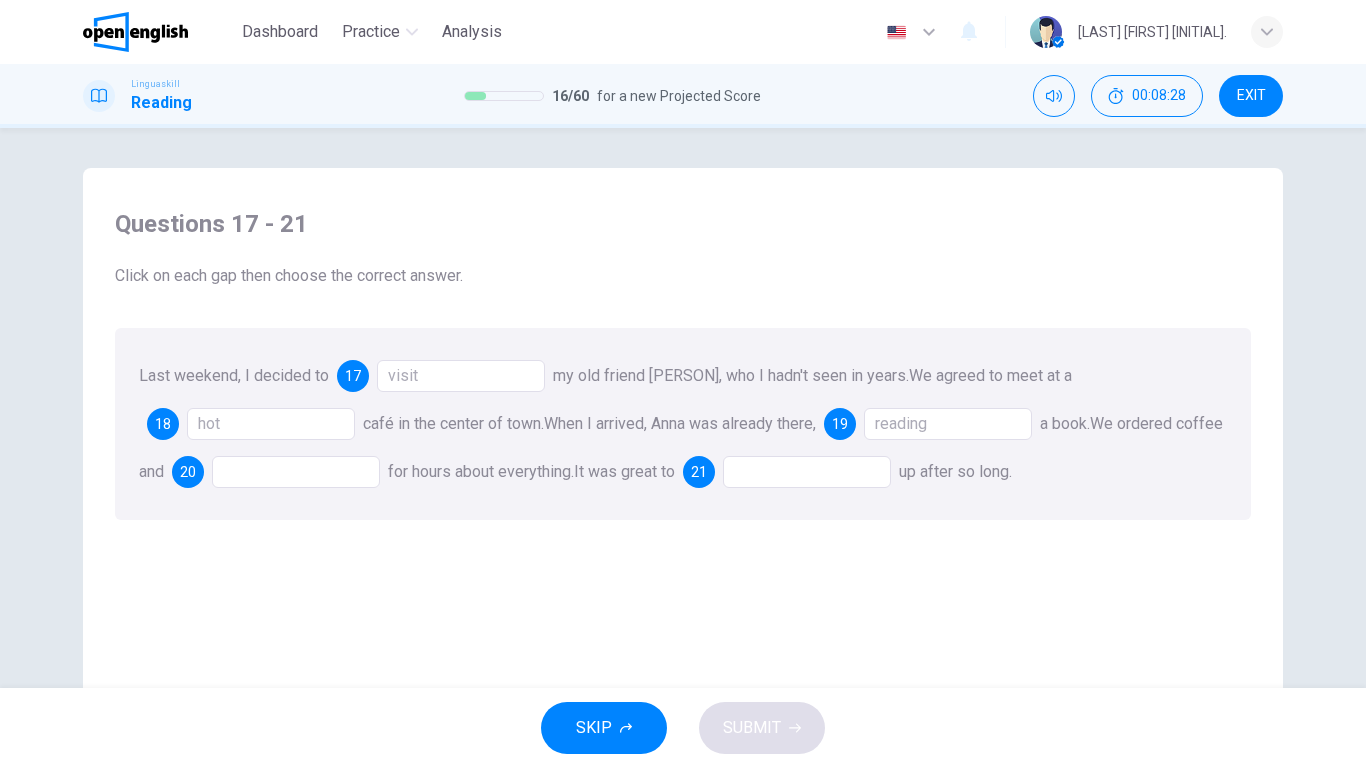 click at bounding box center (296, 472) 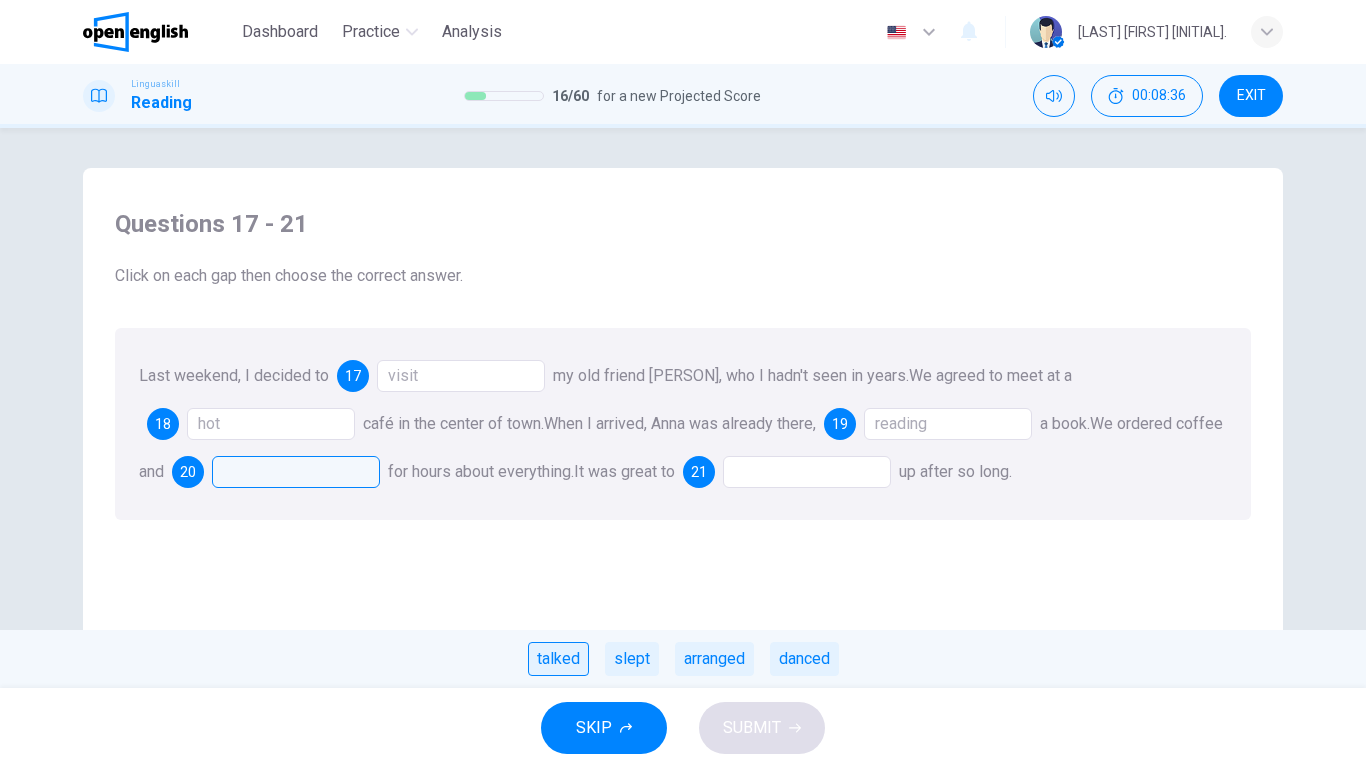 click on "talked" at bounding box center [558, 659] 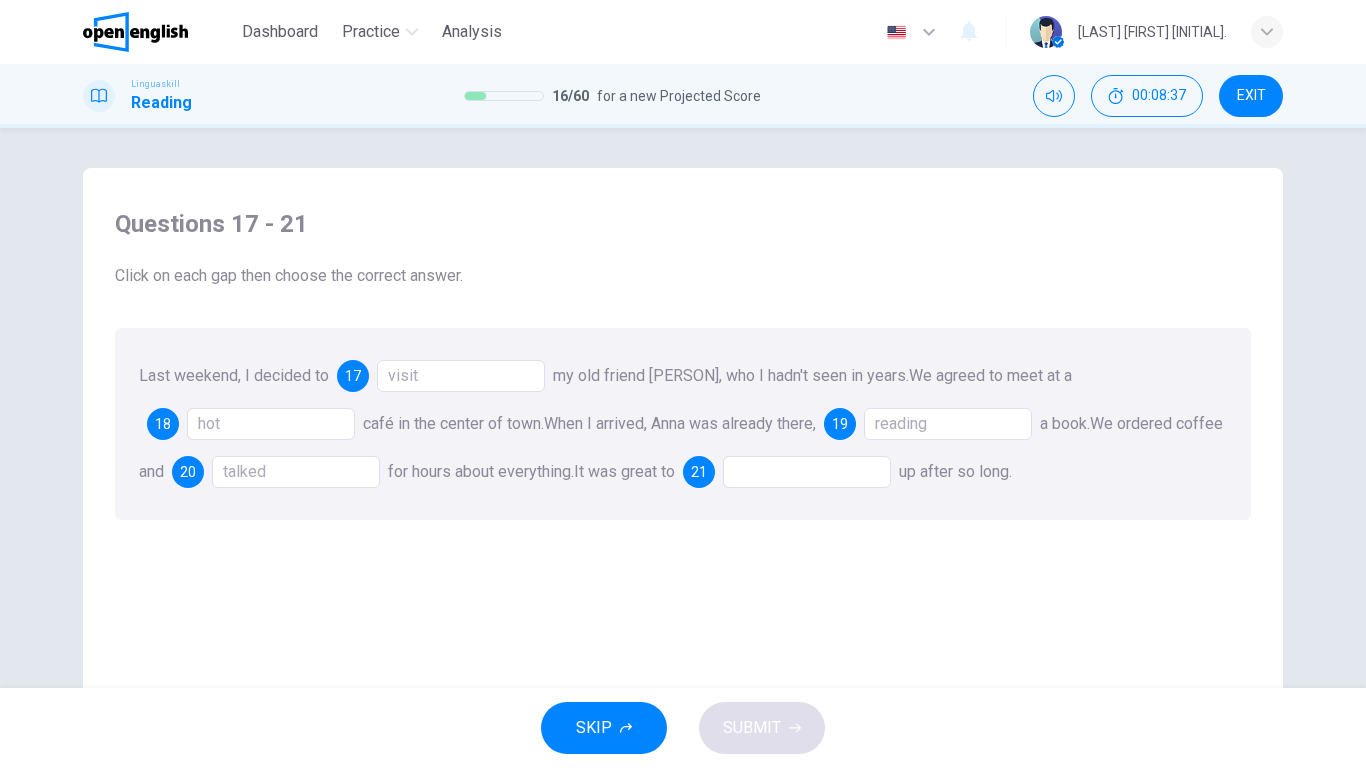 click at bounding box center [807, 472] 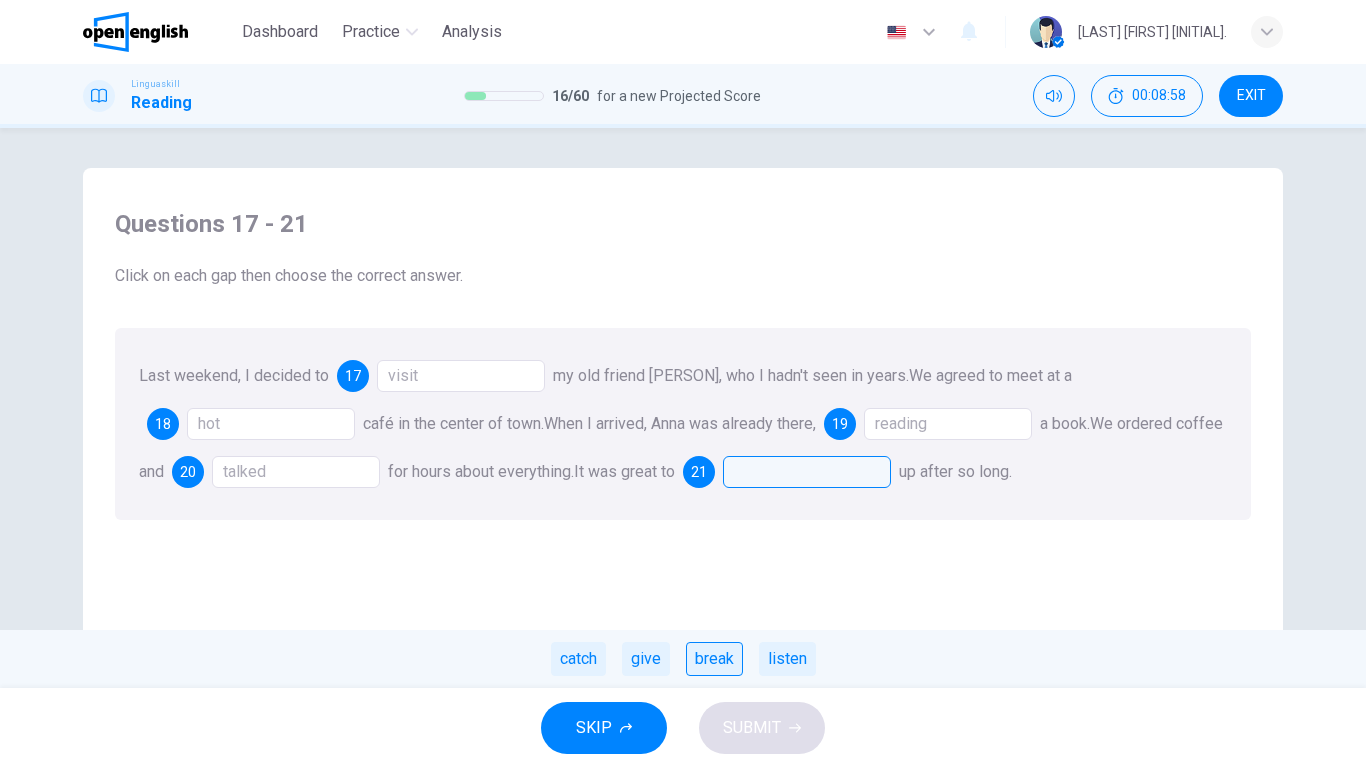 click on "break" at bounding box center [714, 659] 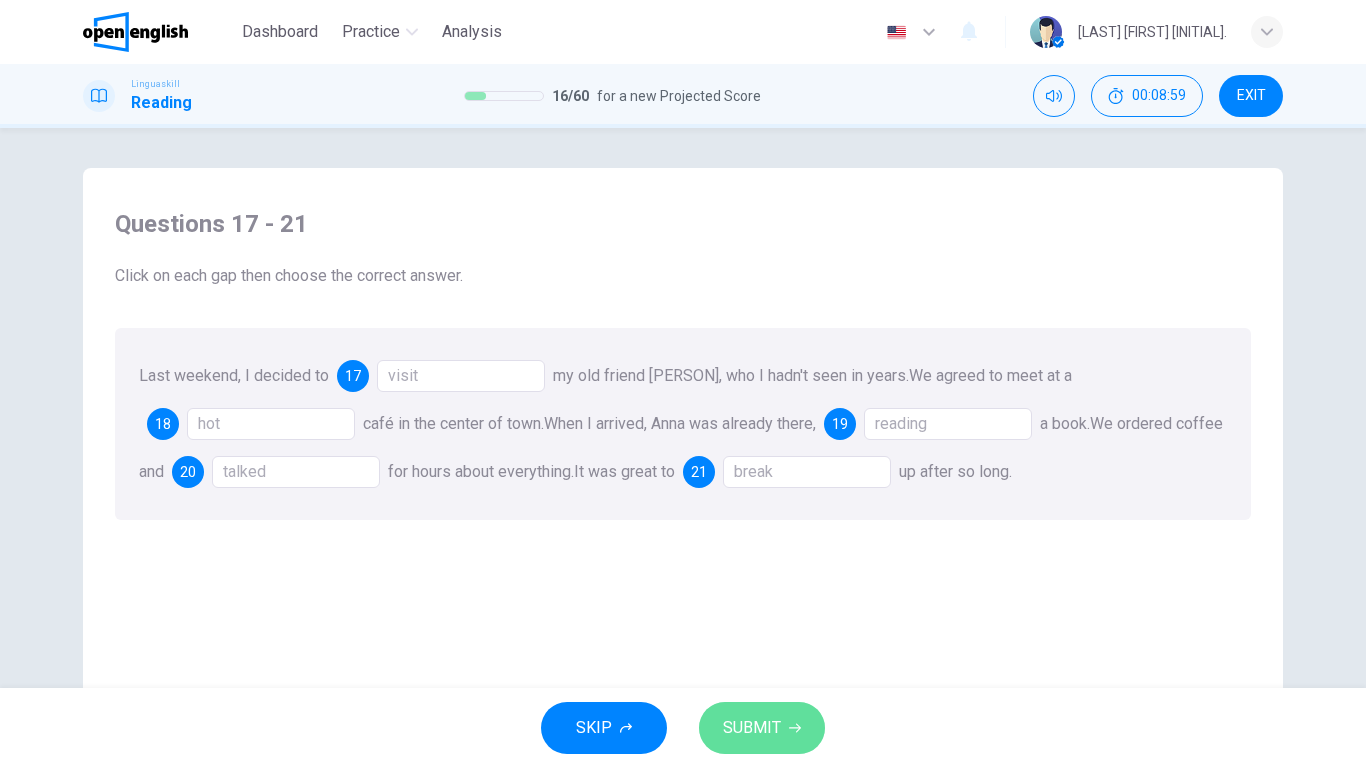 click on "SUBMIT" at bounding box center (752, 728) 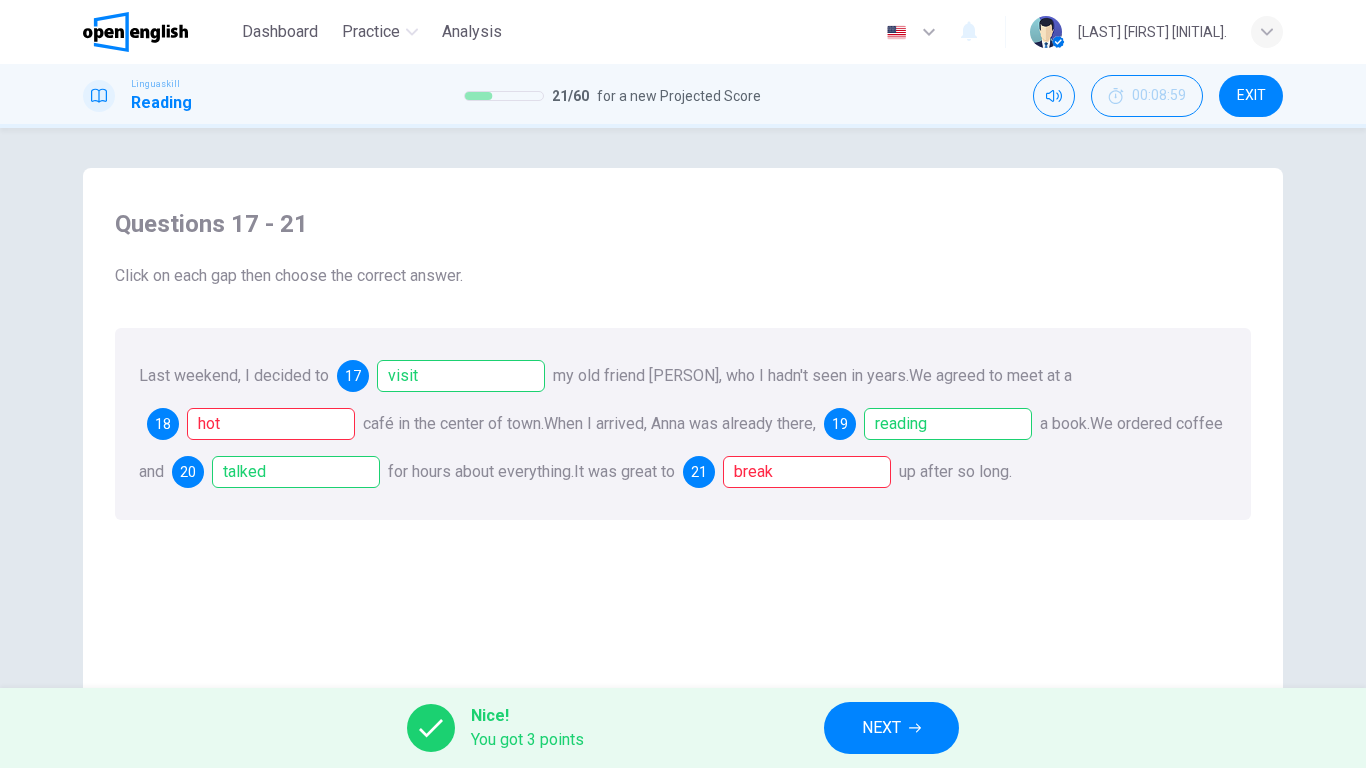 click on "NEXT" at bounding box center (881, 728) 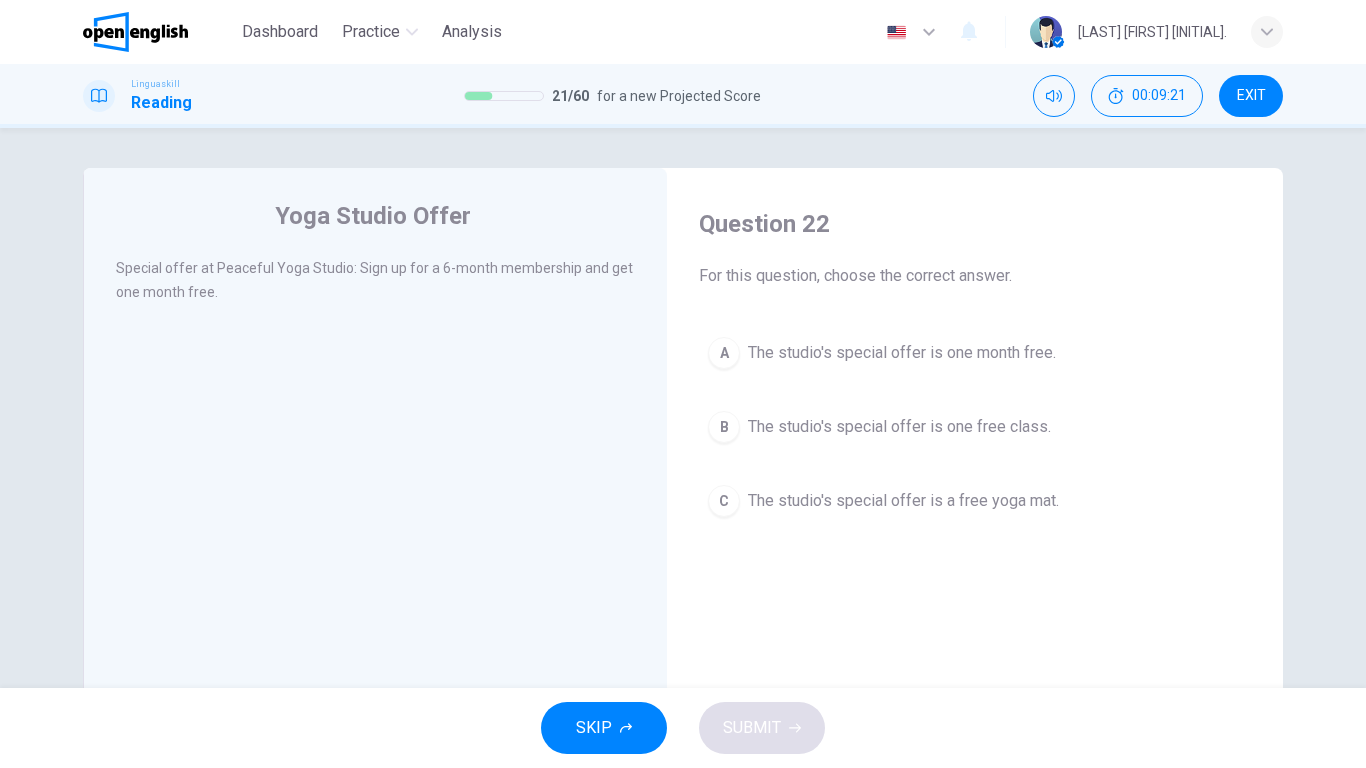 click on "The studio's special offer is one month free." at bounding box center [902, 353] 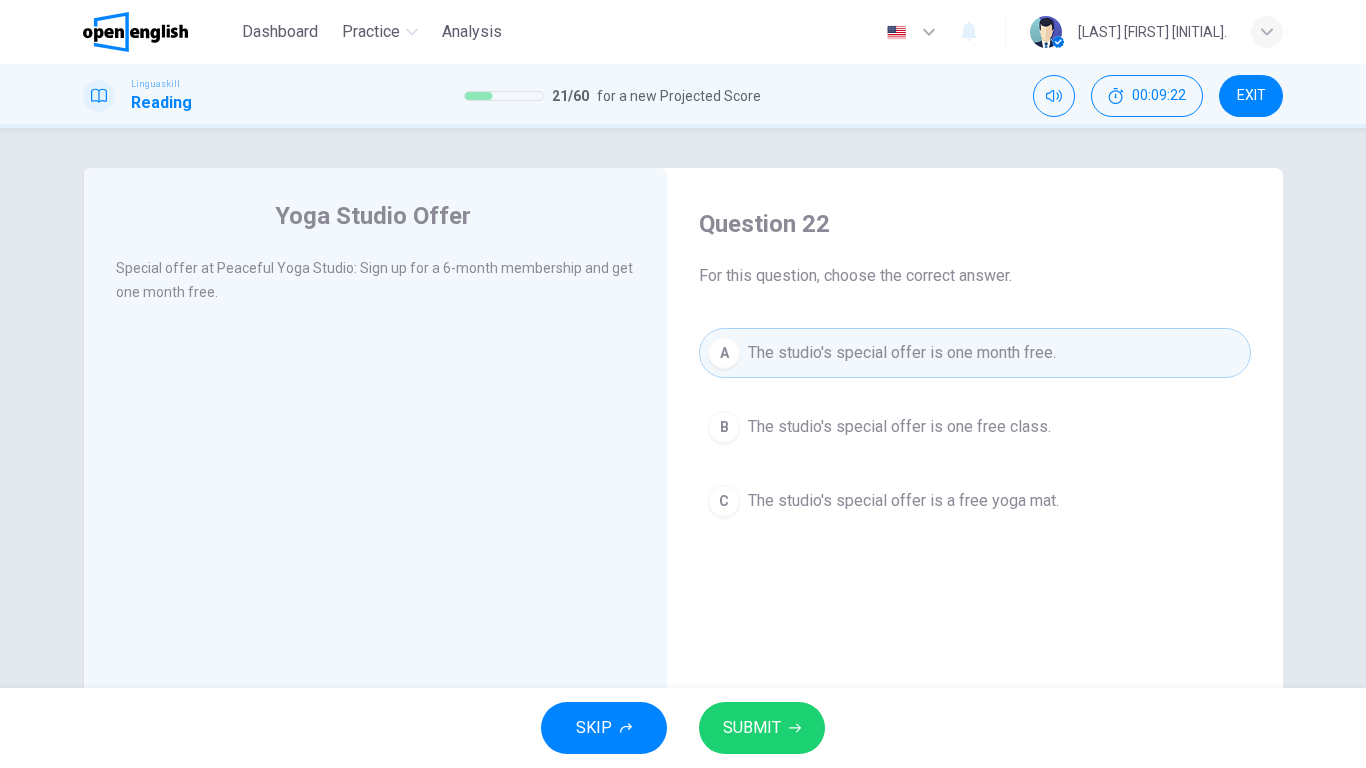 click on "SUBMIT" at bounding box center (752, 728) 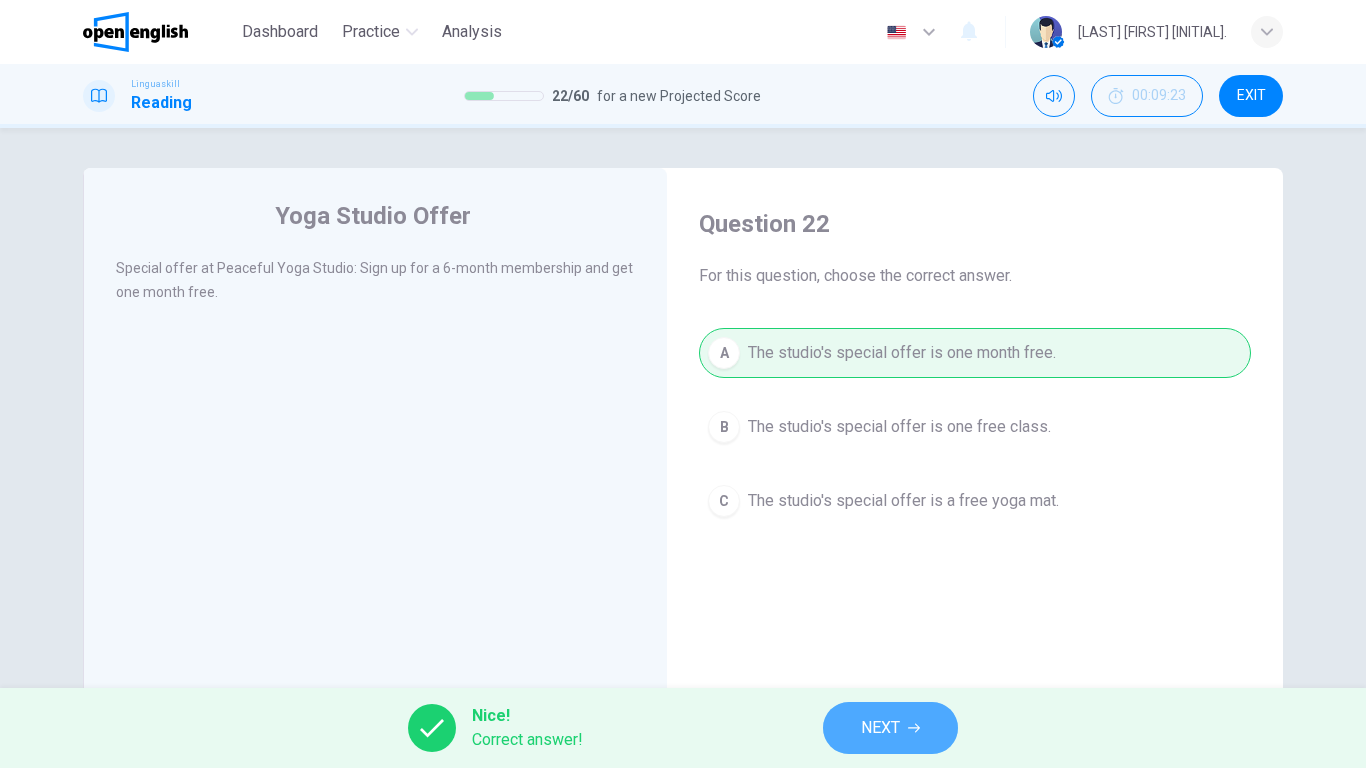 click on "NEXT" at bounding box center (880, 728) 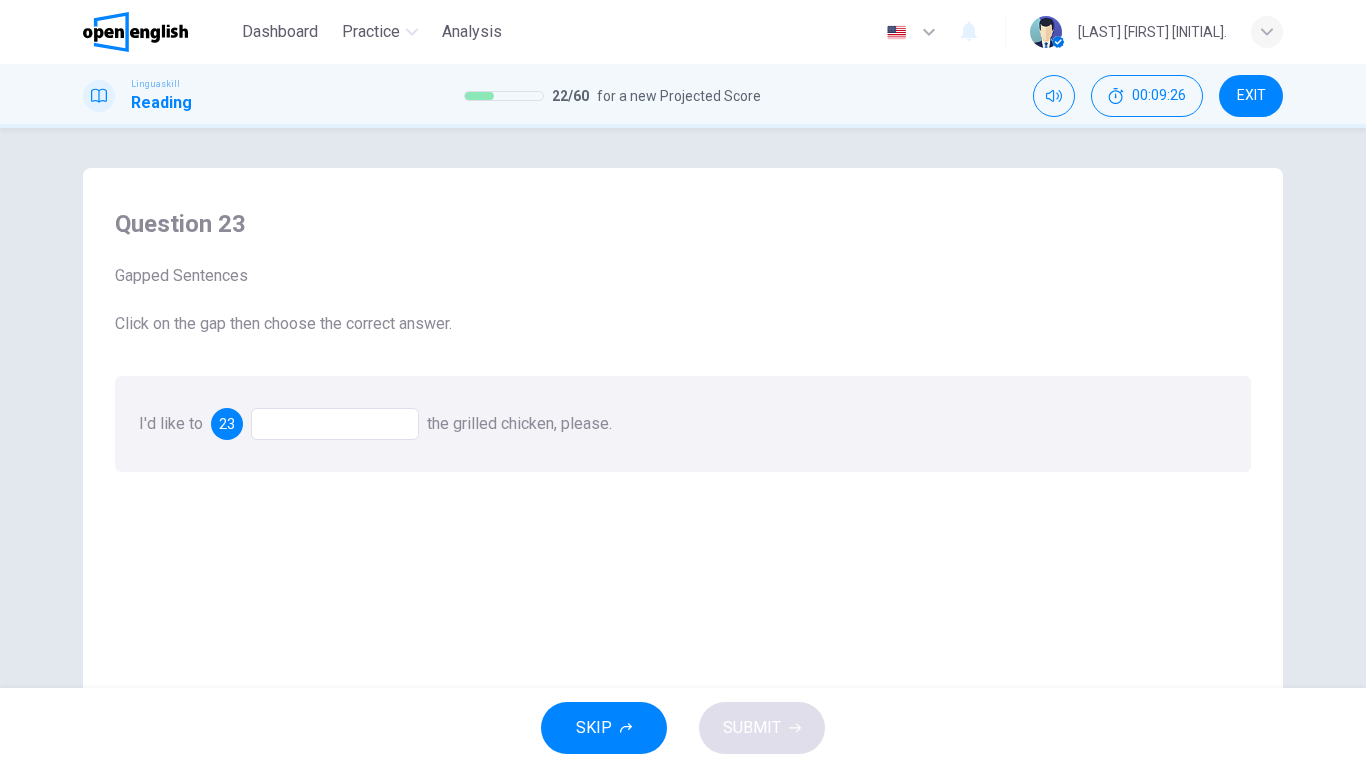click at bounding box center [335, 424] 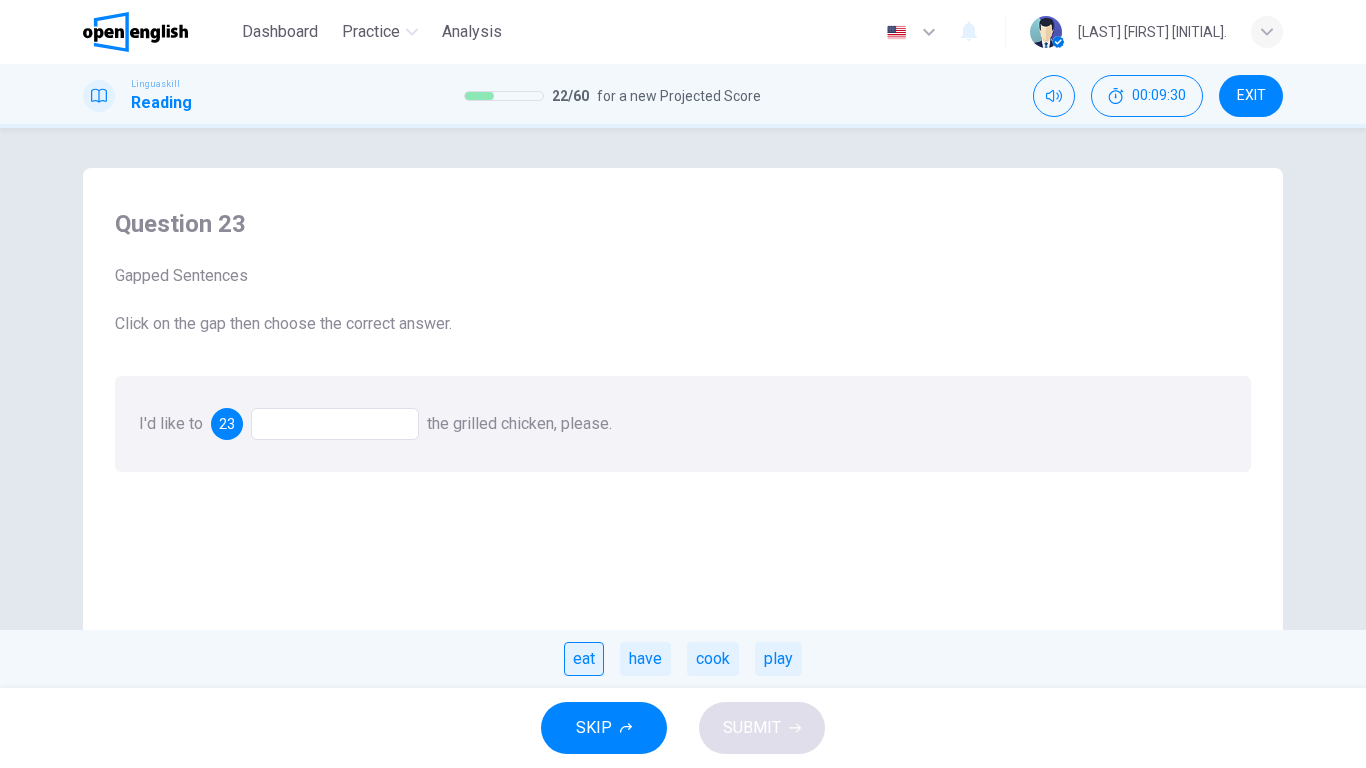 click on "eat" at bounding box center [584, 659] 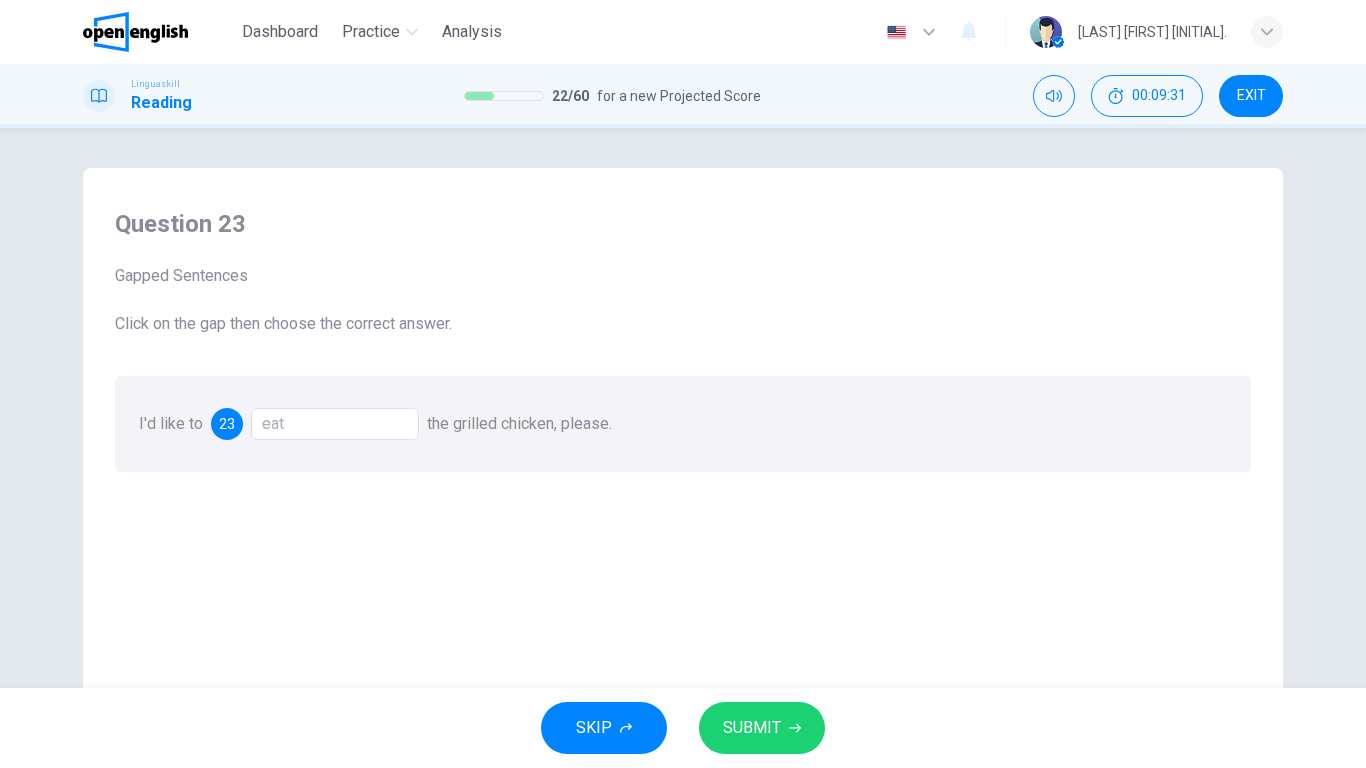 click on "SUBMIT" at bounding box center (762, 728) 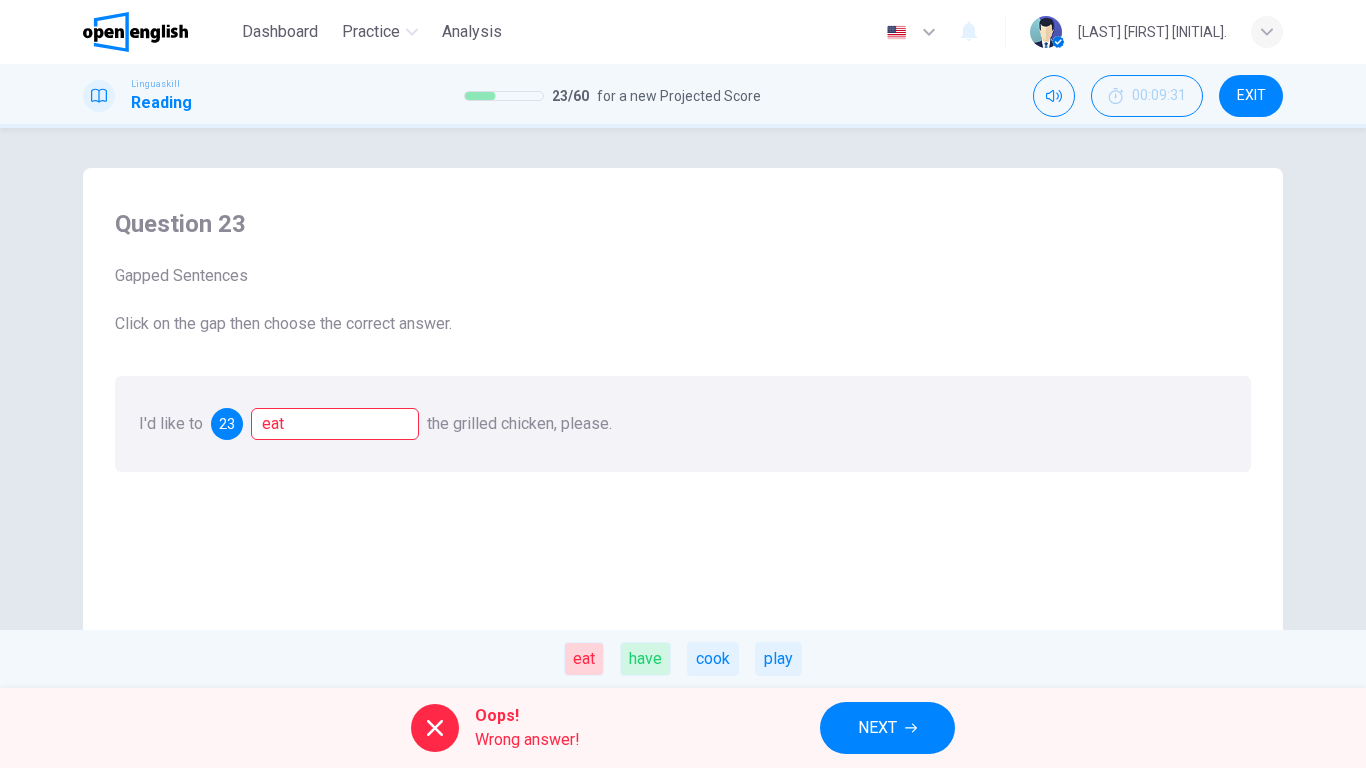 click on "NEXT" at bounding box center [877, 728] 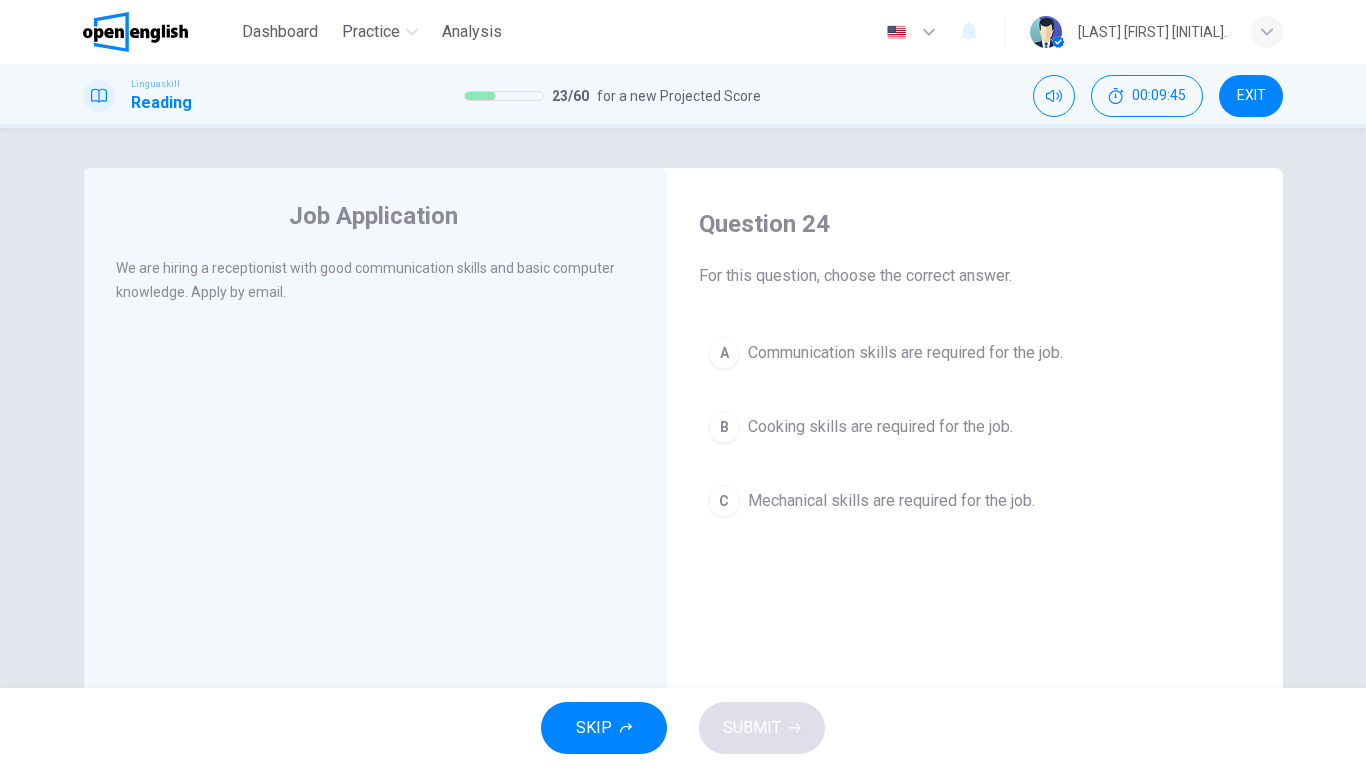 click on "Communication skills are required for the job." at bounding box center (905, 353) 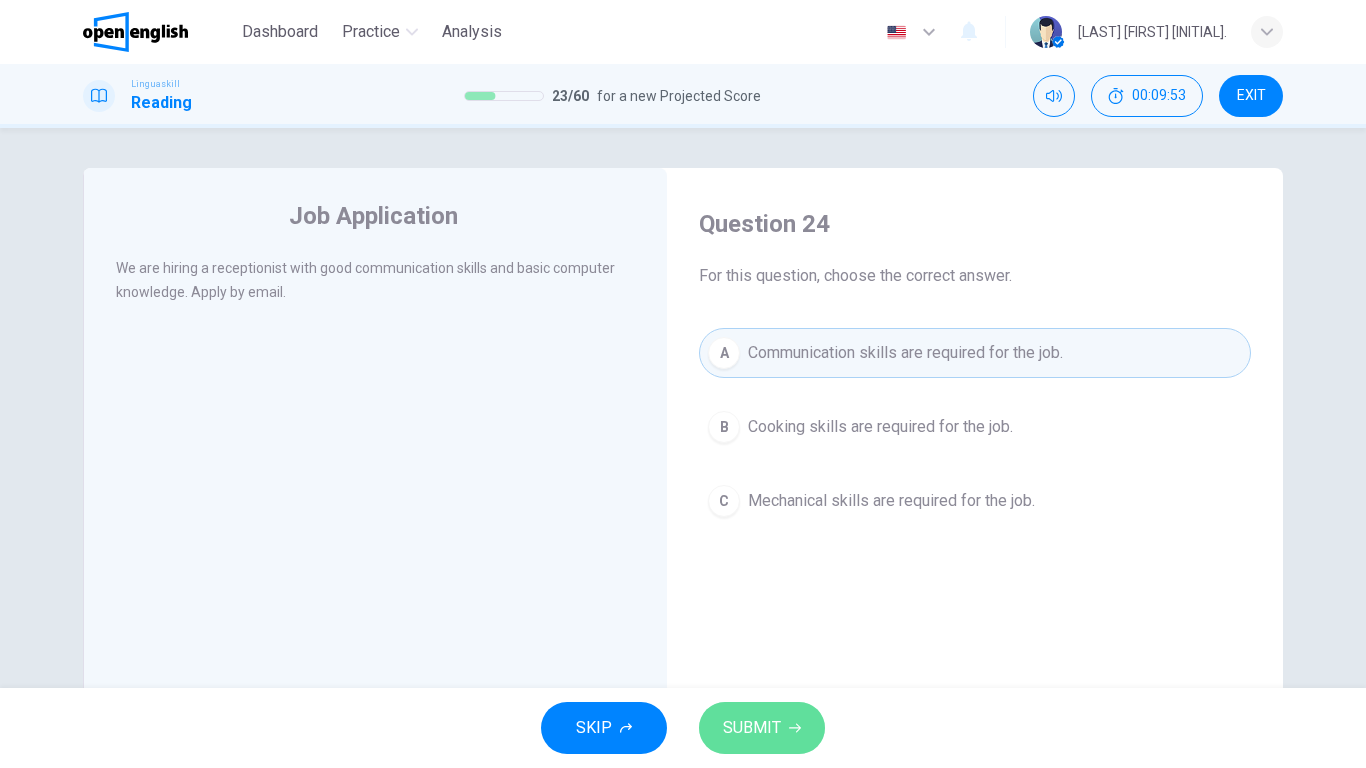 click on "SUBMIT" at bounding box center [752, 728] 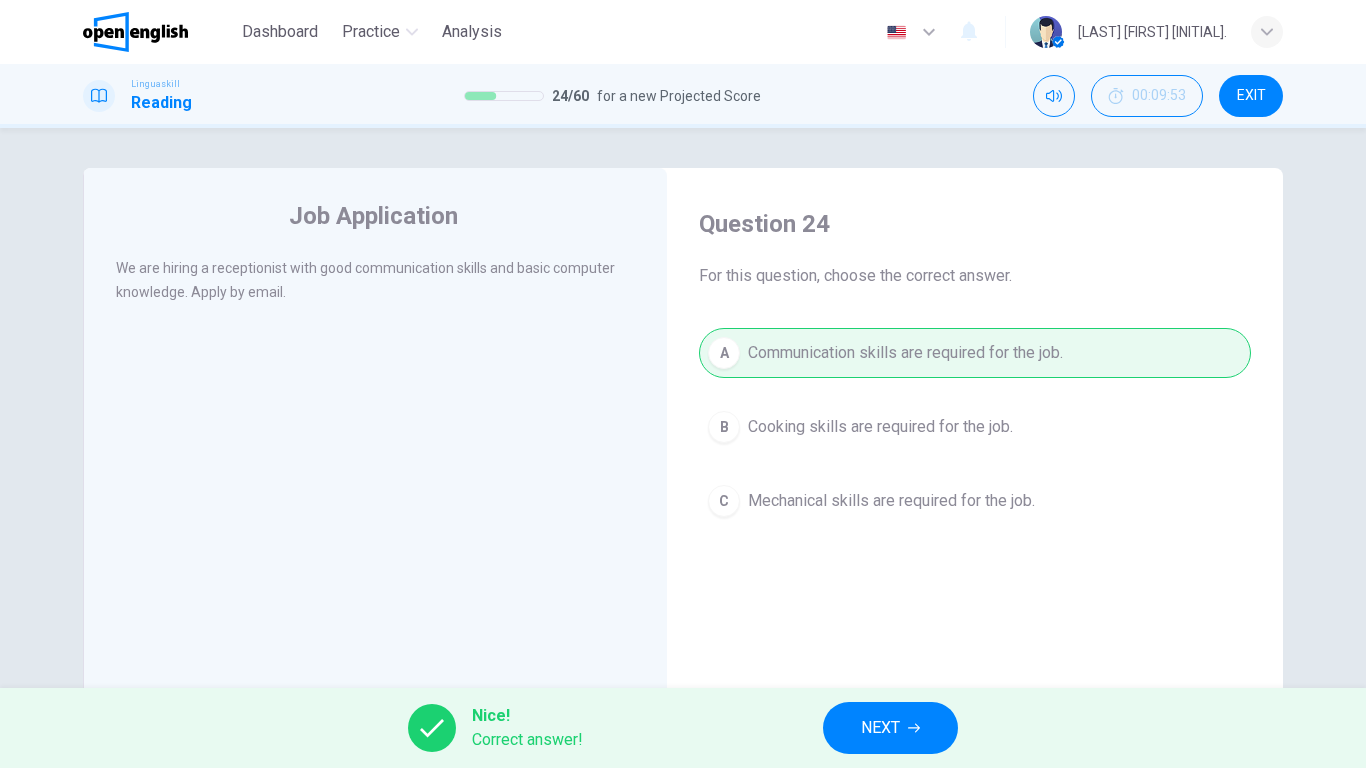 click on "NEXT" at bounding box center (890, 728) 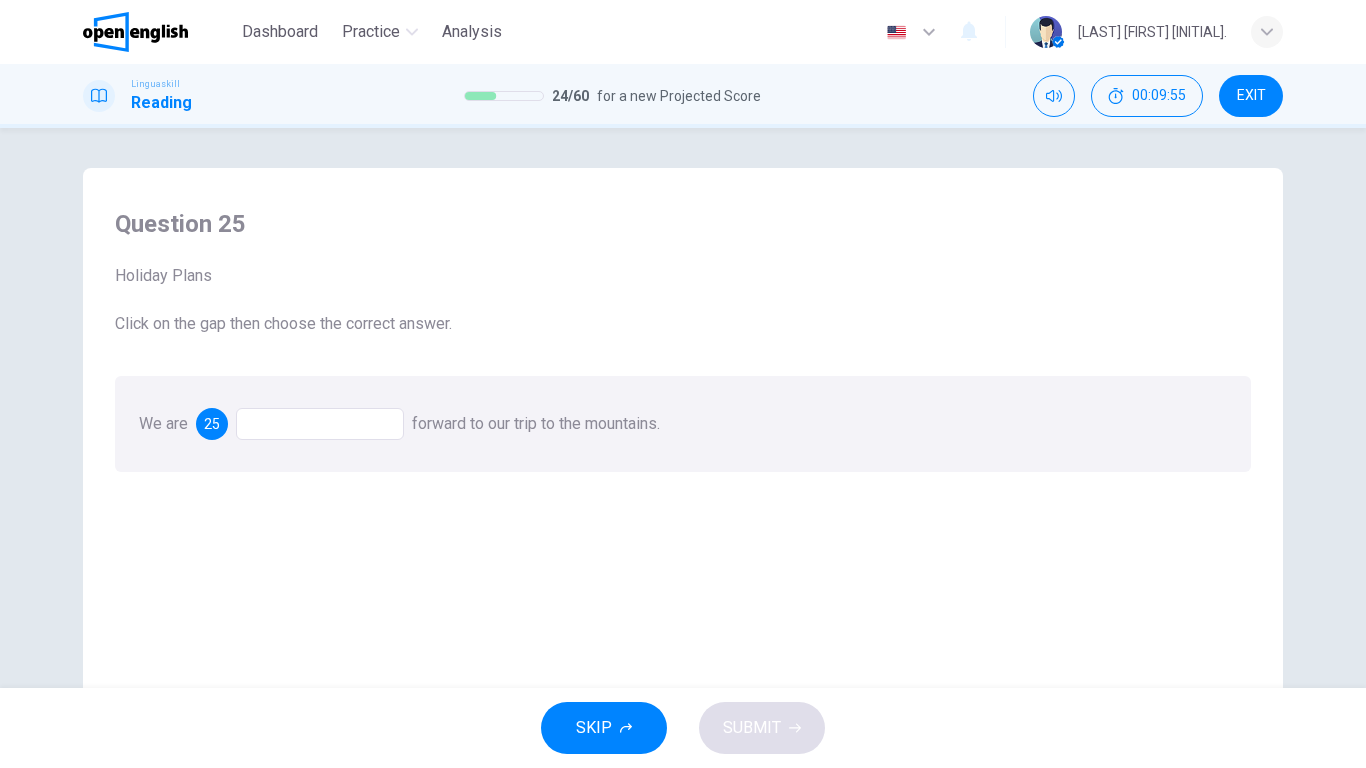click at bounding box center (320, 424) 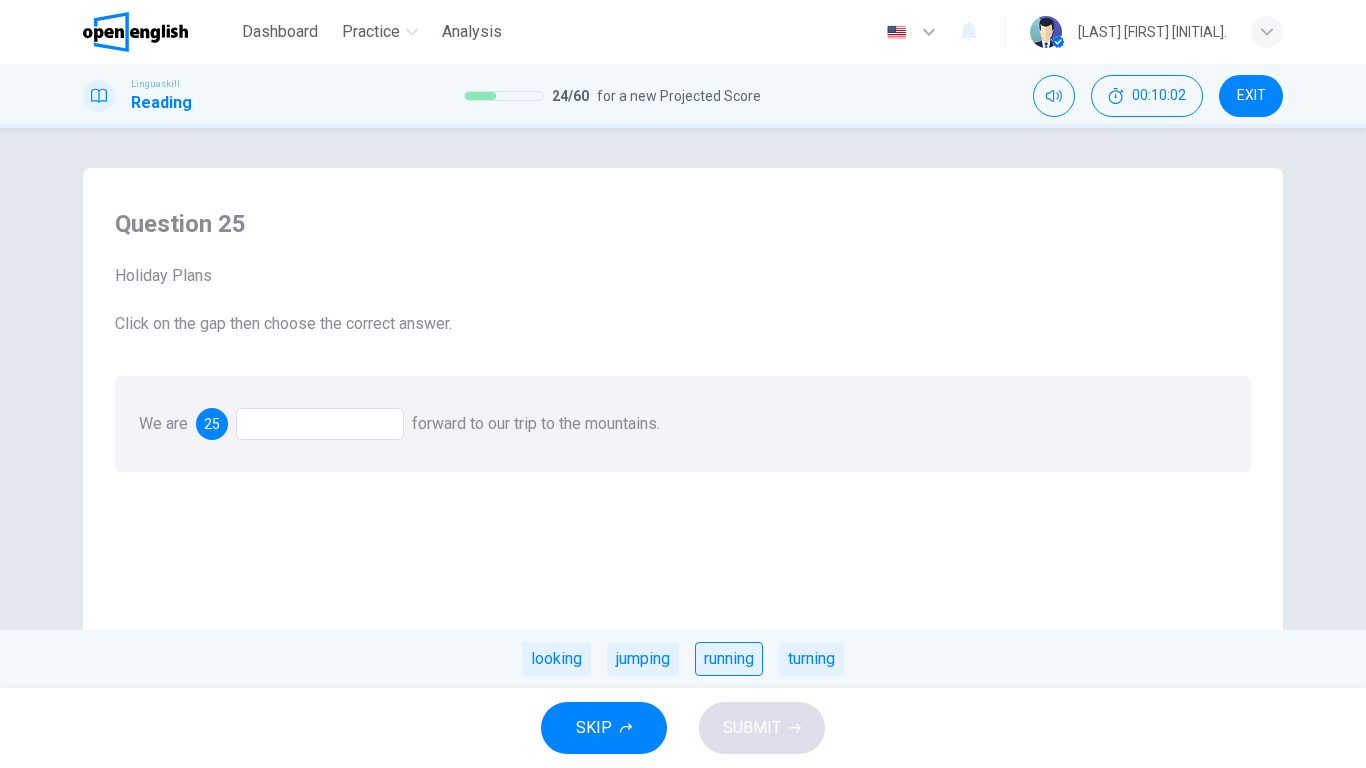 click on "running" at bounding box center (729, 659) 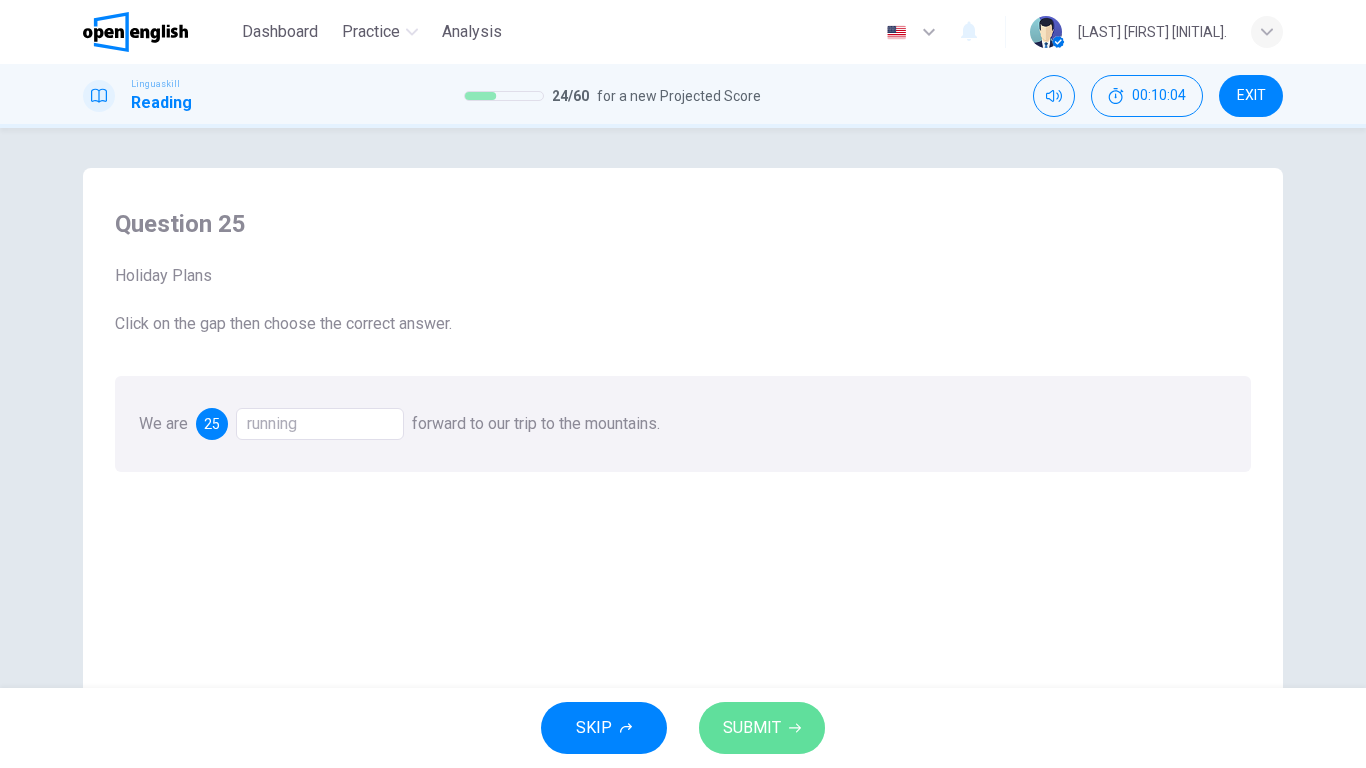 click on "SUBMIT" at bounding box center (762, 728) 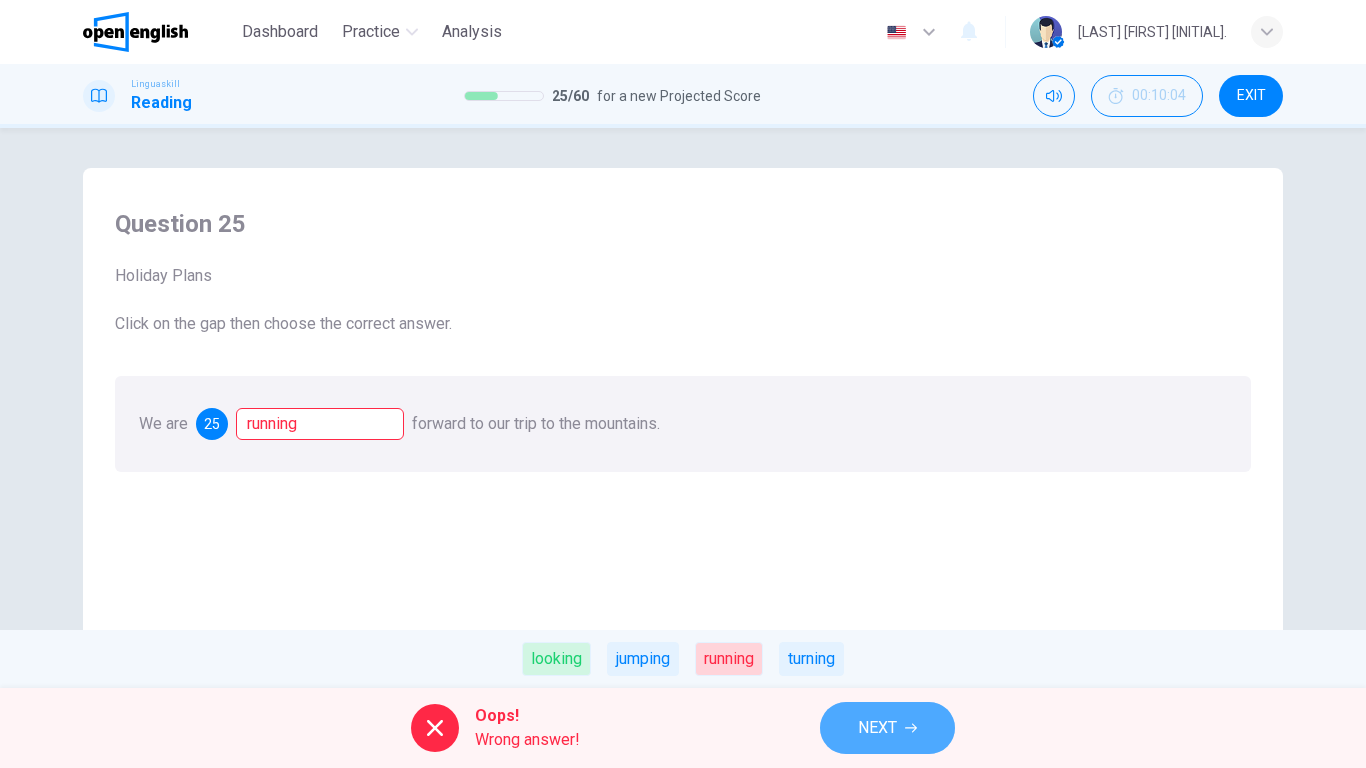 click on "NEXT" at bounding box center (887, 728) 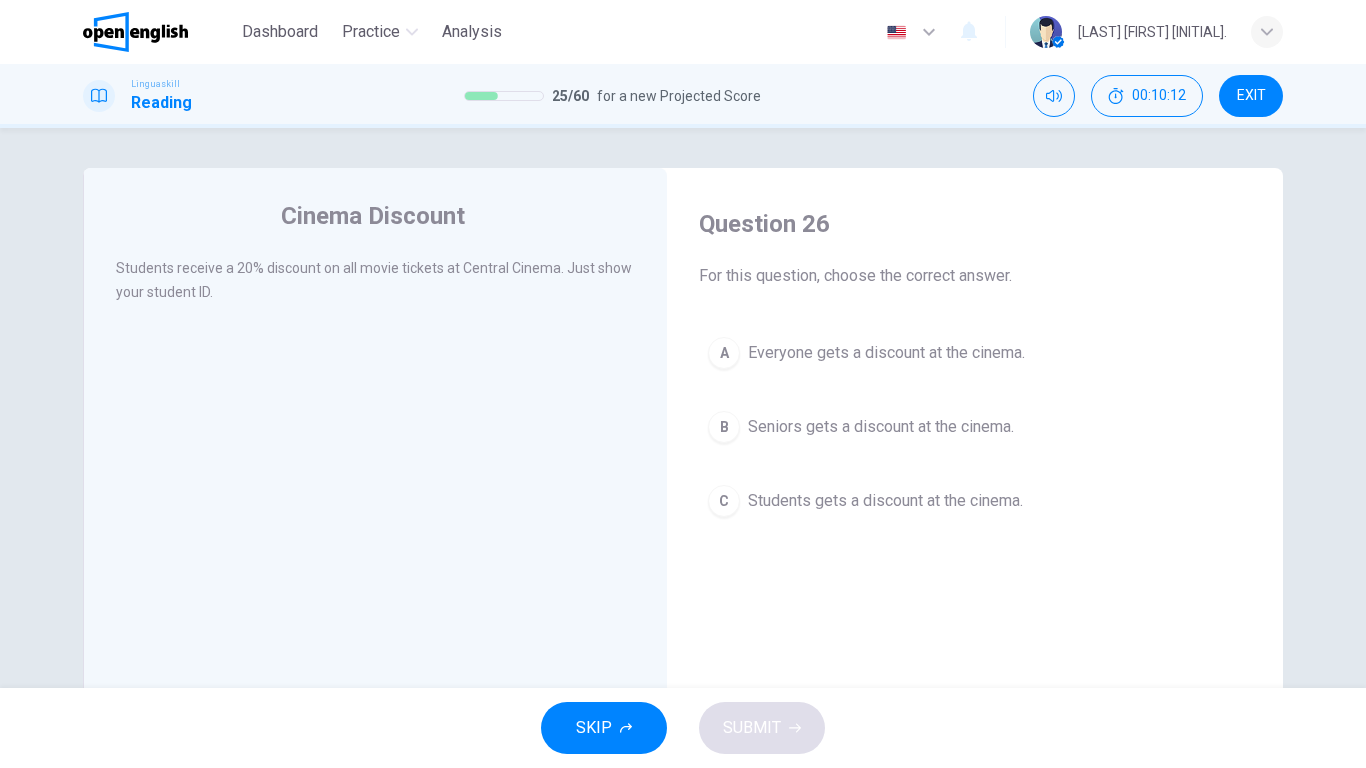 click on "Students gets a discount at the cinema." at bounding box center (885, 501) 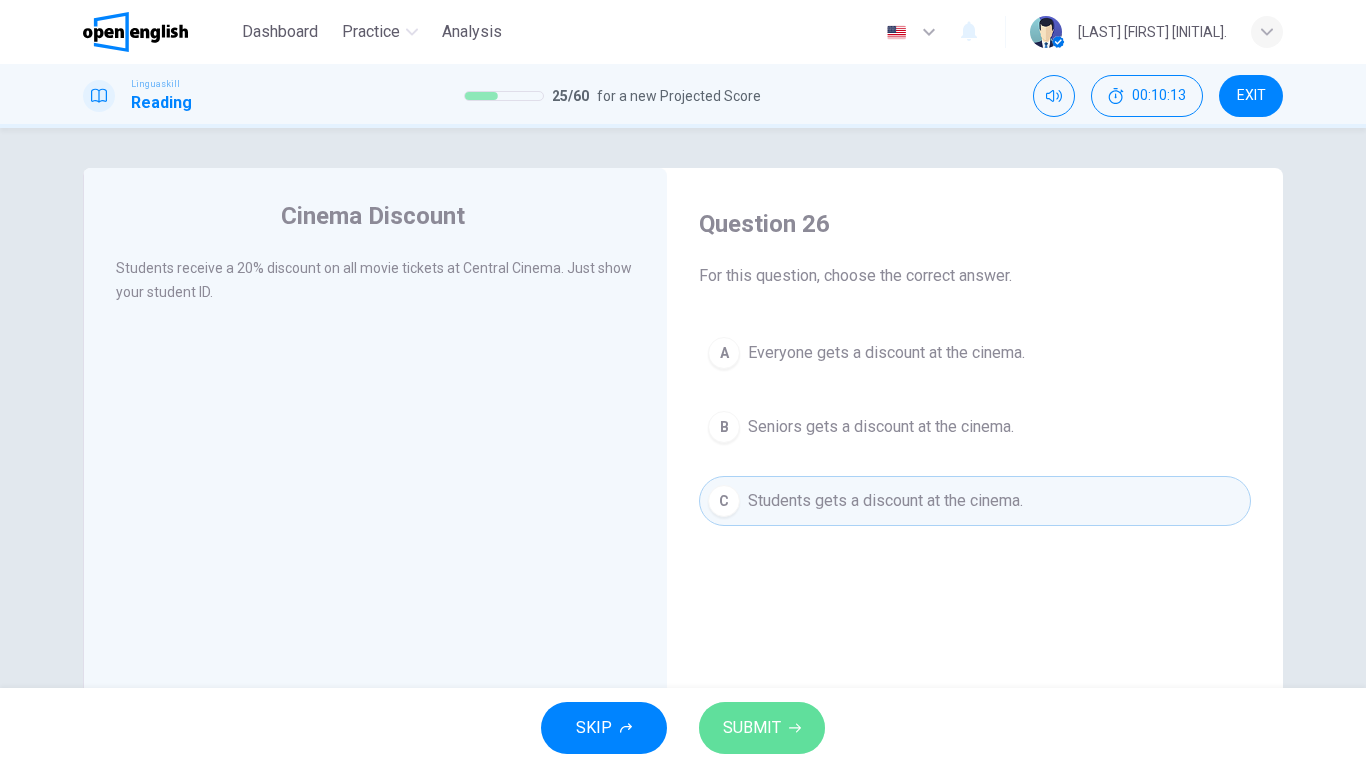 click on "SUBMIT" at bounding box center [762, 728] 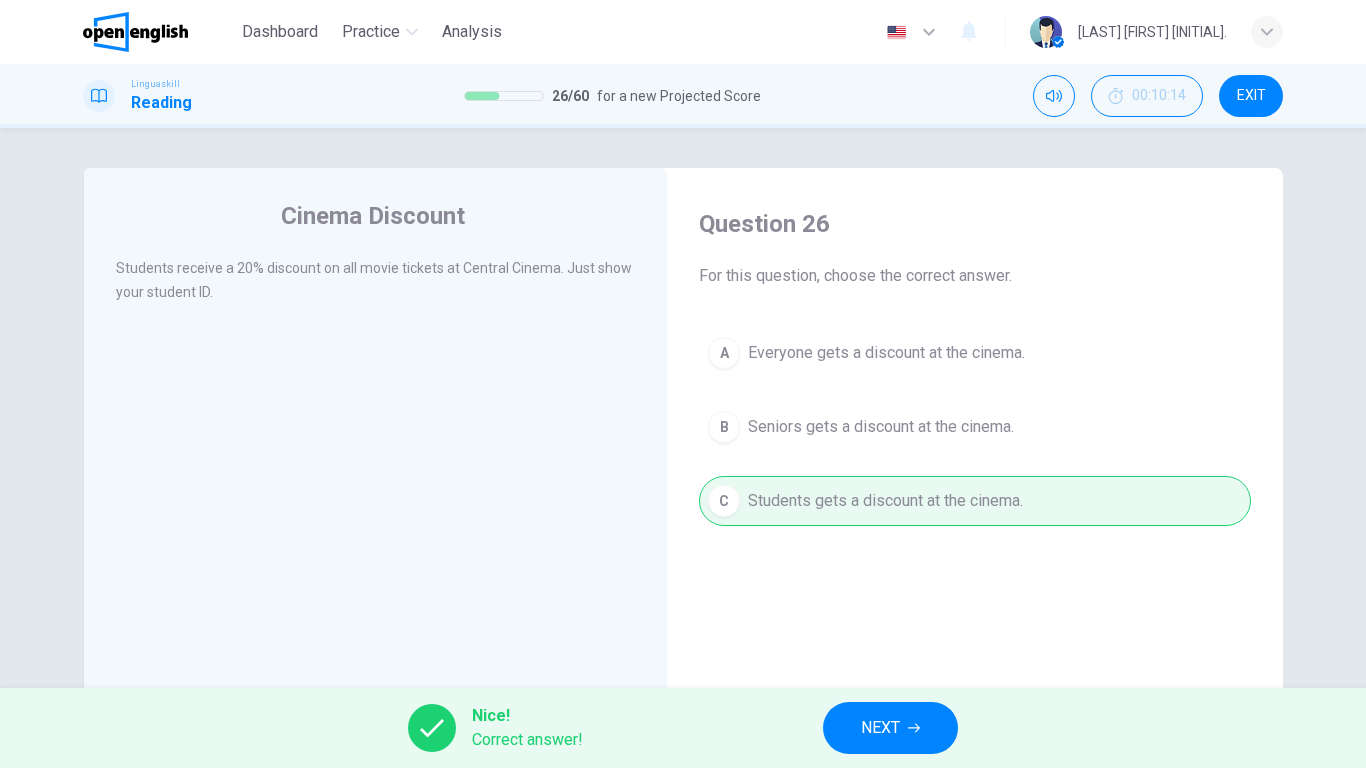 click on "Nice! Correct answer! NEXT" at bounding box center (683, 728) 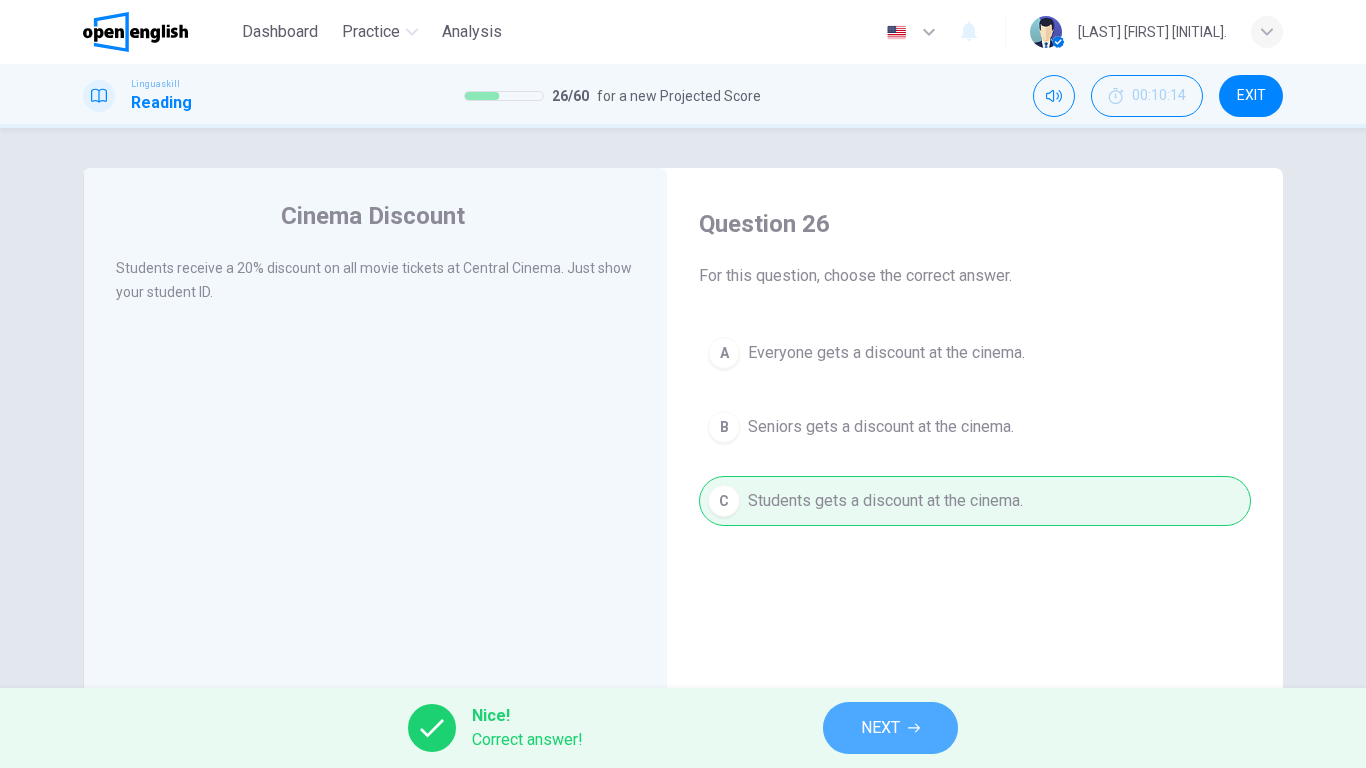 click on "NEXT" at bounding box center [880, 728] 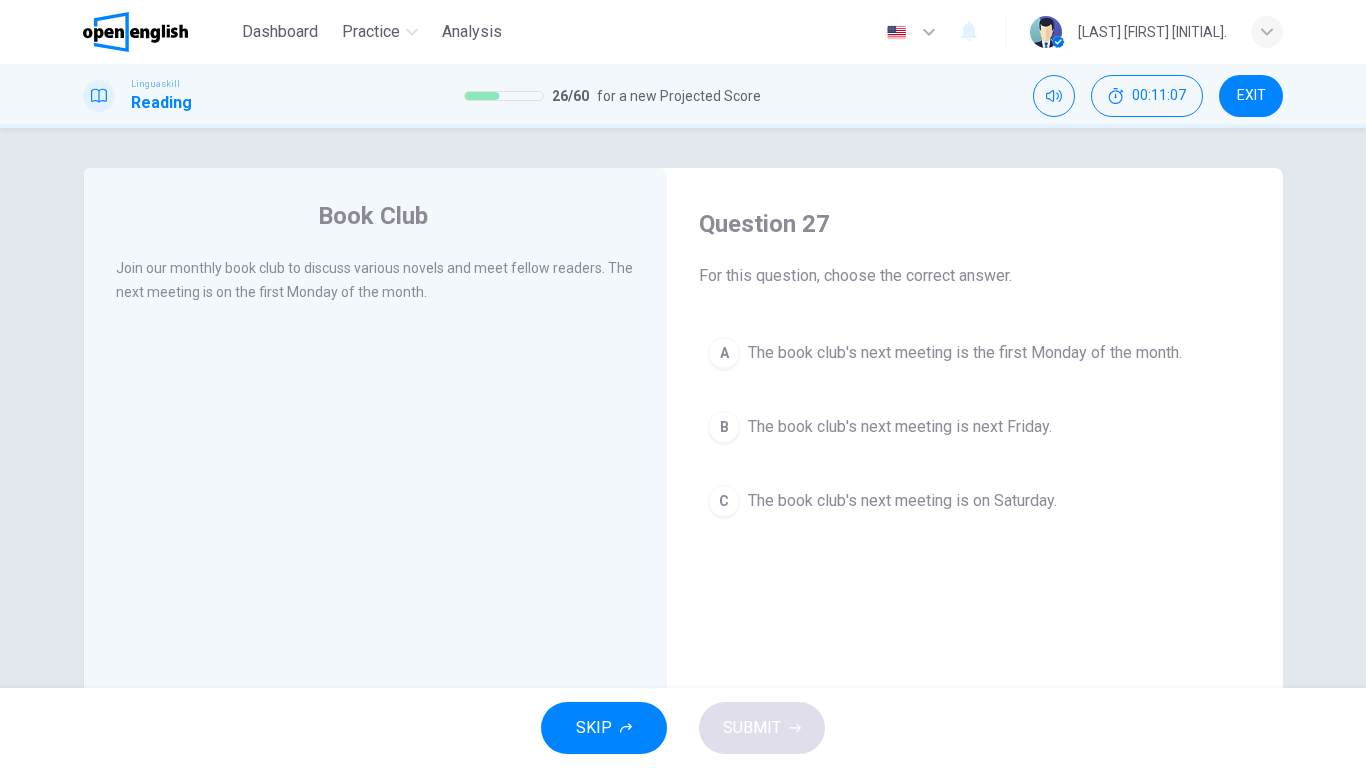 click on "The book club's next meeting is on Saturday." at bounding box center [902, 501] 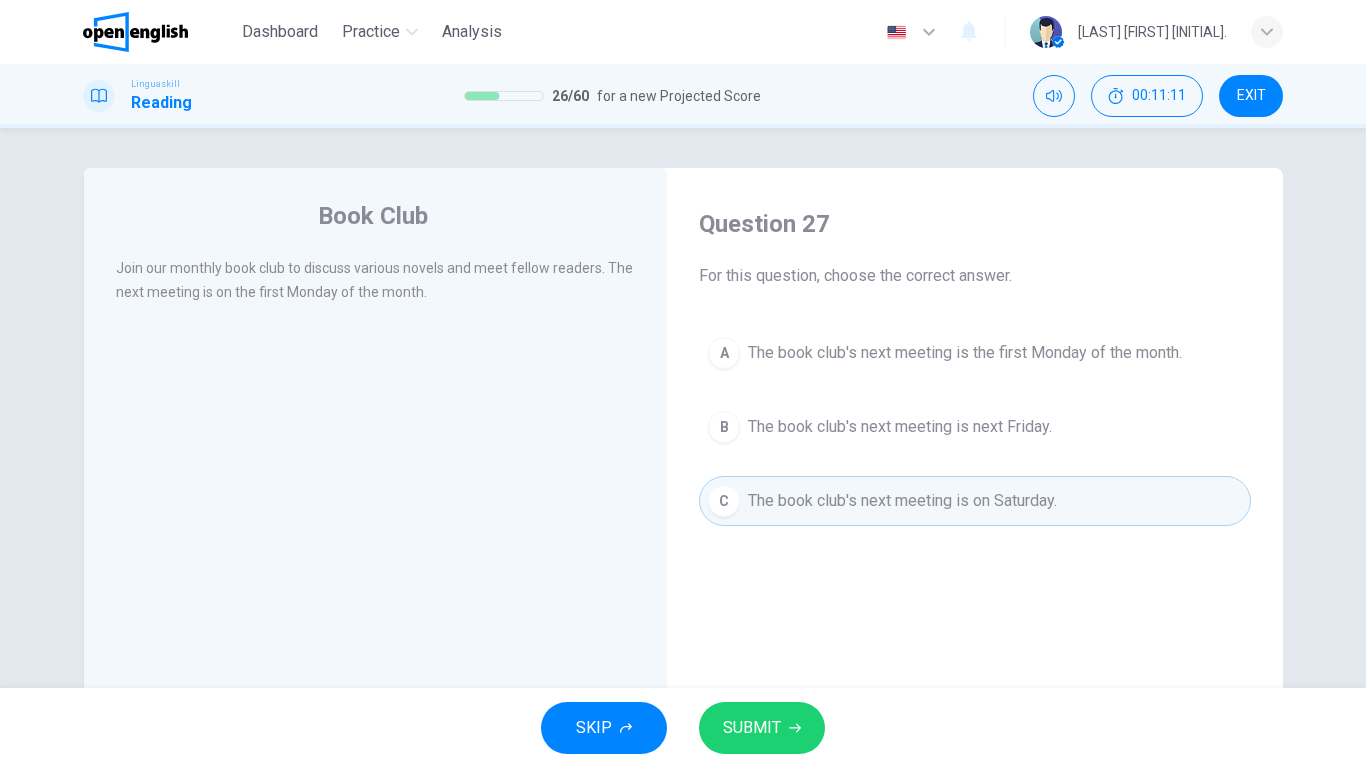 click on "A The book club's next meeting is the first Monday of the month." at bounding box center [975, 353] 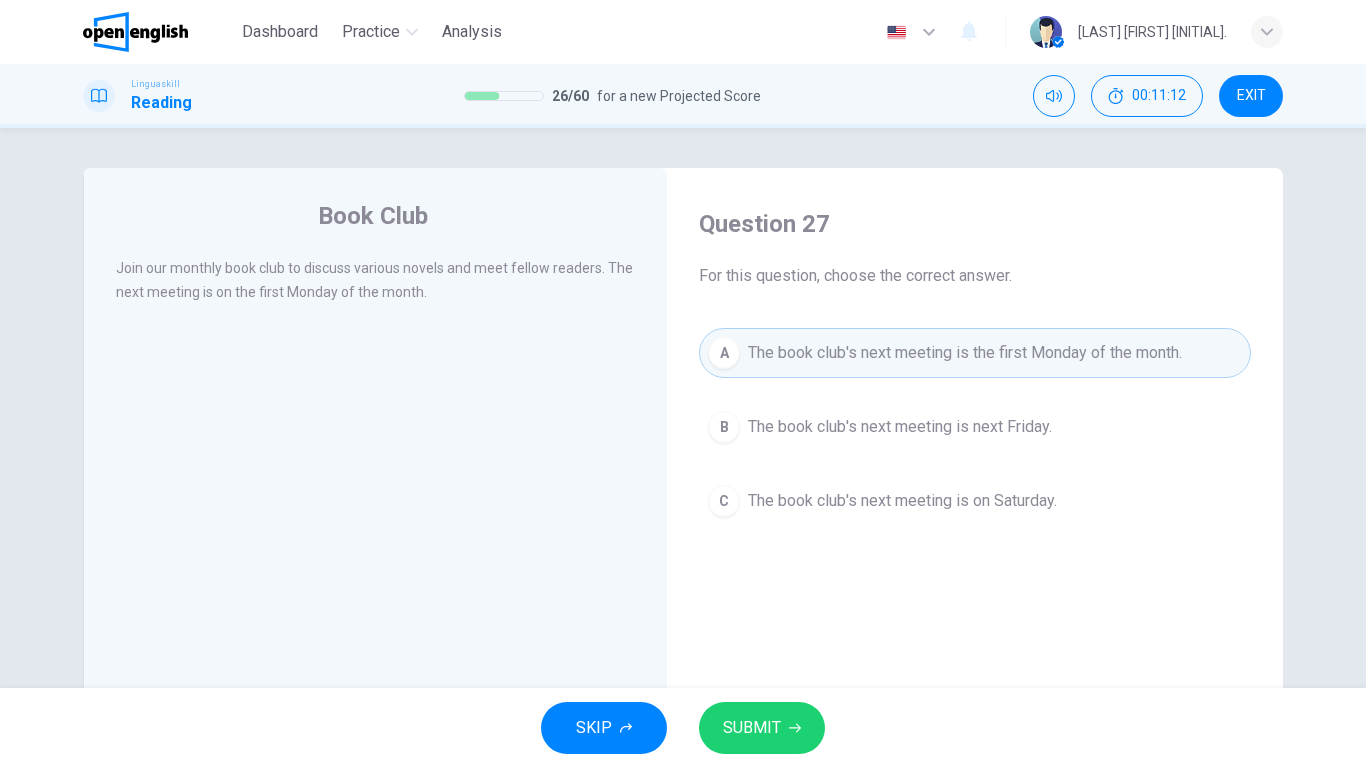 click on "SUBMIT" at bounding box center (762, 728) 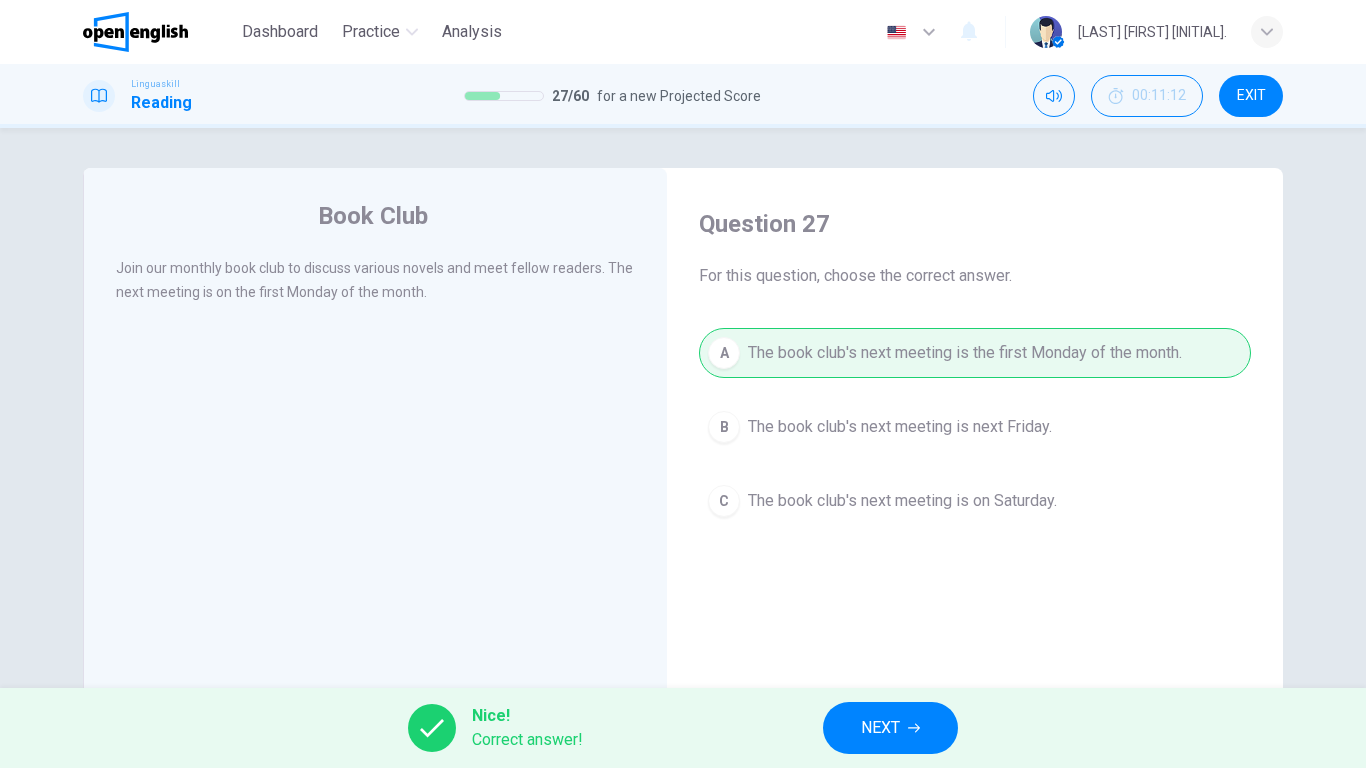click on "NEXT" at bounding box center [890, 728] 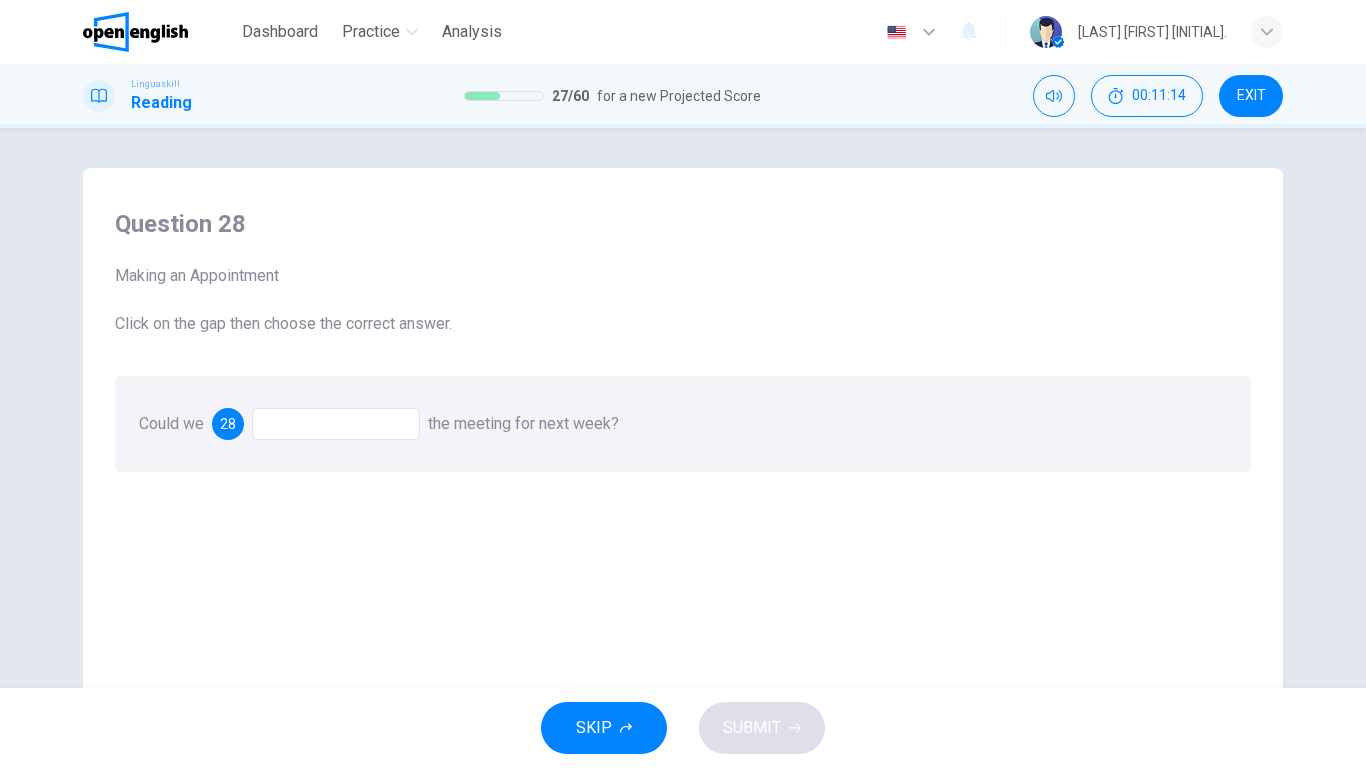 click at bounding box center (336, 424) 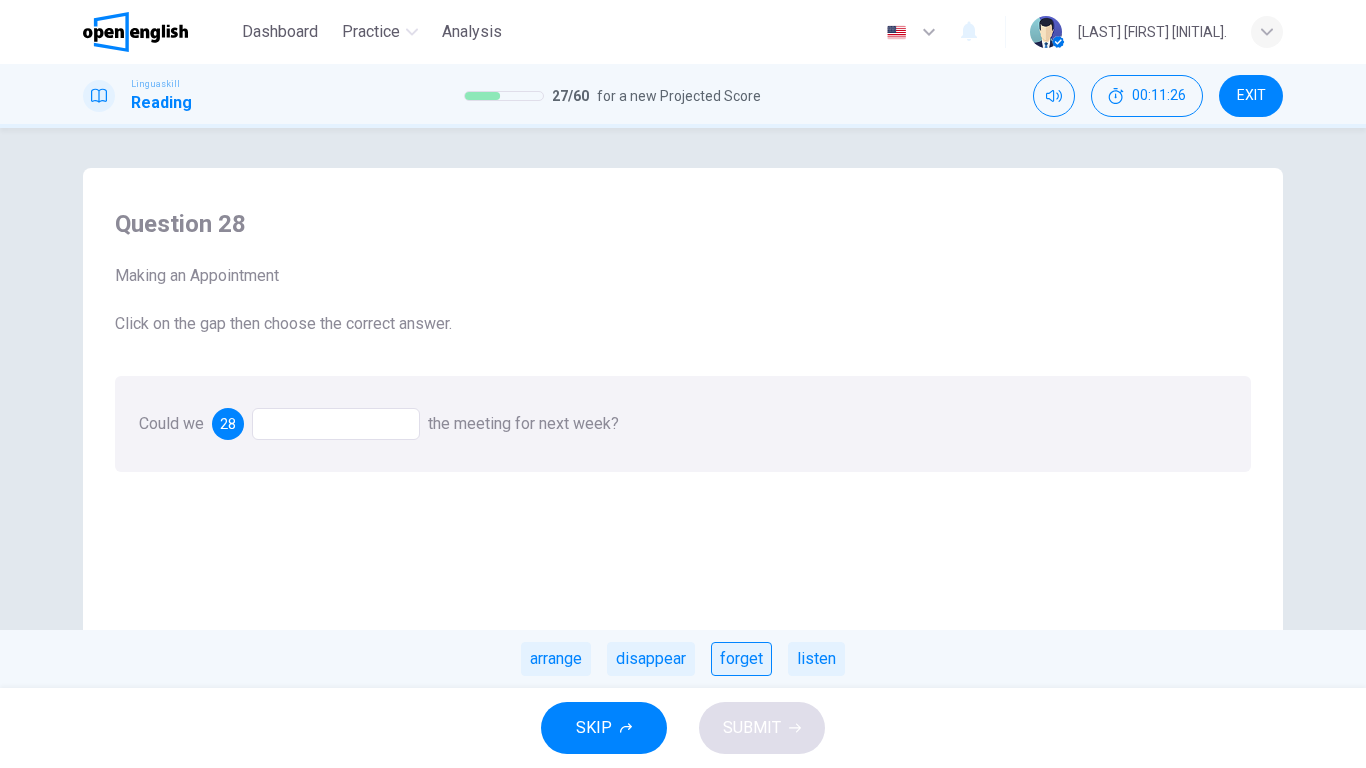 click on "forget" at bounding box center (741, 659) 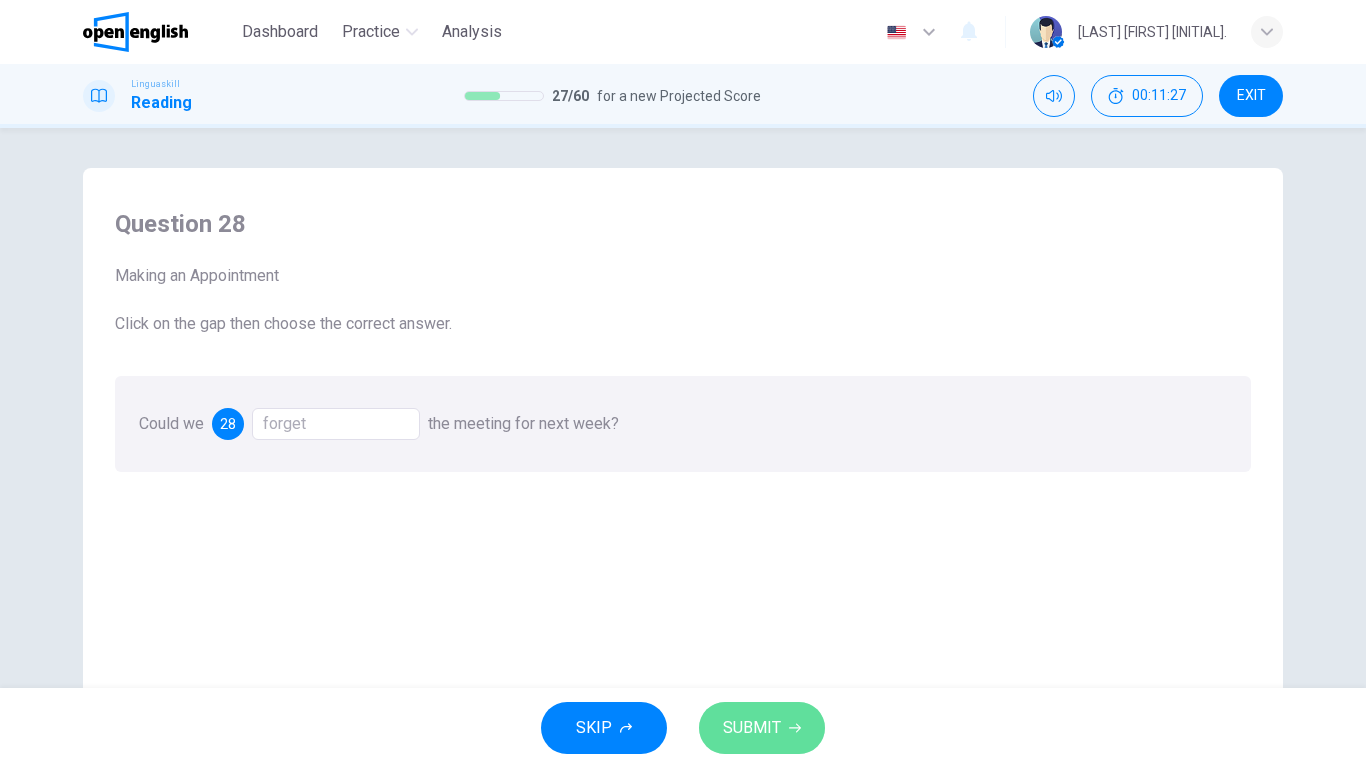 click on "SUBMIT" at bounding box center [762, 728] 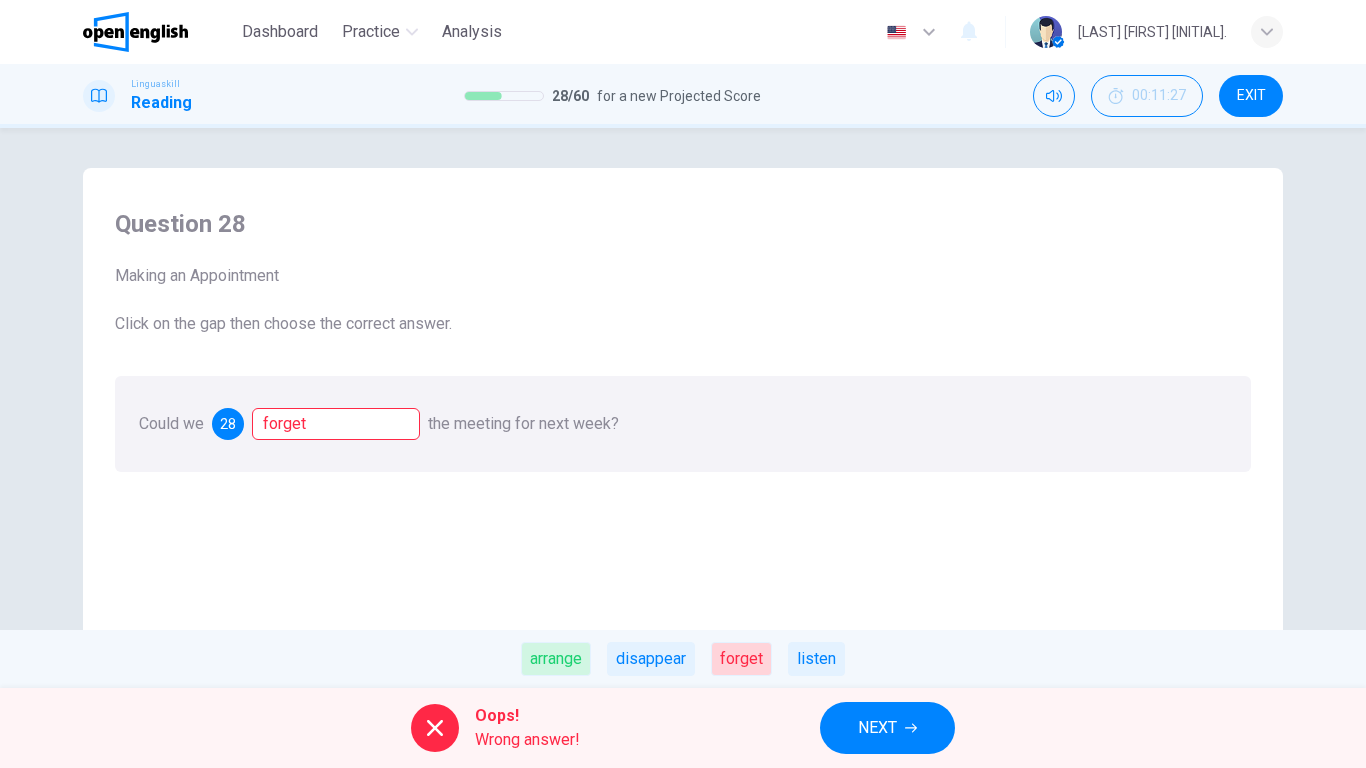 click on "NEXT" at bounding box center [877, 728] 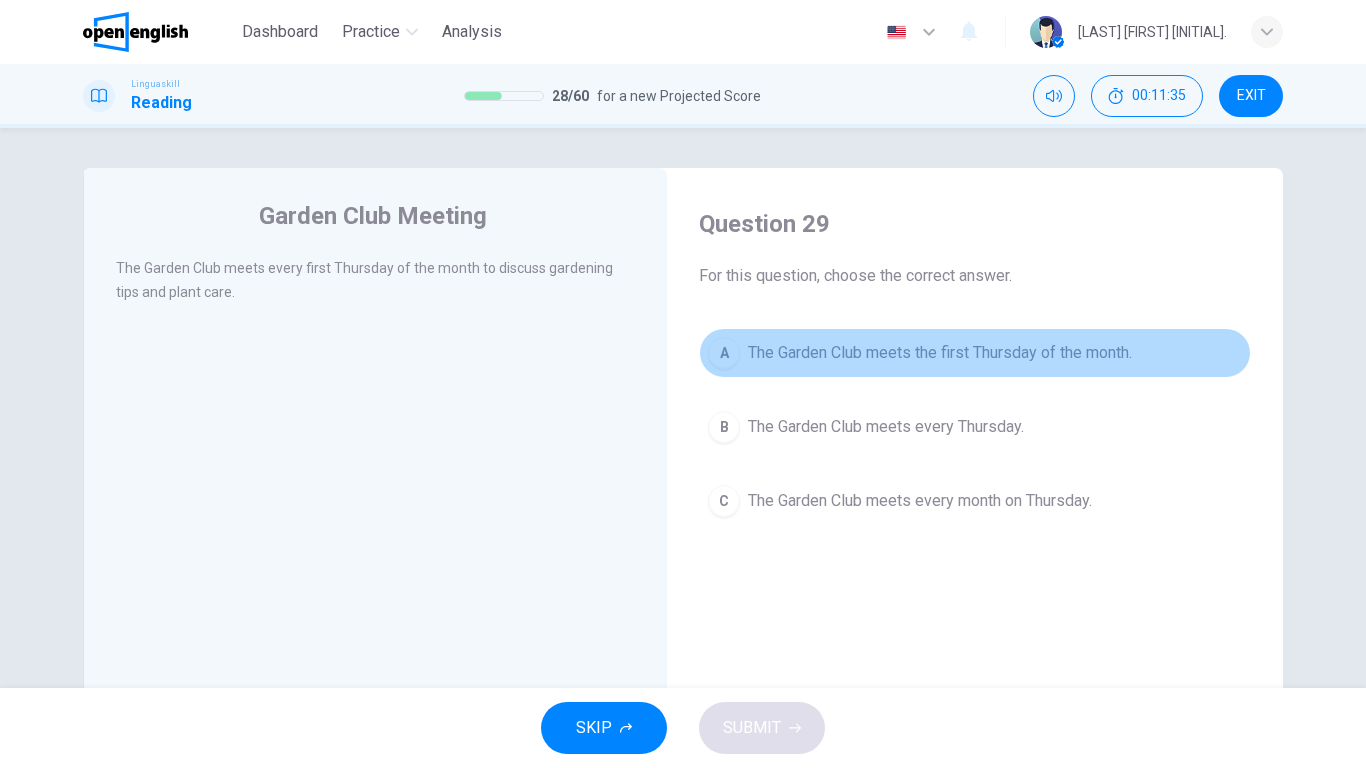 click on "The Garden Club meets the first Thursday of the month." at bounding box center (940, 353) 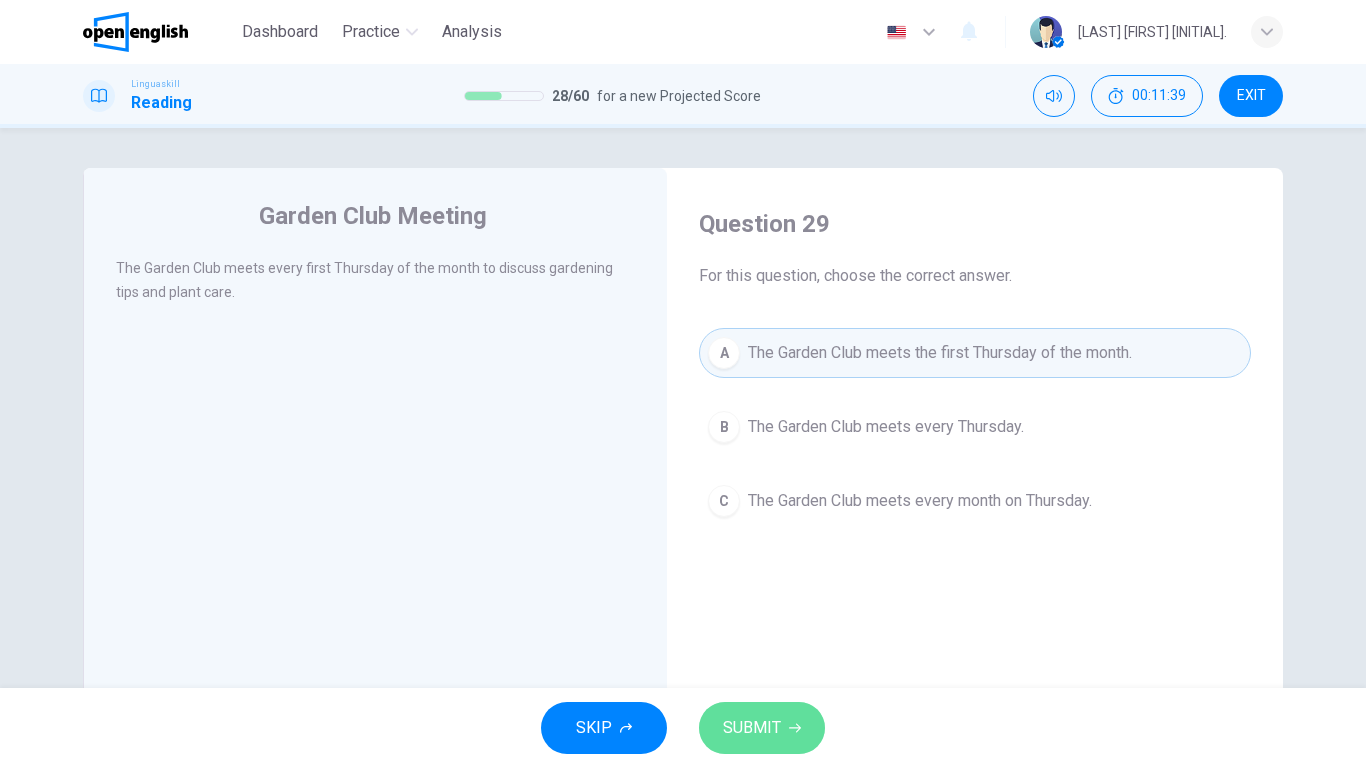click on "SUBMIT" at bounding box center [762, 728] 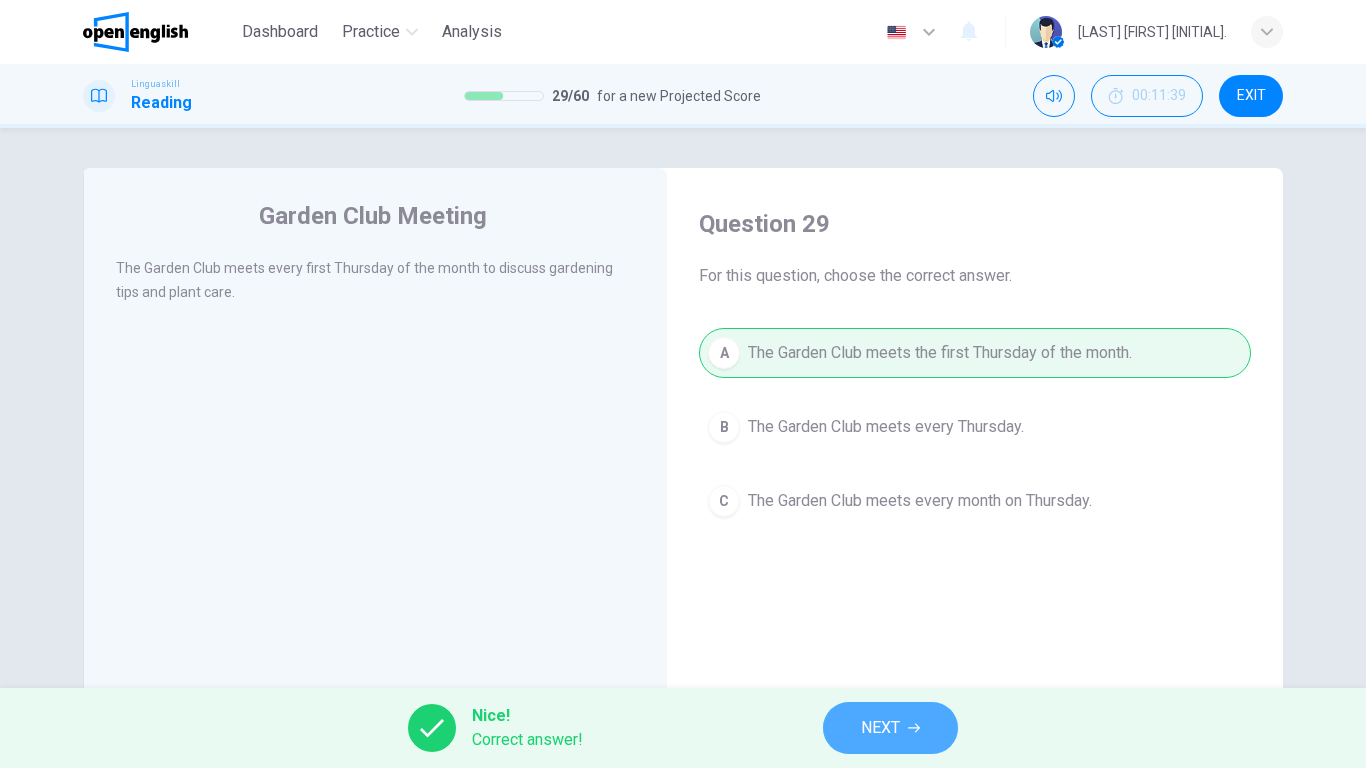 click on "NEXT" at bounding box center [890, 728] 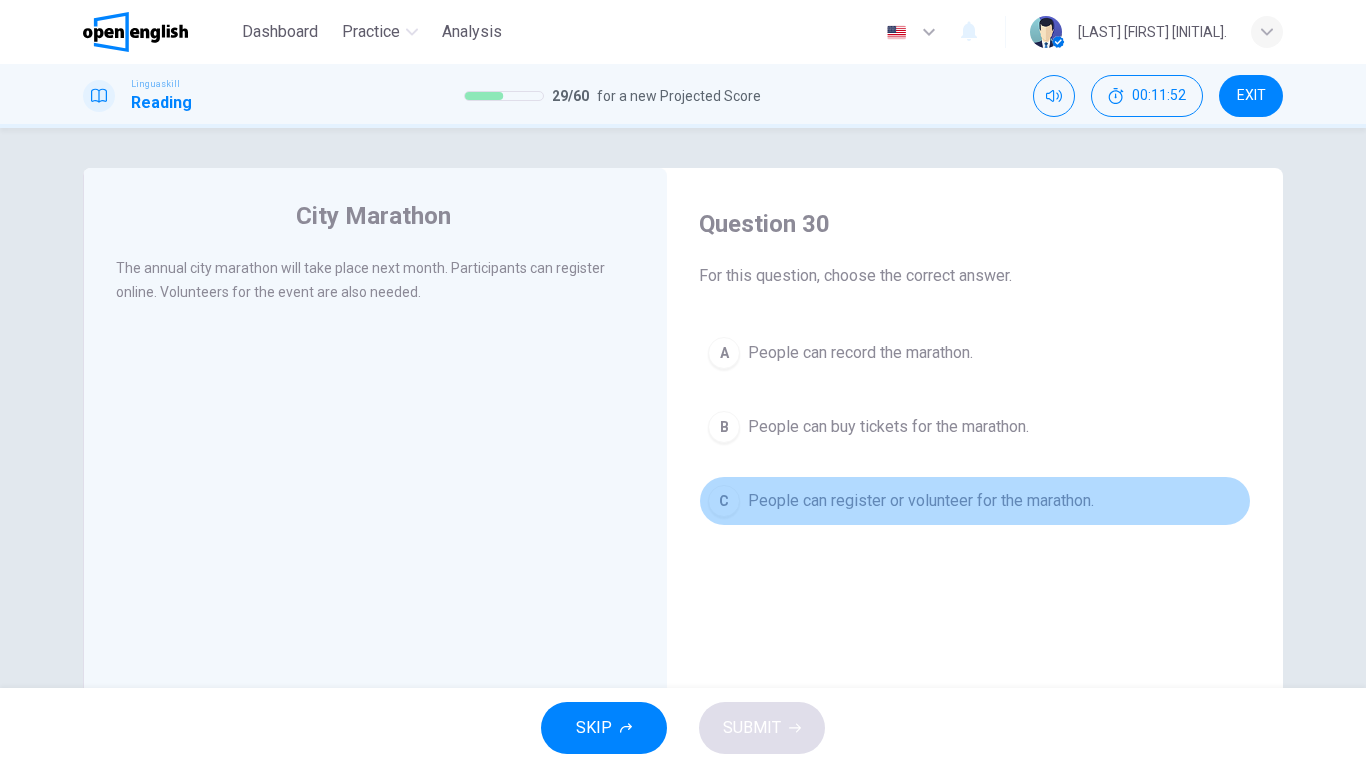 click on "People can register or volunteer for the marathon." at bounding box center [921, 501] 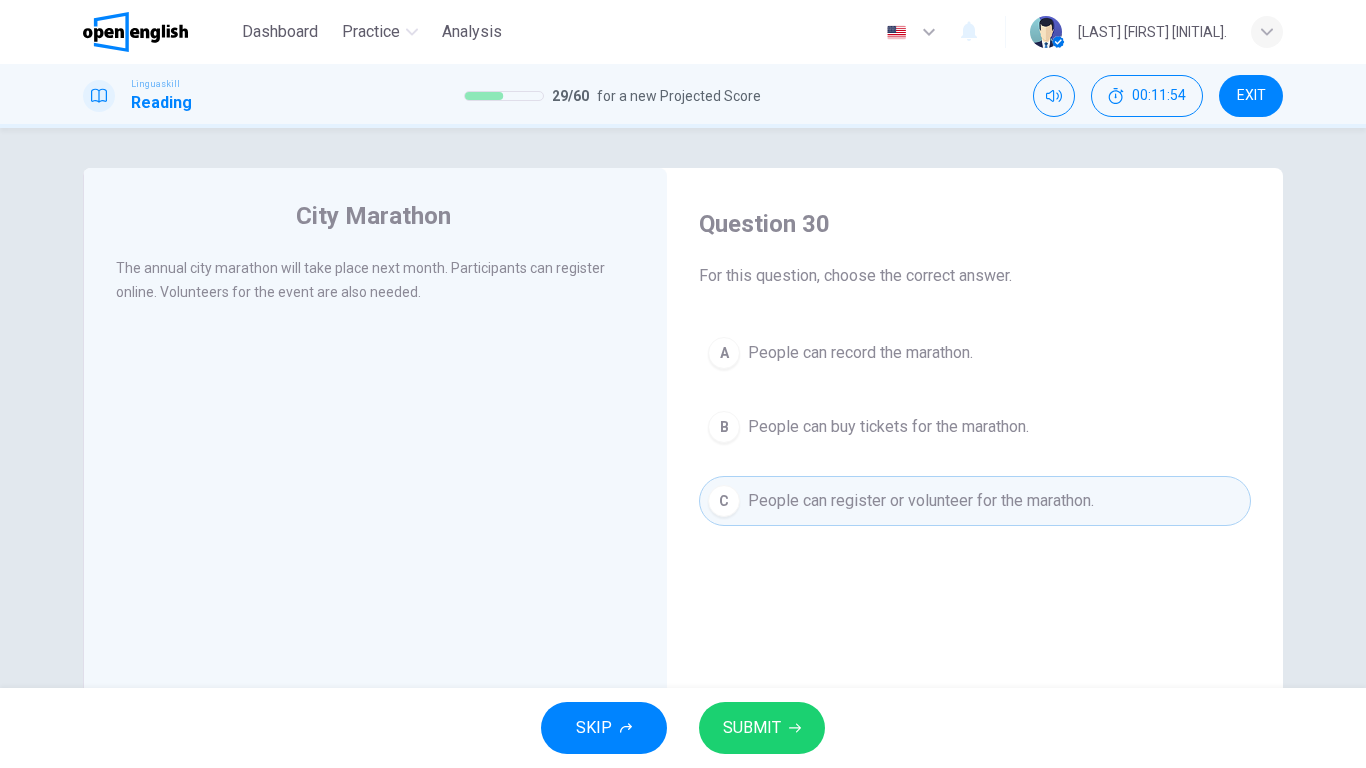 click on "SUBMIT" at bounding box center [752, 728] 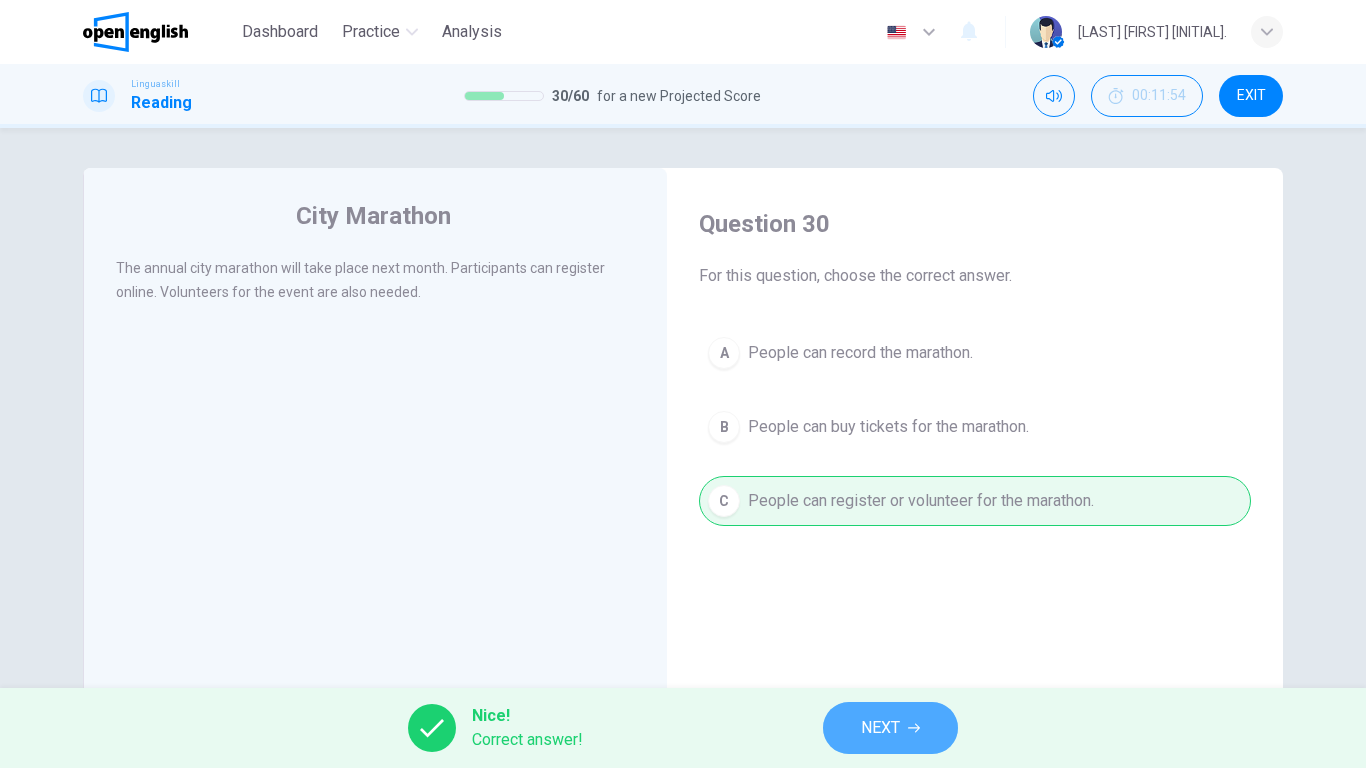 click on "NEXT" at bounding box center (880, 728) 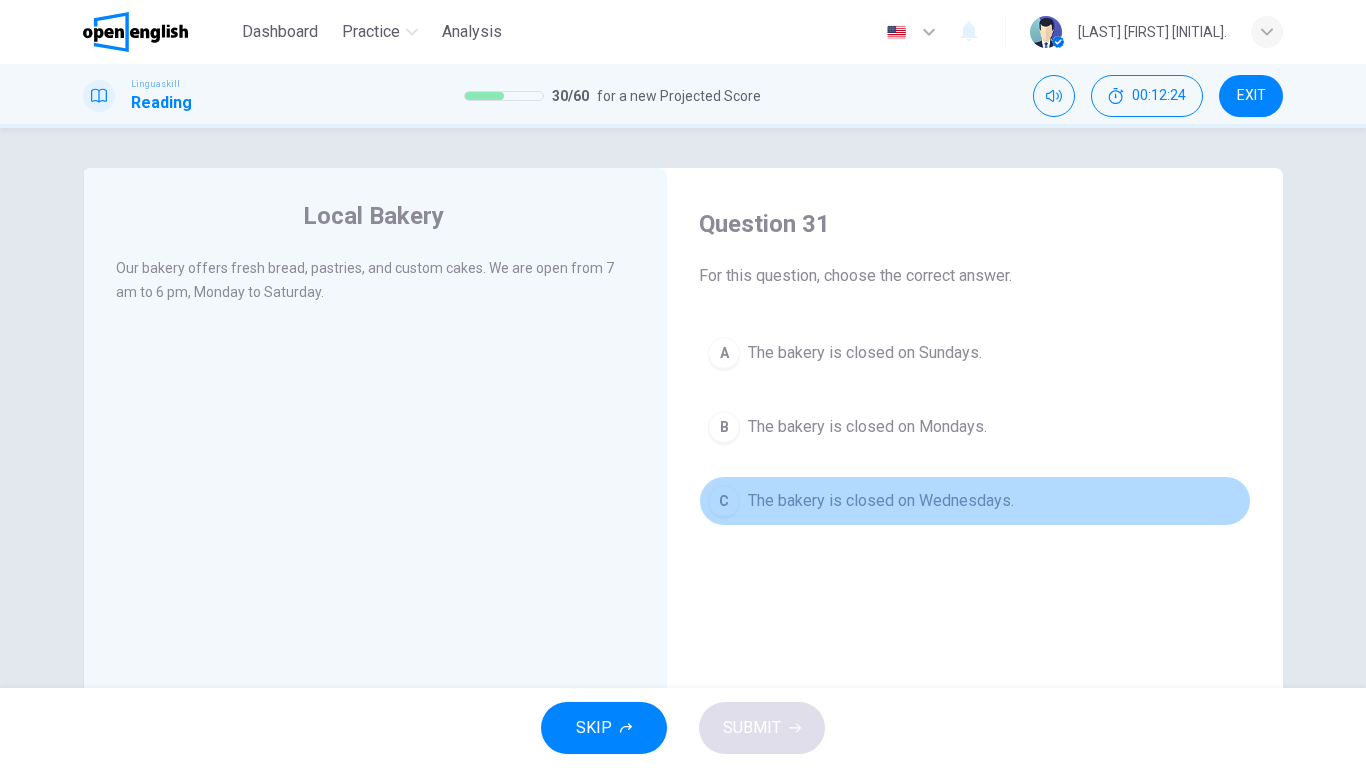 click on "The bakery is closed on Wednesdays." at bounding box center (881, 501) 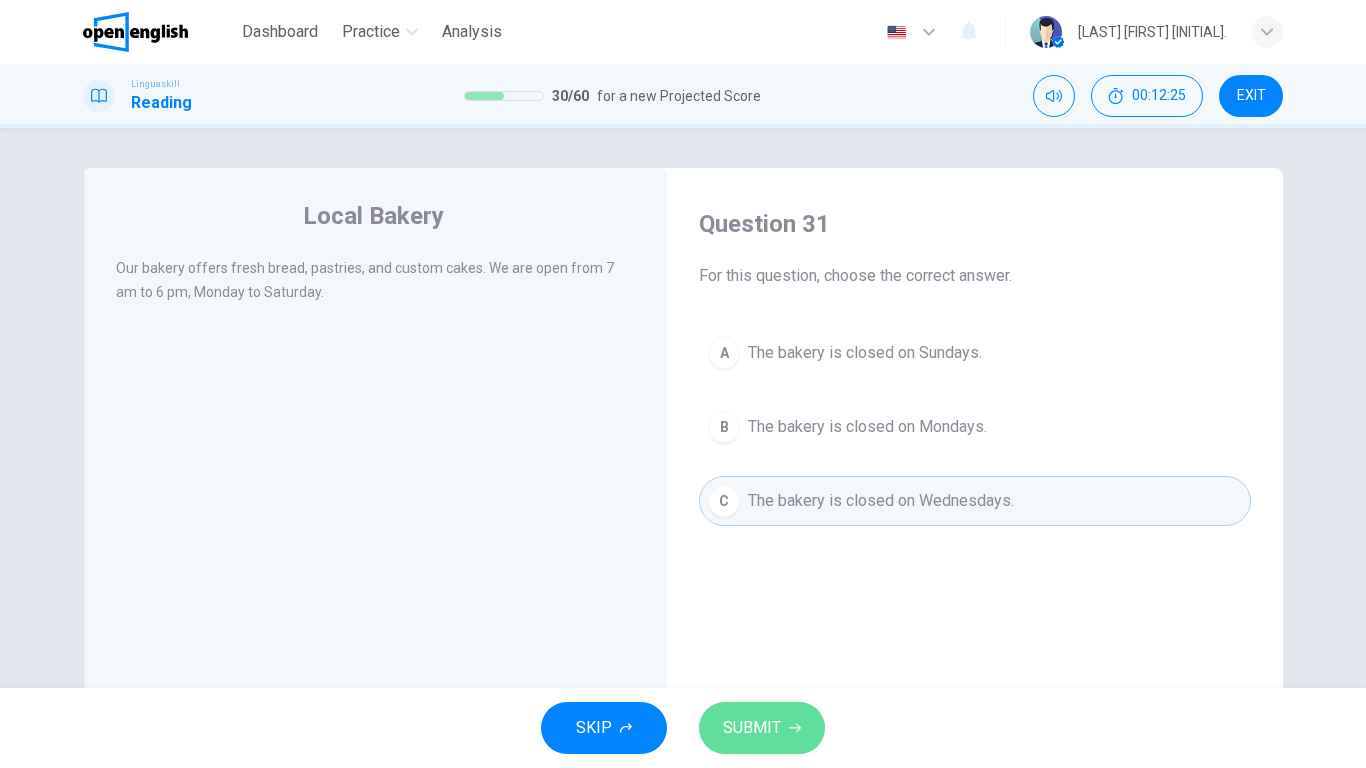 click on "SUBMIT" at bounding box center (752, 728) 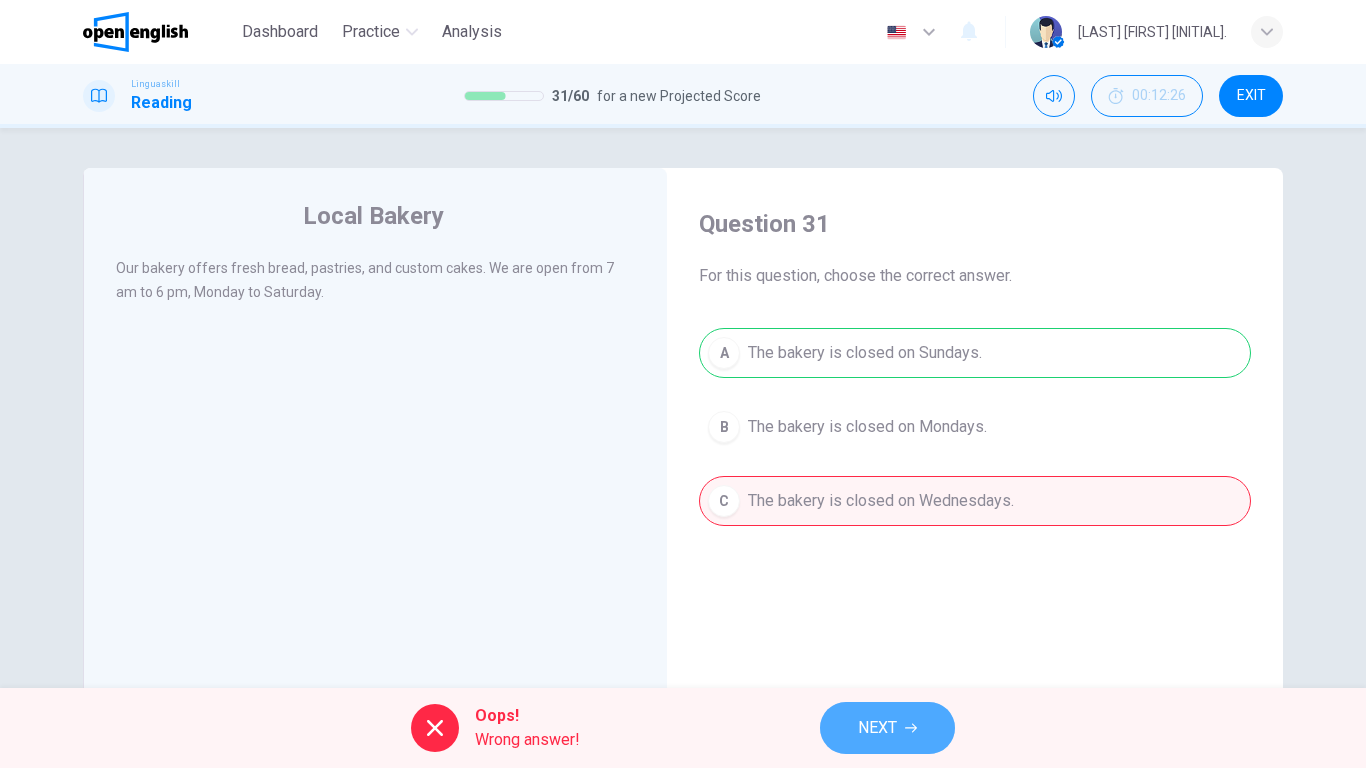 click on "NEXT" at bounding box center (887, 728) 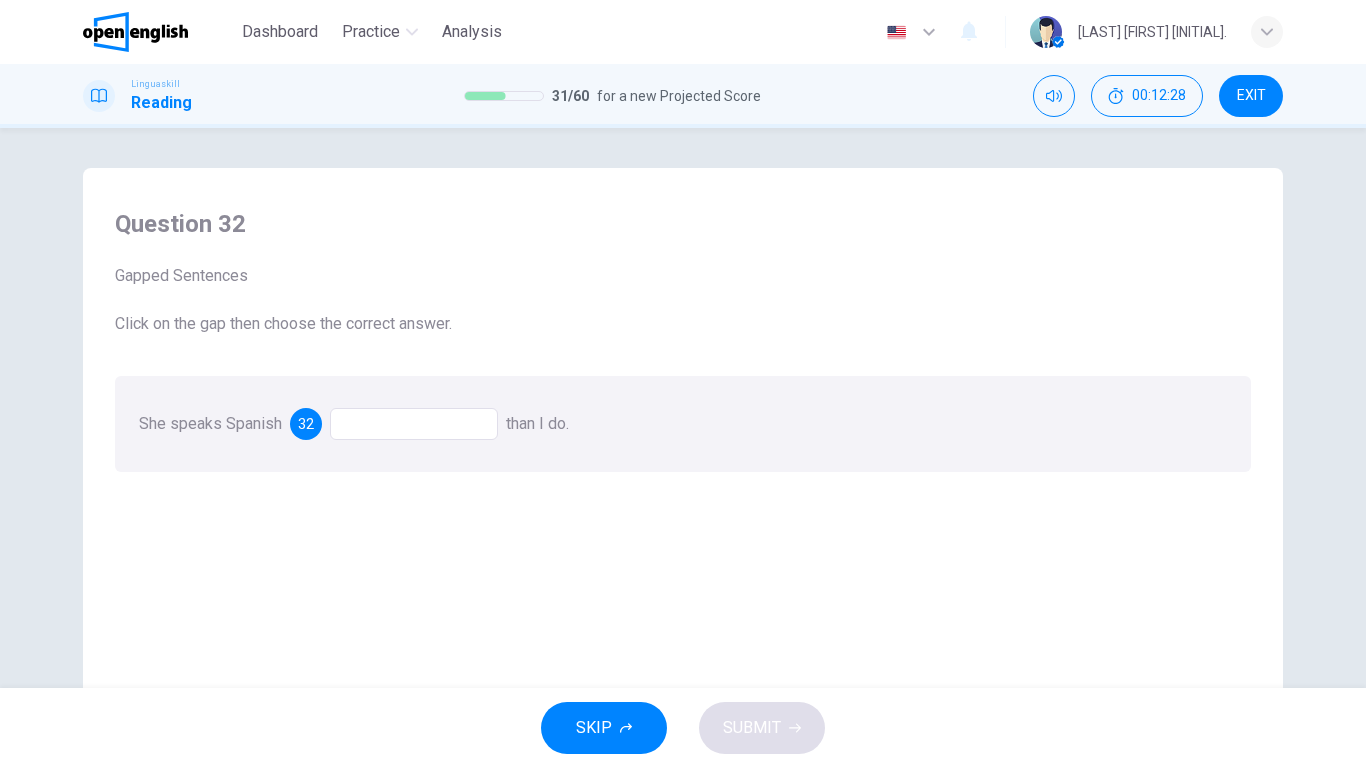 click at bounding box center (414, 424) 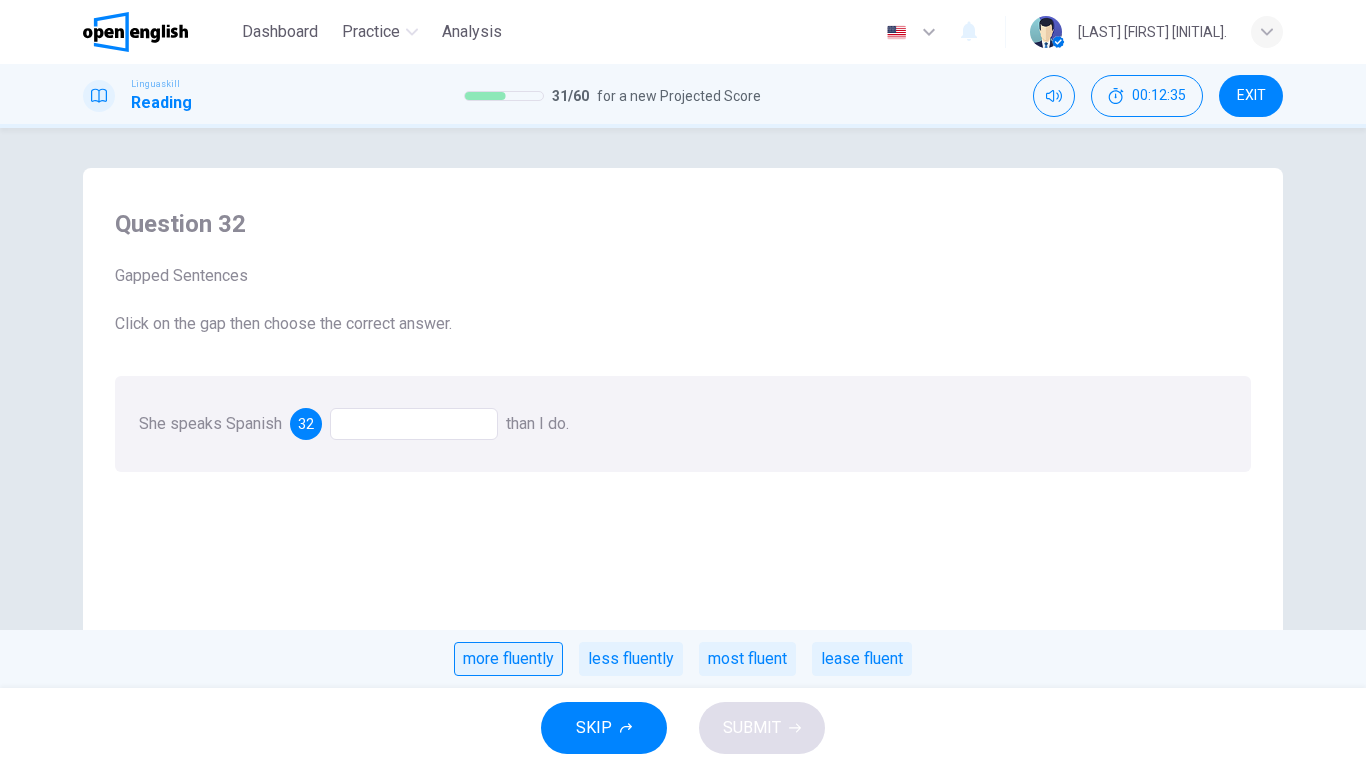click on "more fluently" at bounding box center [508, 659] 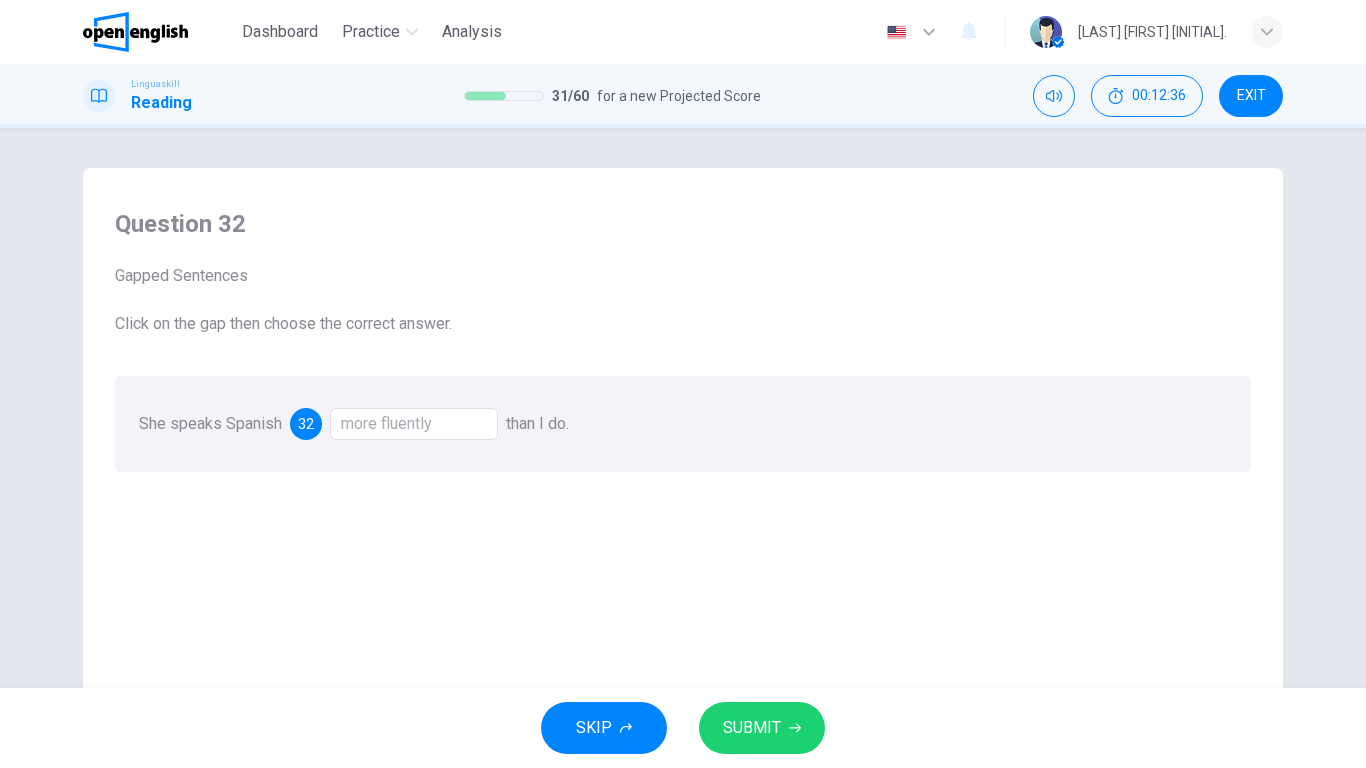 click on "SUBMIT" at bounding box center (752, 728) 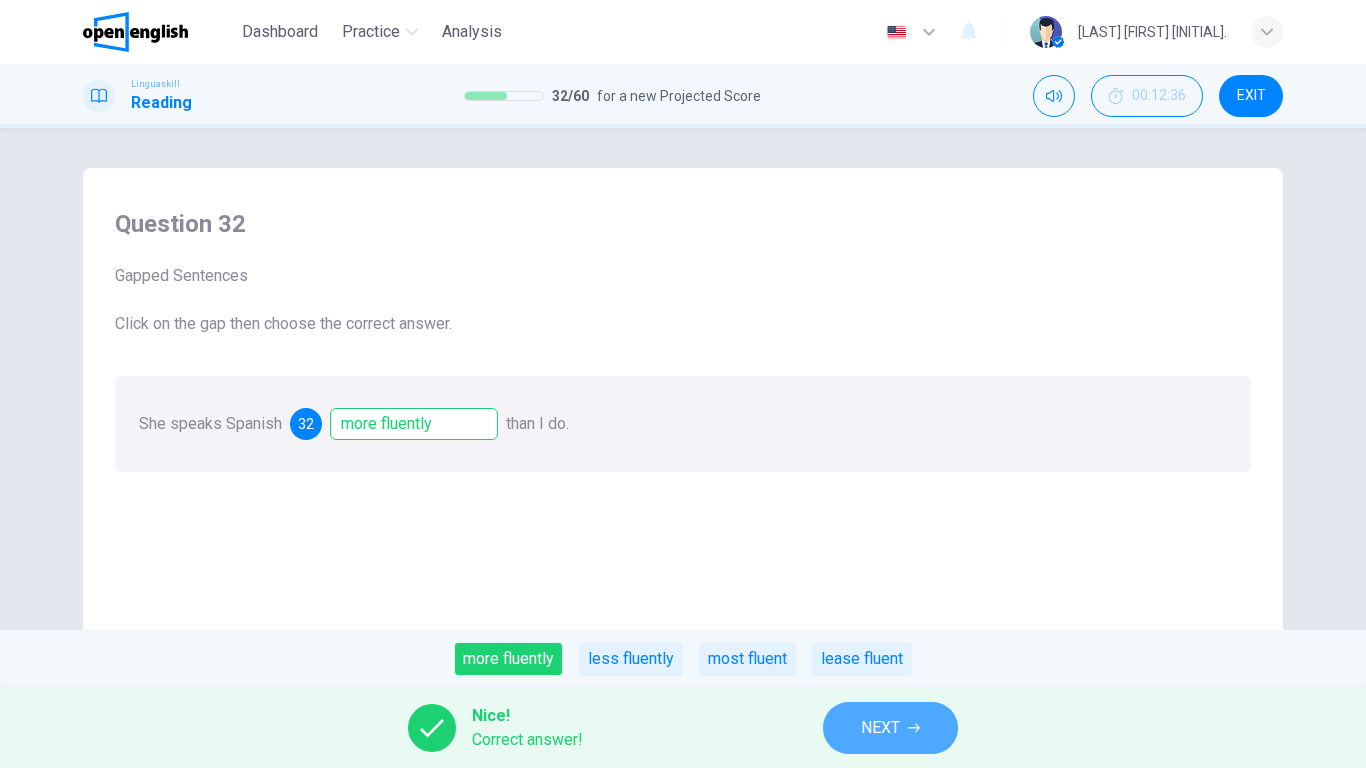 click on "NEXT" at bounding box center [890, 728] 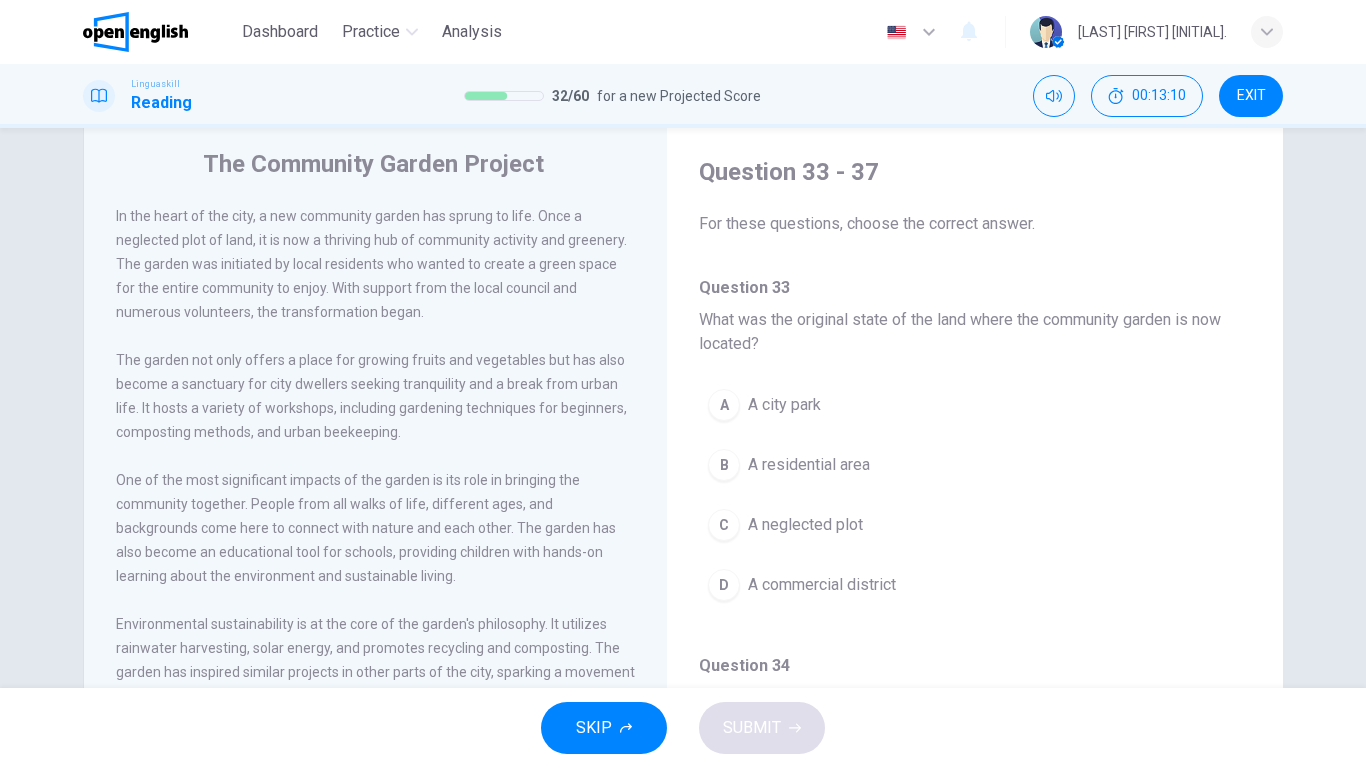 scroll, scrollTop: 46, scrollLeft: 0, axis: vertical 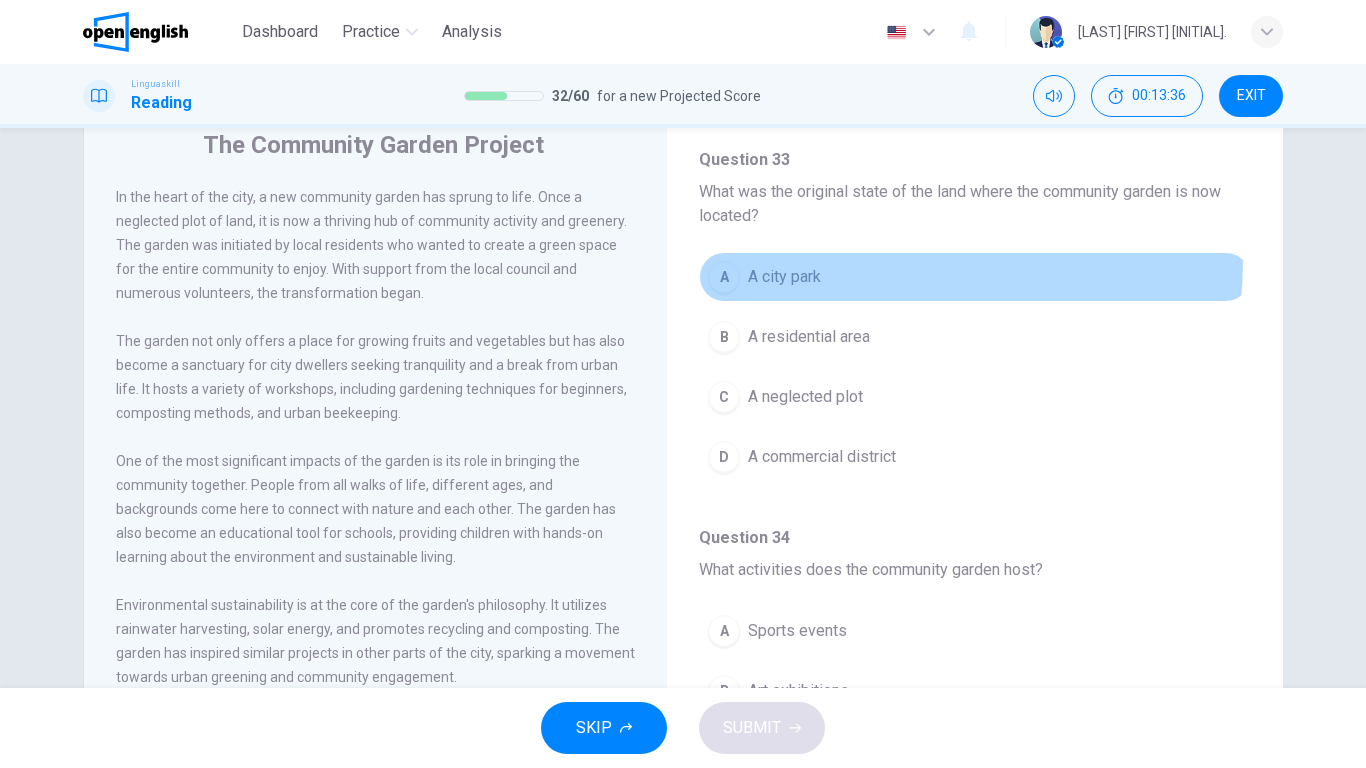 click on "A A city park" at bounding box center [975, 277] 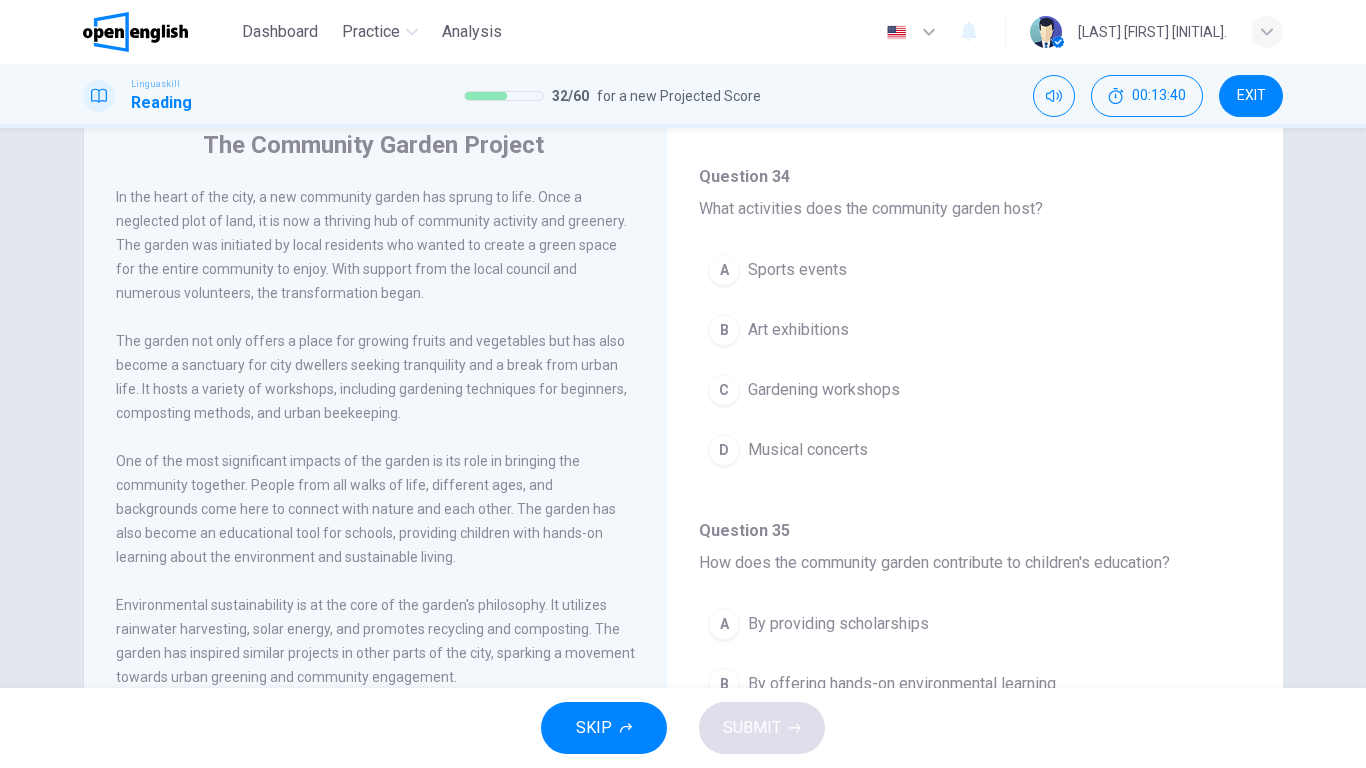 scroll, scrollTop: 455, scrollLeft: 0, axis: vertical 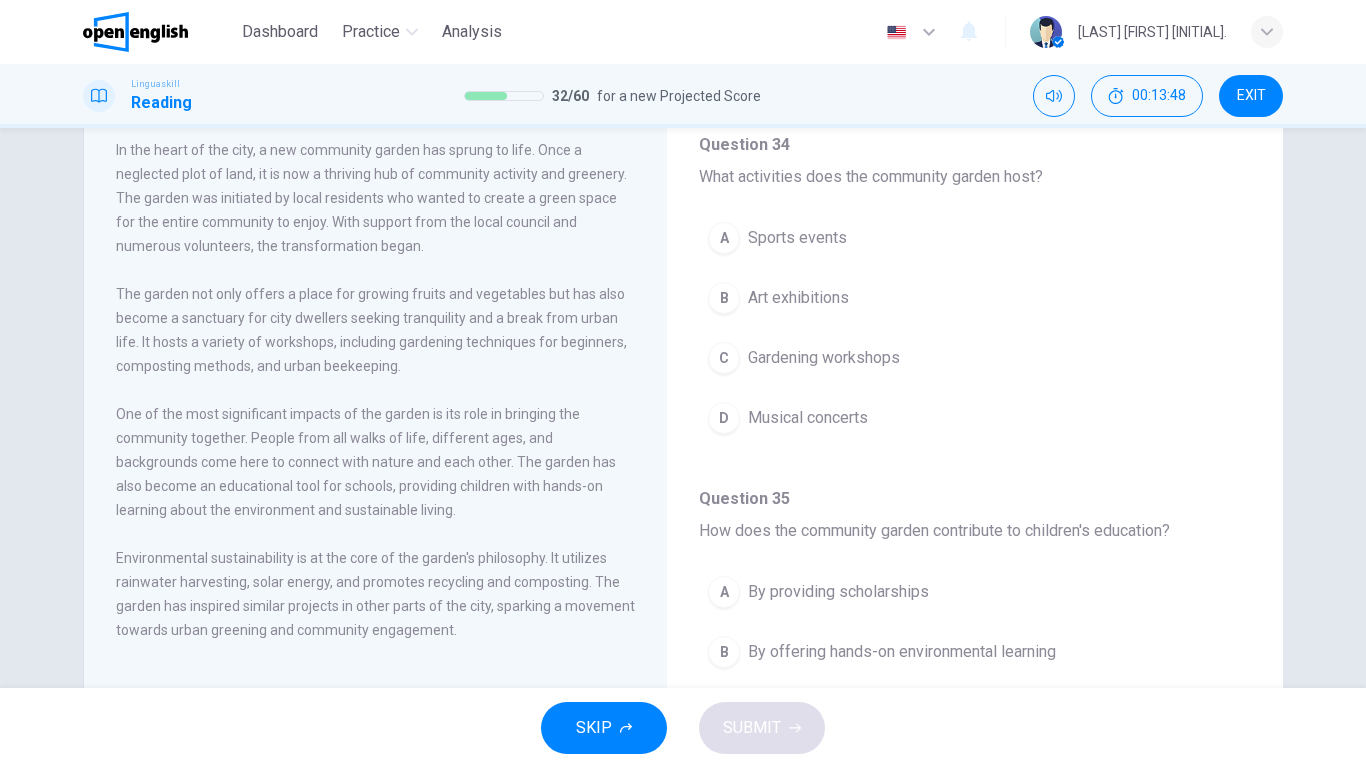 click on "Gardening workshops" at bounding box center [824, 358] 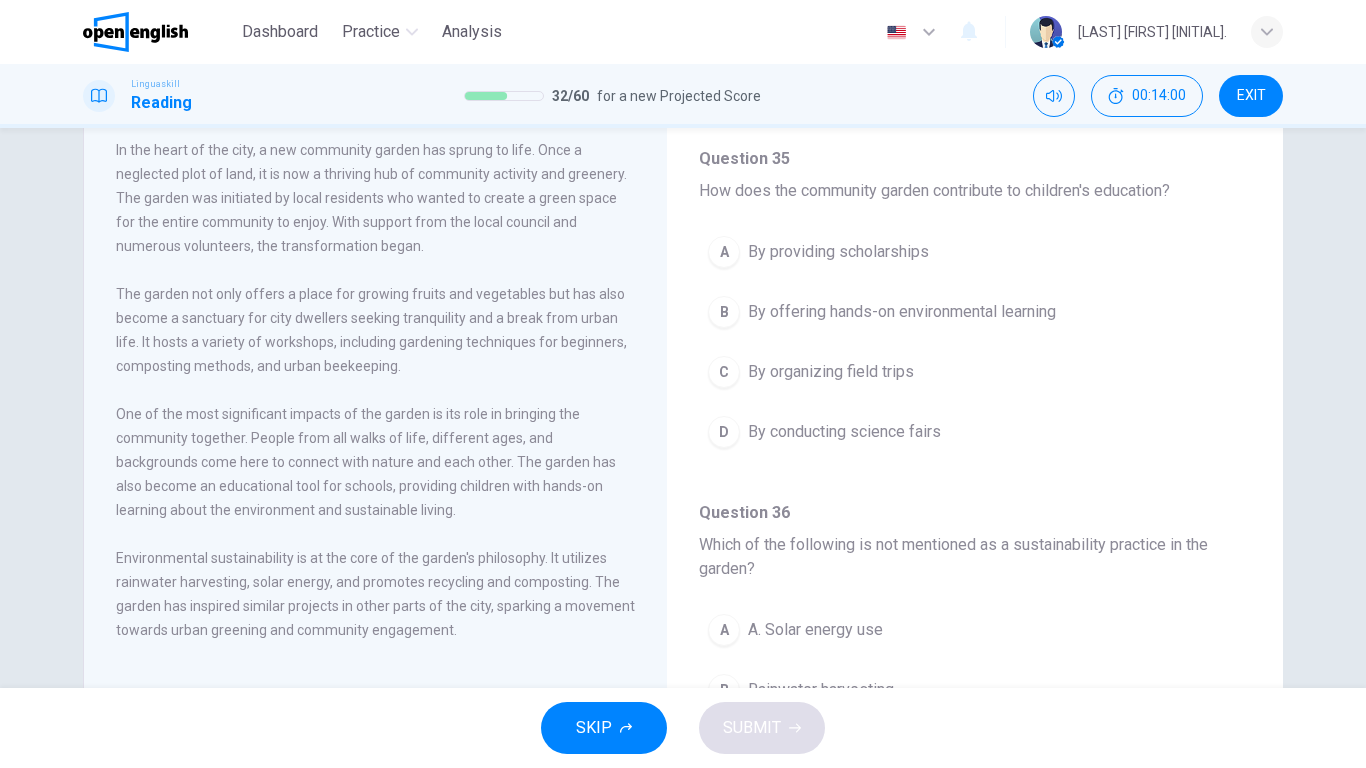 scroll, scrollTop: 783, scrollLeft: 0, axis: vertical 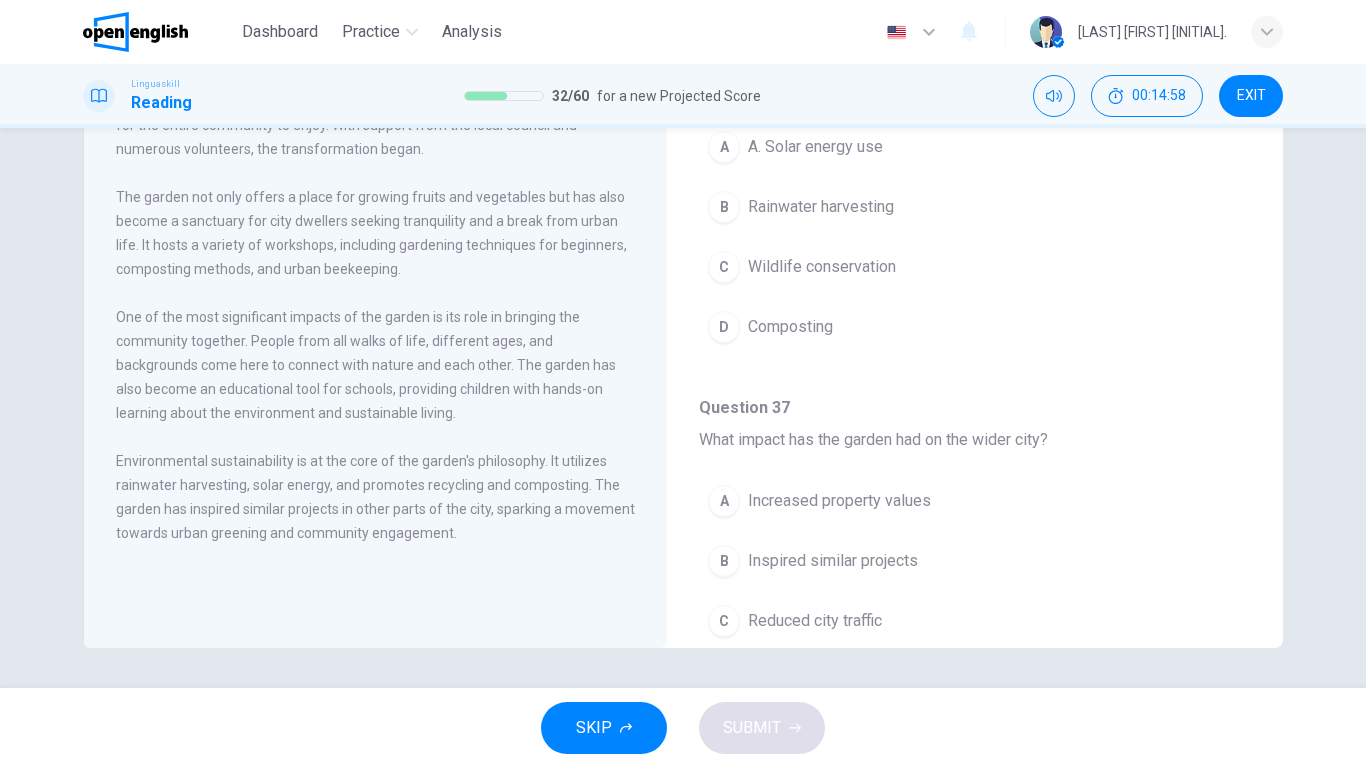 click on "Question 33 - 37 For these questions, choose the correct answer. Question   33 What was the original state of the land where the community garden is now located? A A city park B A residential area C A neglected plot D A commercial district Question   34 What activities does the community garden host? A Sports events B Art exhibitions C Gardening workshops D  Musical concerts Question   35 How does the community garden contribute to children's education? A By providing scholarships B By offering hands-on environmental learning C By organizing field trips D By conducting science fairs Question   36 Which of the following is not mentioned as a sustainability practice in the garden? A A. Solar energy use B Rainwater harvesting C Wildlife conservation D Composting Question   37 What impact has the garden had on the wider city? A Increased property values B Inspired similar projects C Reduced city traffic D Enhanced tourism" at bounding box center (975, 310) 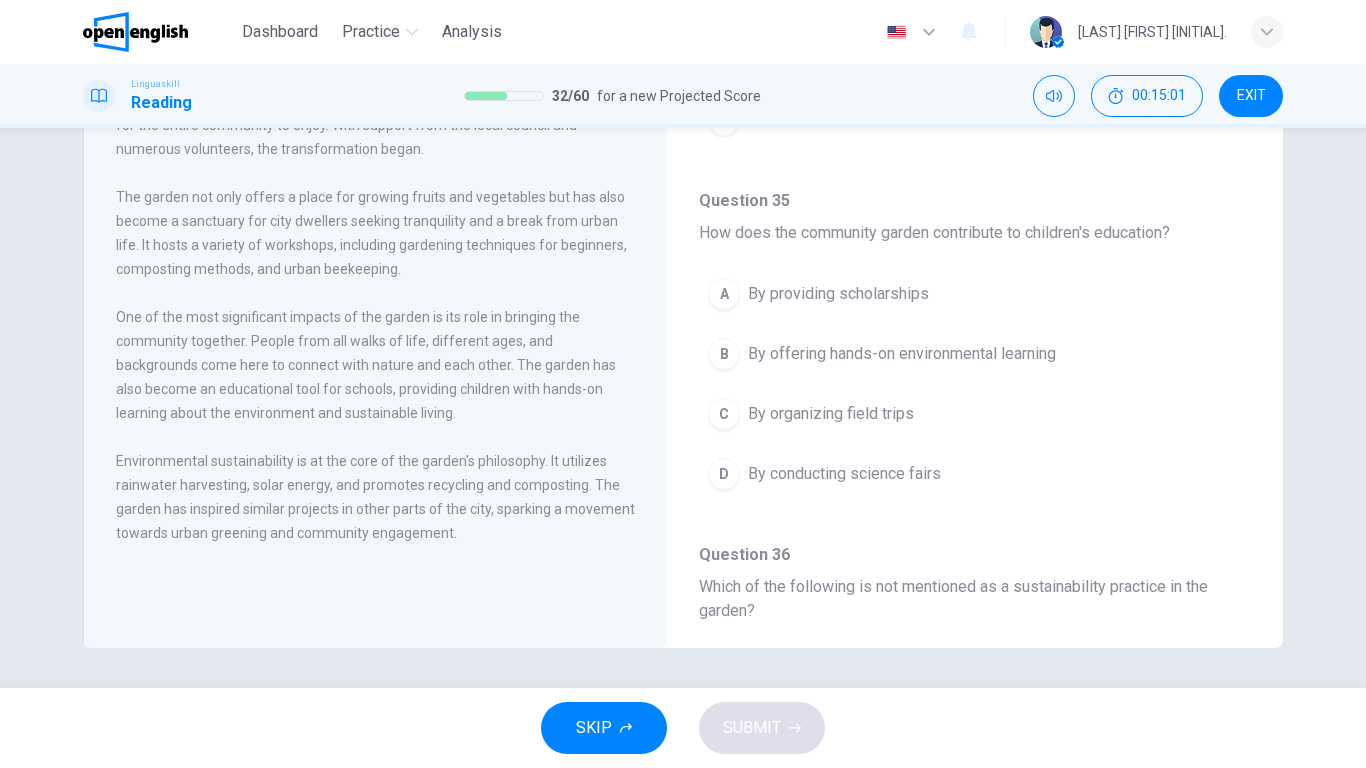 scroll, scrollTop: 643, scrollLeft: 0, axis: vertical 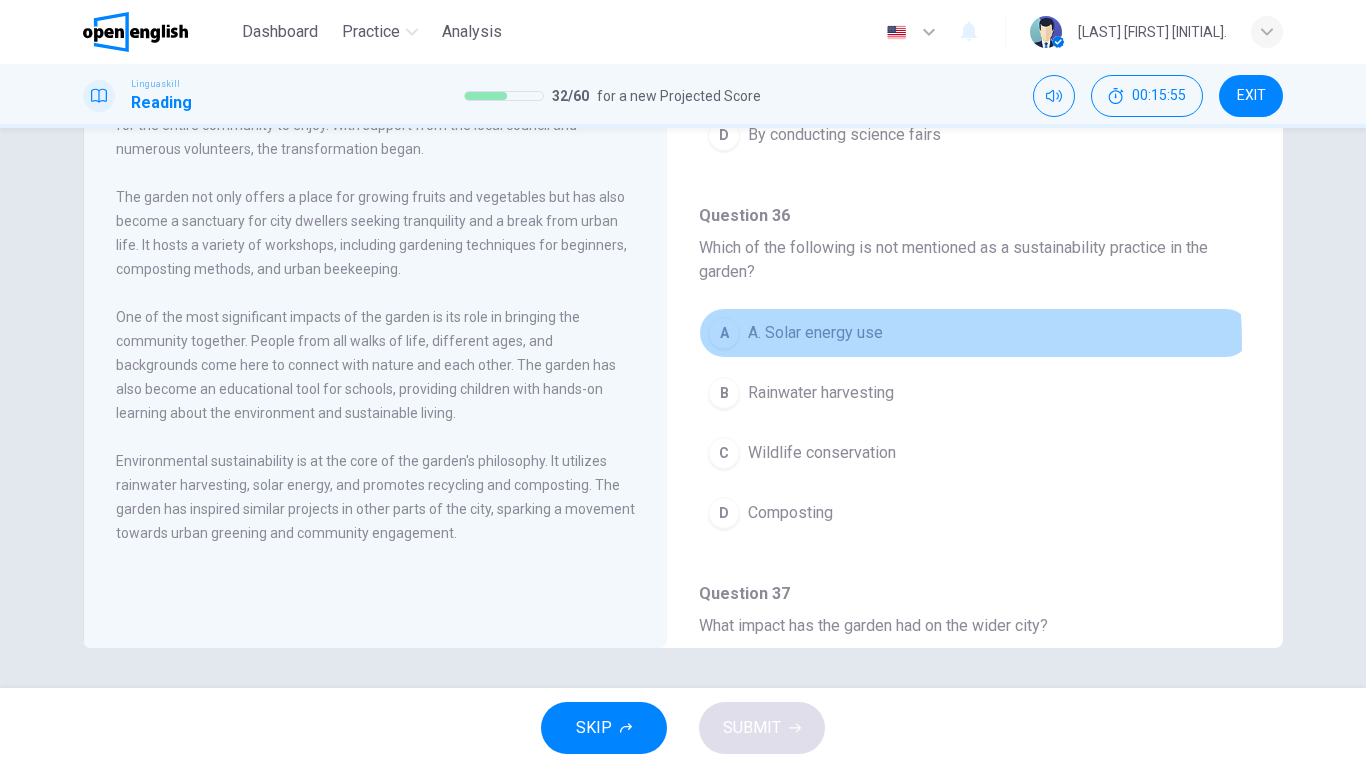 click on "A. Solar energy use" at bounding box center [815, 333] 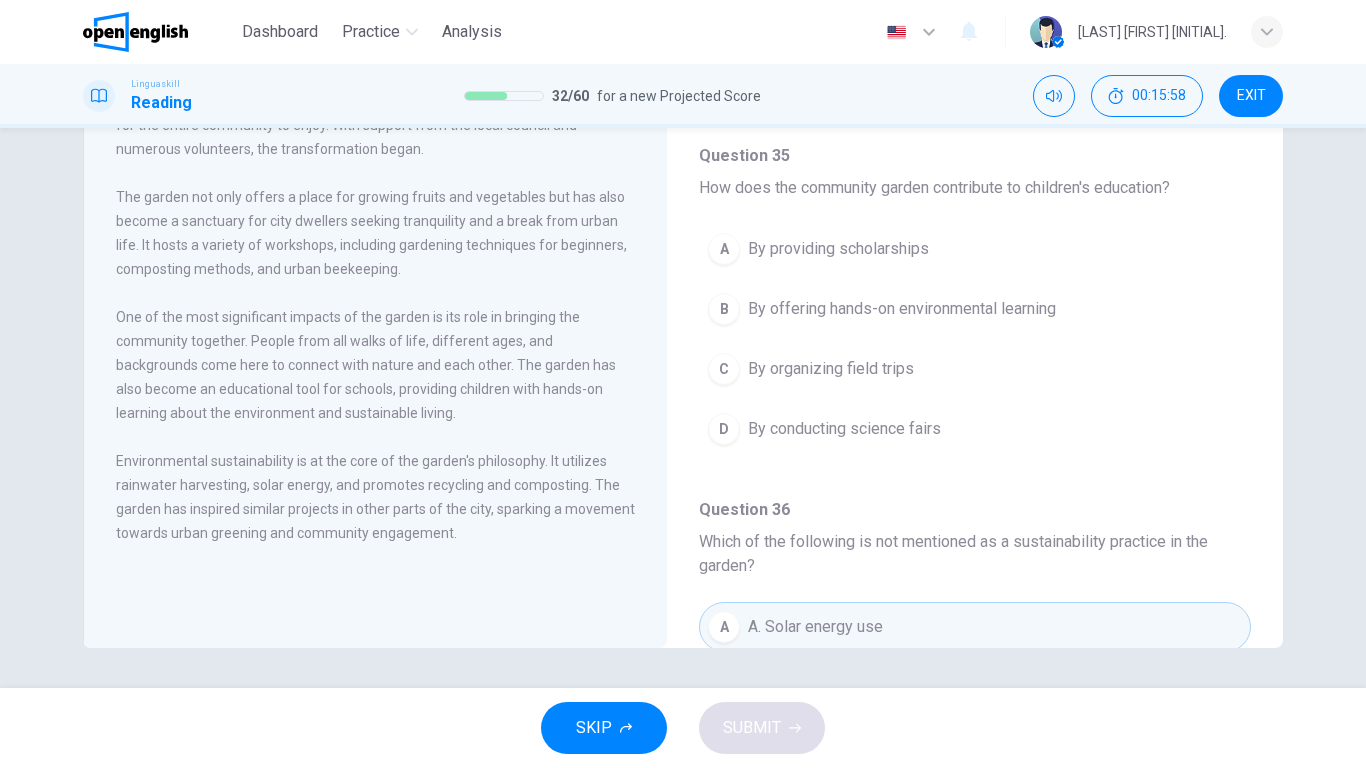 scroll, scrollTop: 680, scrollLeft: 0, axis: vertical 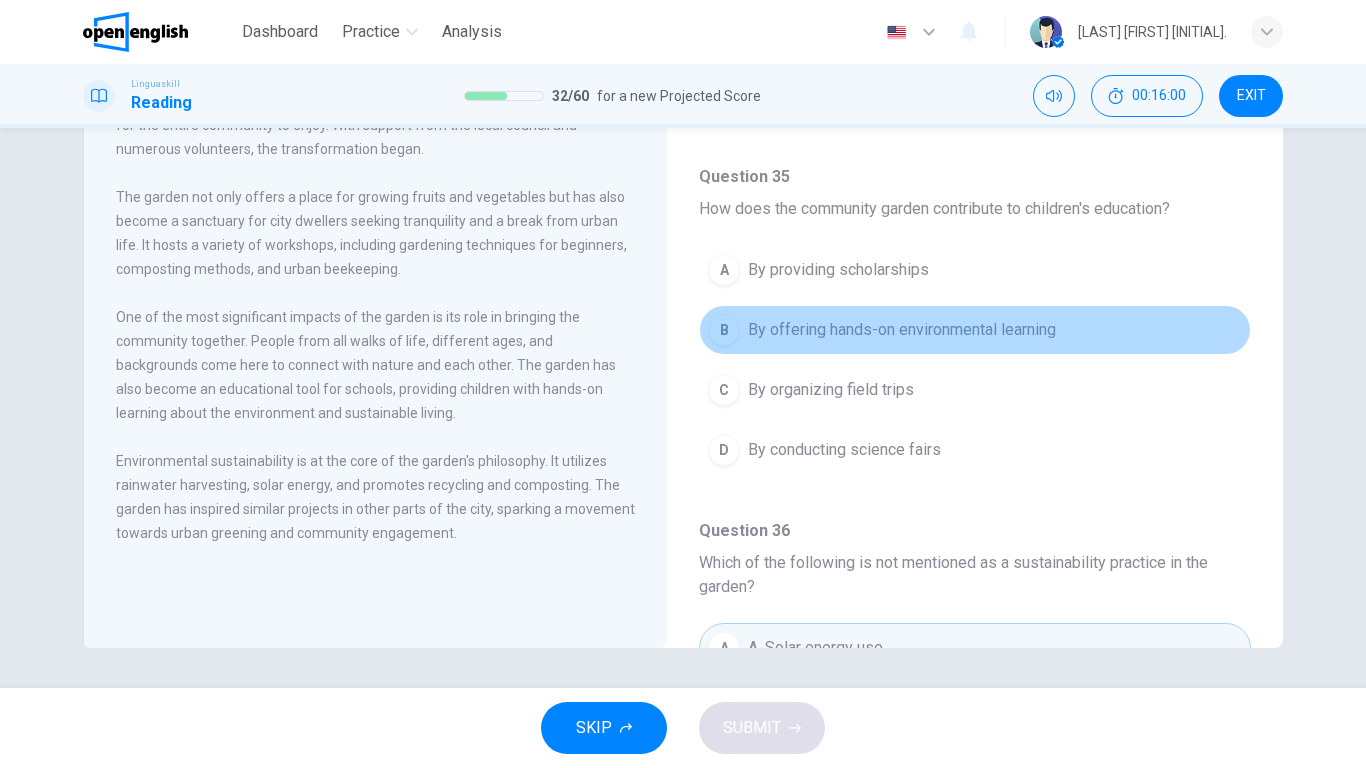 click on "B By offering hands-on environmental learning" at bounding box center (975, 330) 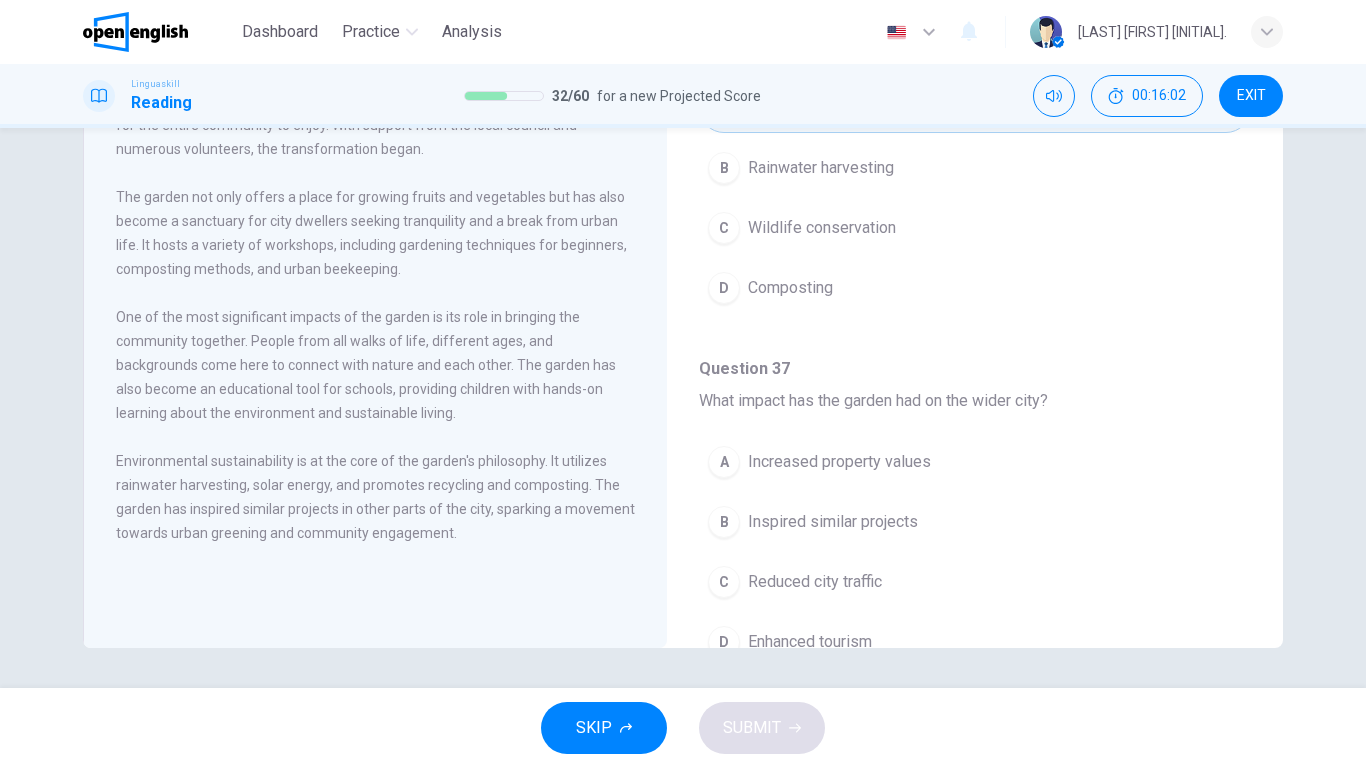 scroll, scrollTop: 1299, scrollLeft: 0, axis: vertical 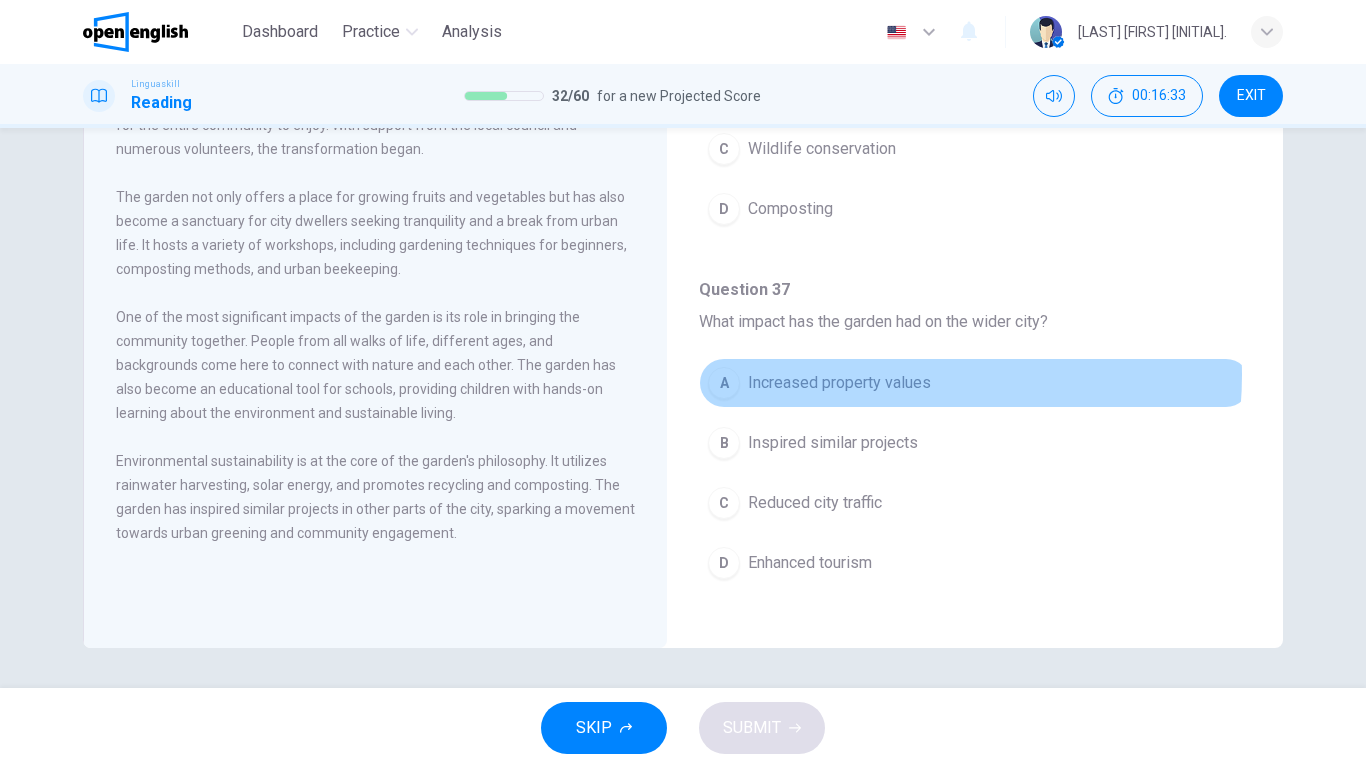 click on "Increased property values" at bounding box center [839, 383] 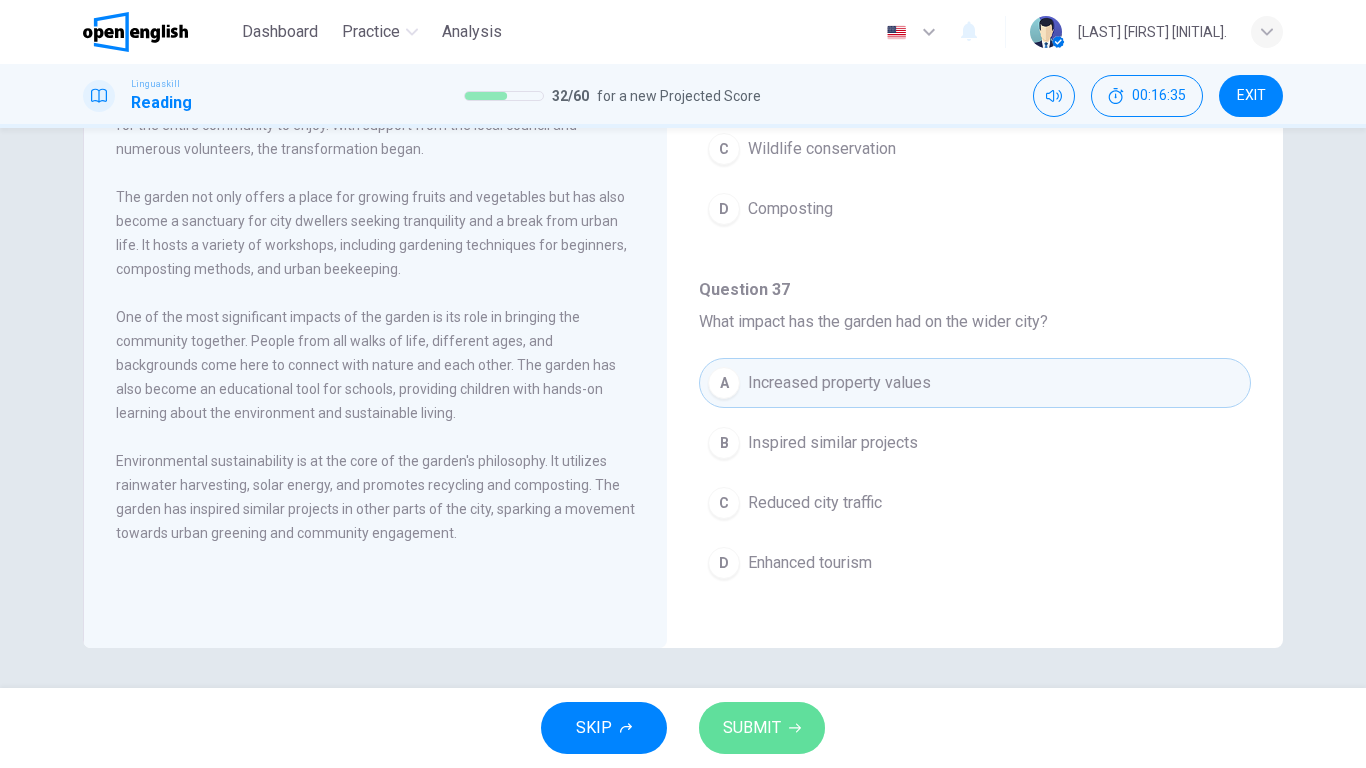 click on "SUBMIT" at bounding box center [752, 728] 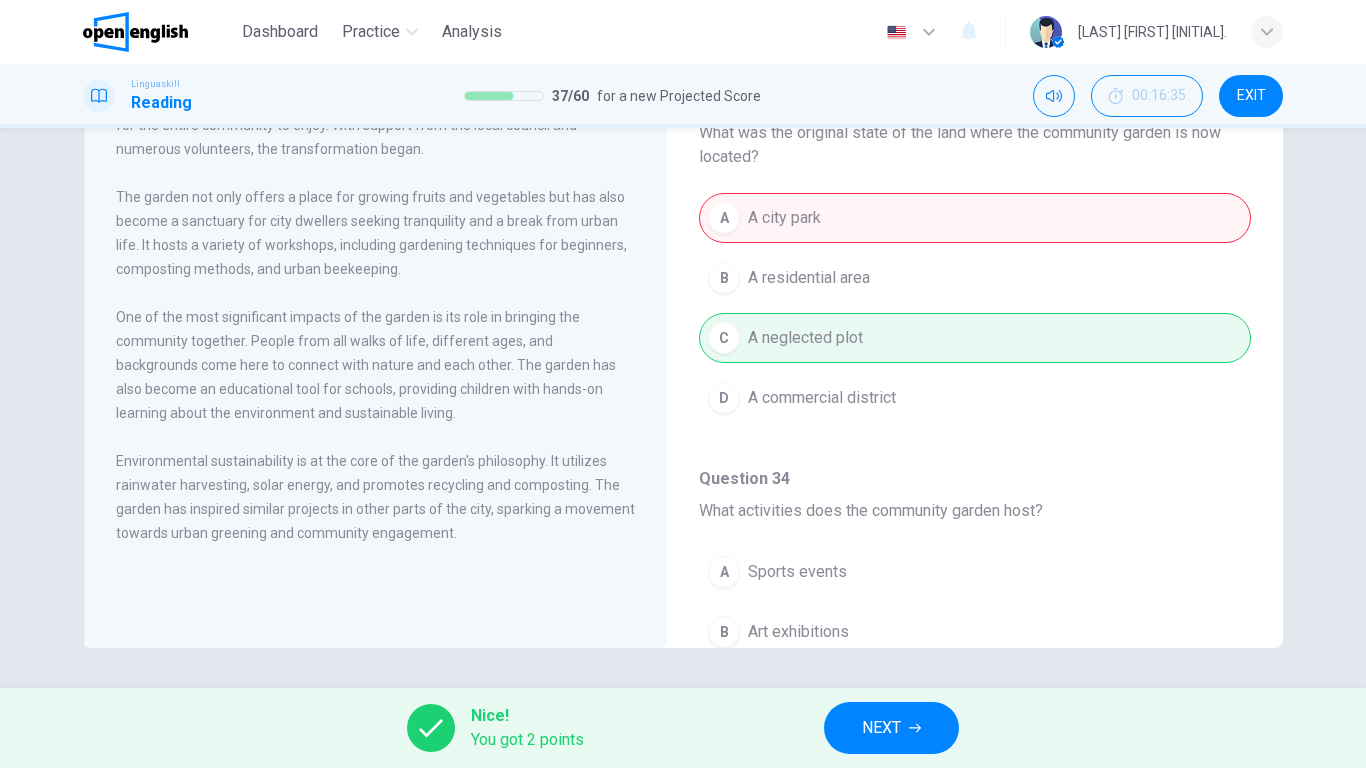 scroll, scrollTop: 0, scrollLeft: 0, axis: both 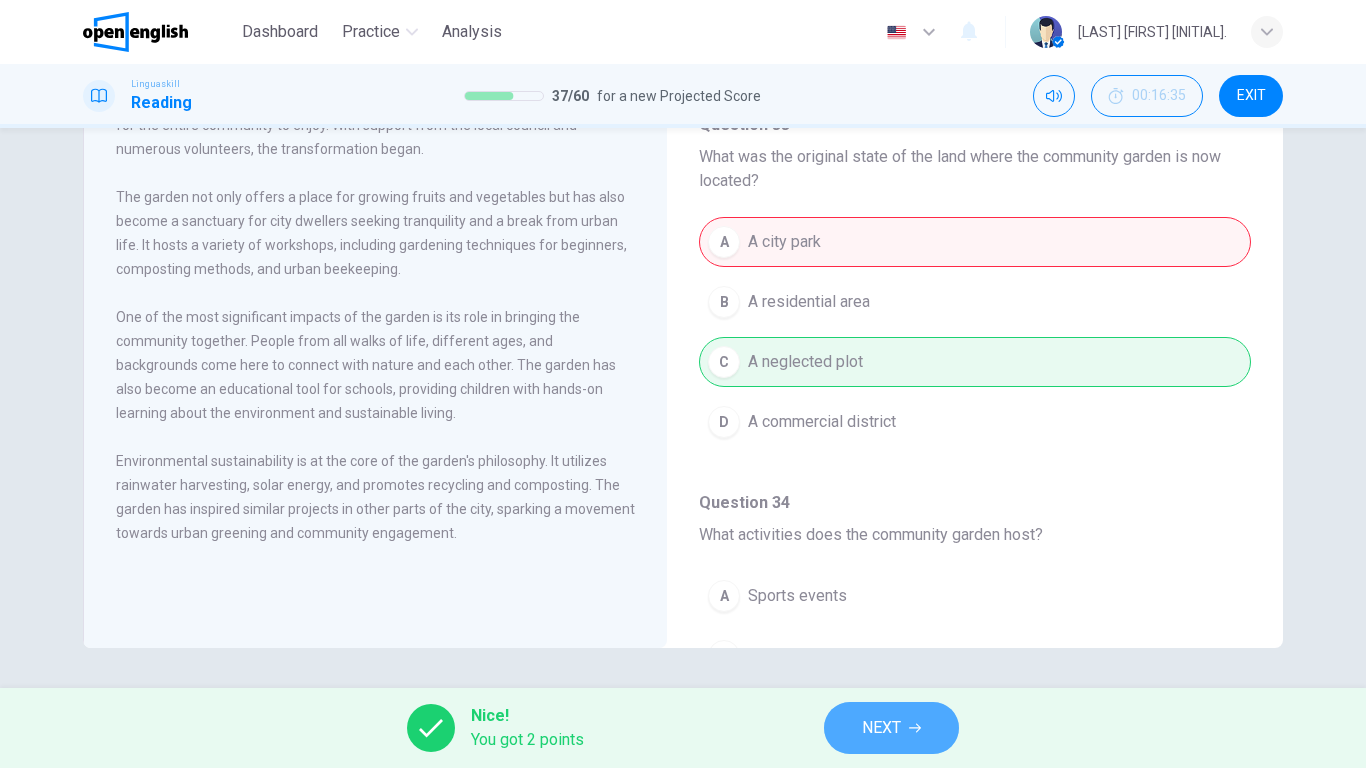click on "NEXT" at bounding box center (891, 728) 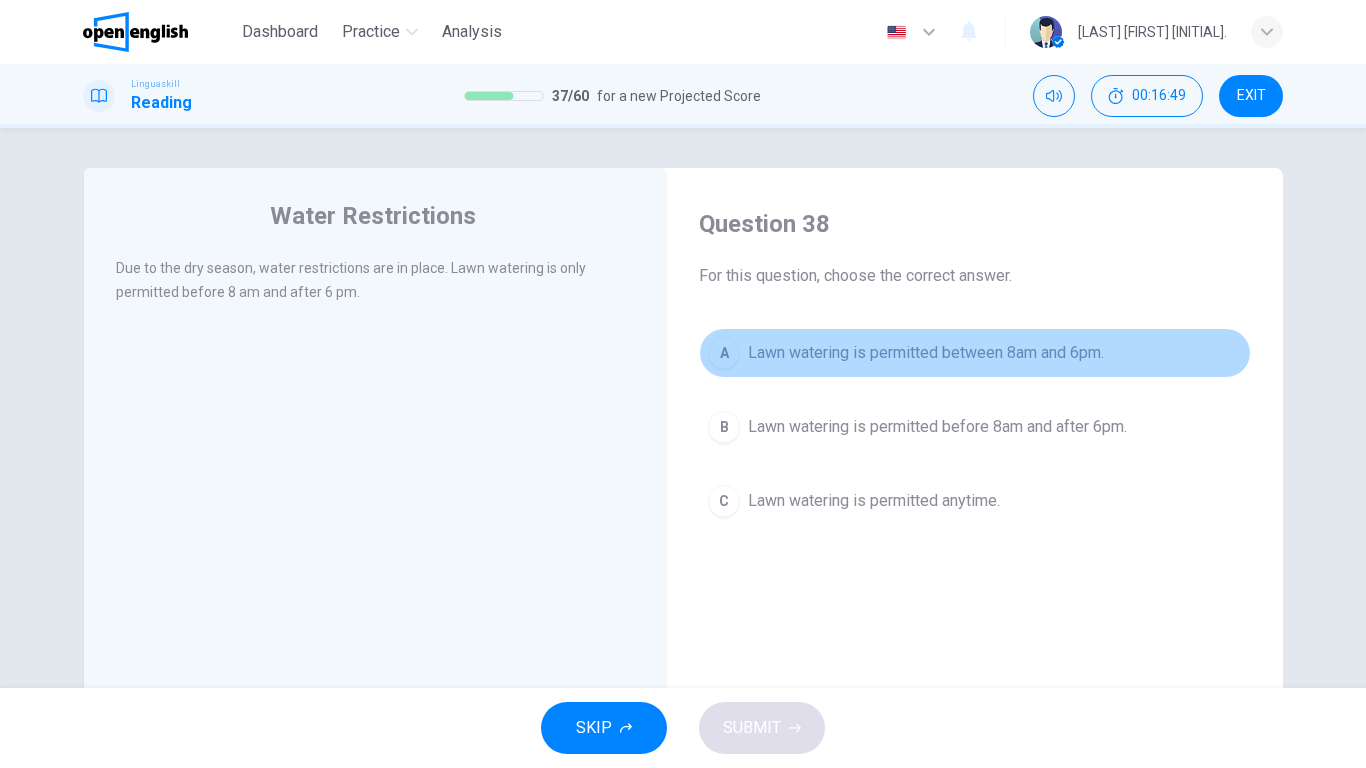 click on "Lawn watering is permitted between 8am and 6pm." at bounding box center (926, 353) 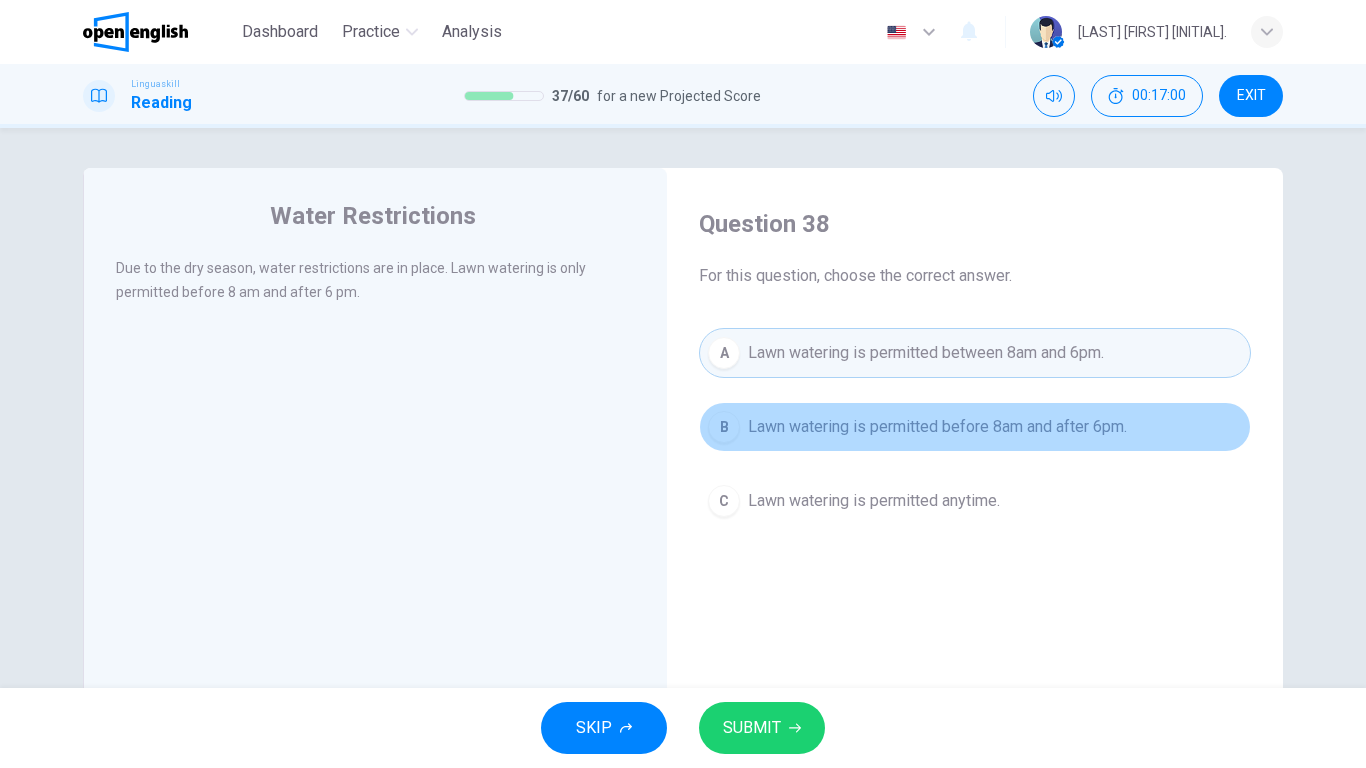 click on "Lawn watering is permitted before 8am and after 6pm." at bounding box center (937, 427) 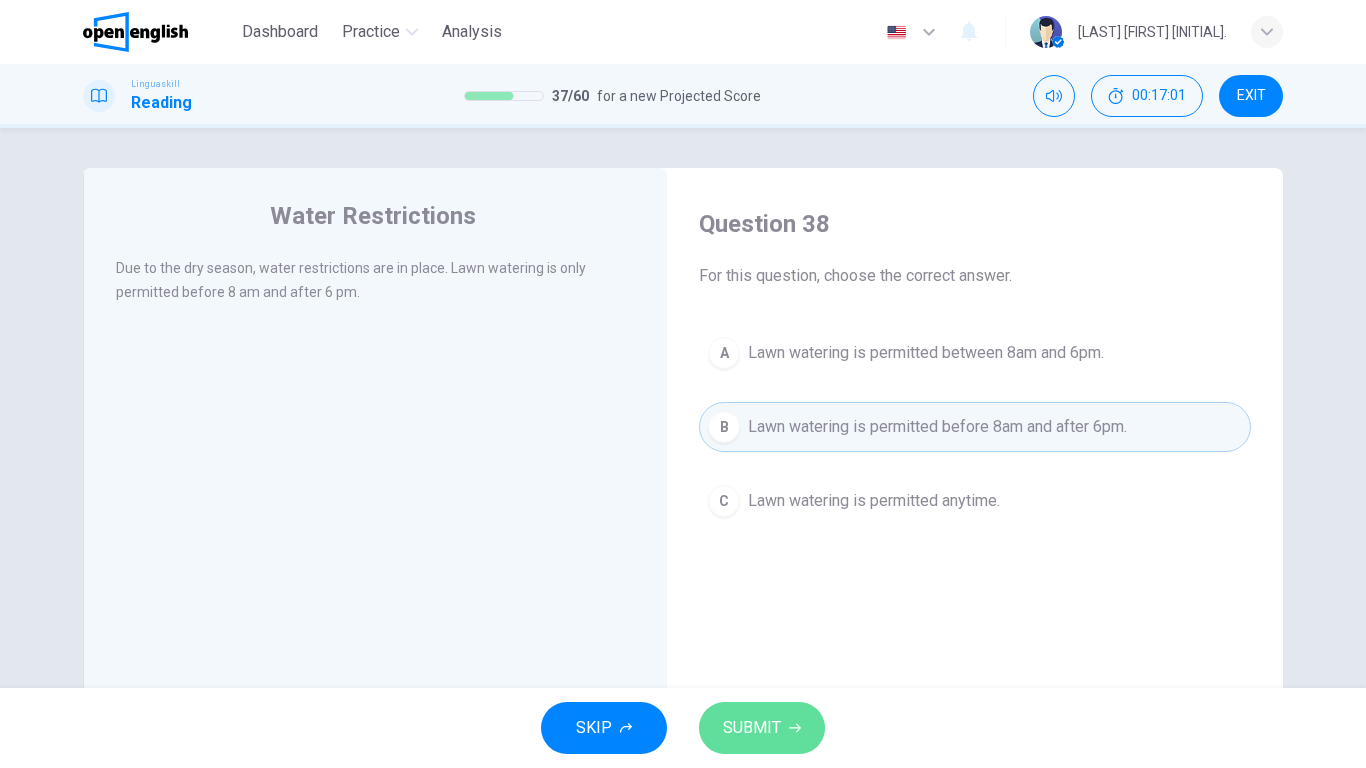 click on "SUBMIT" at bounding box center (762, 728) 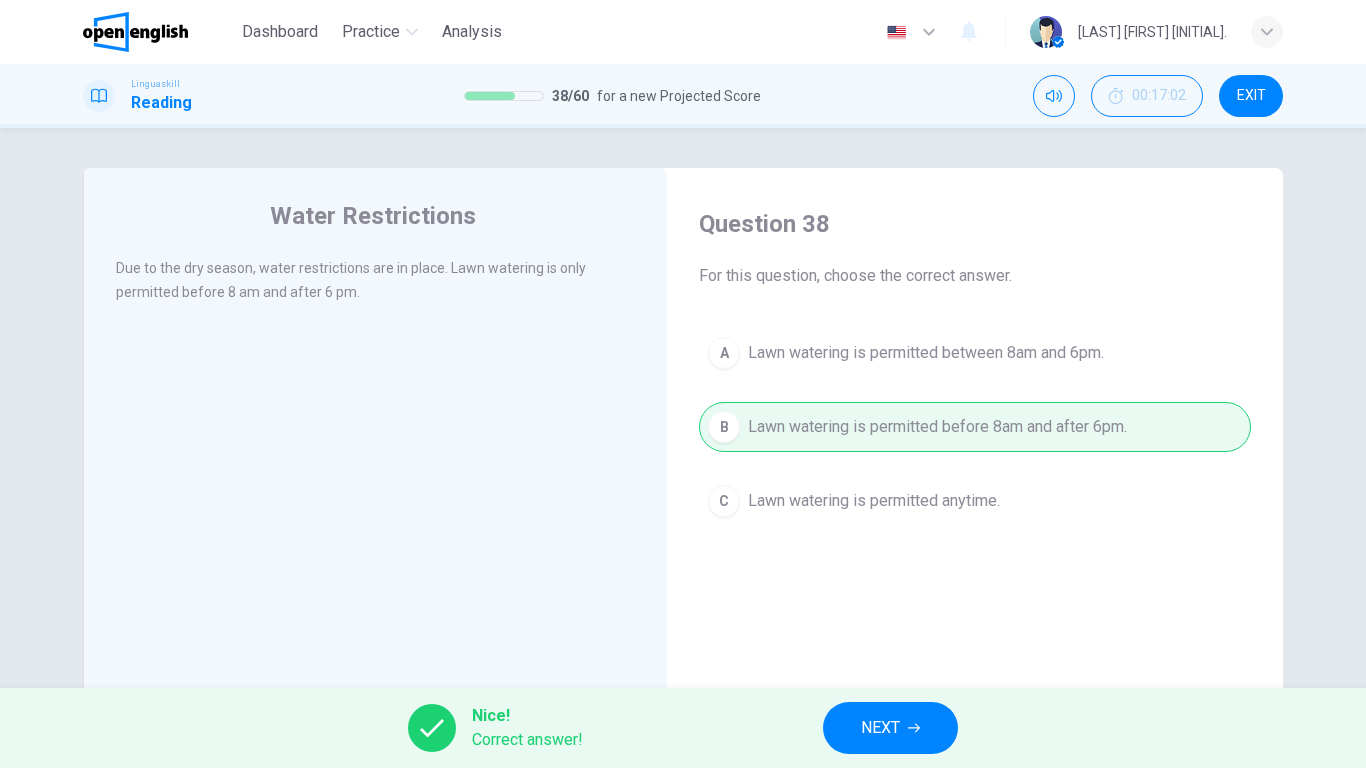 click on "NEXT" at bounding box center (890, 728) 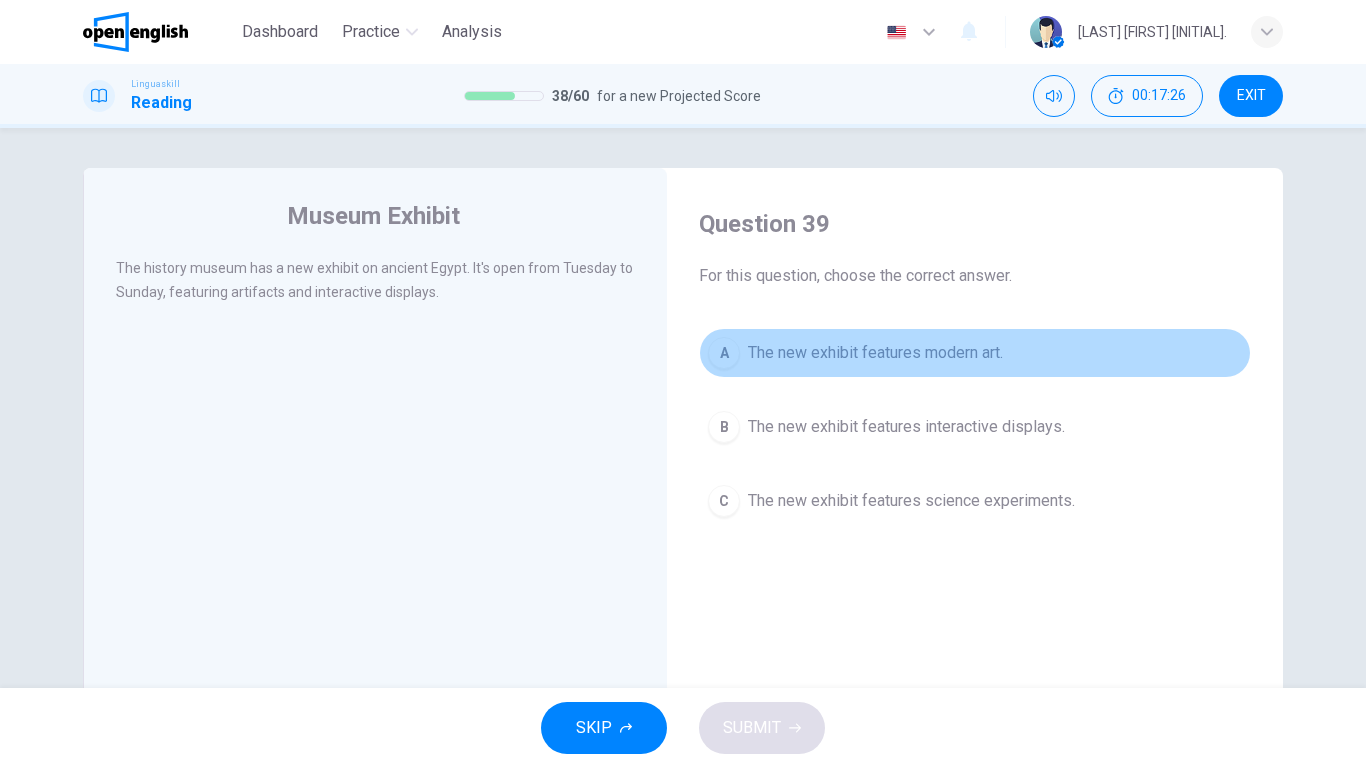 click on "The new exhibit features modern art." at bounding box center (875, 353) 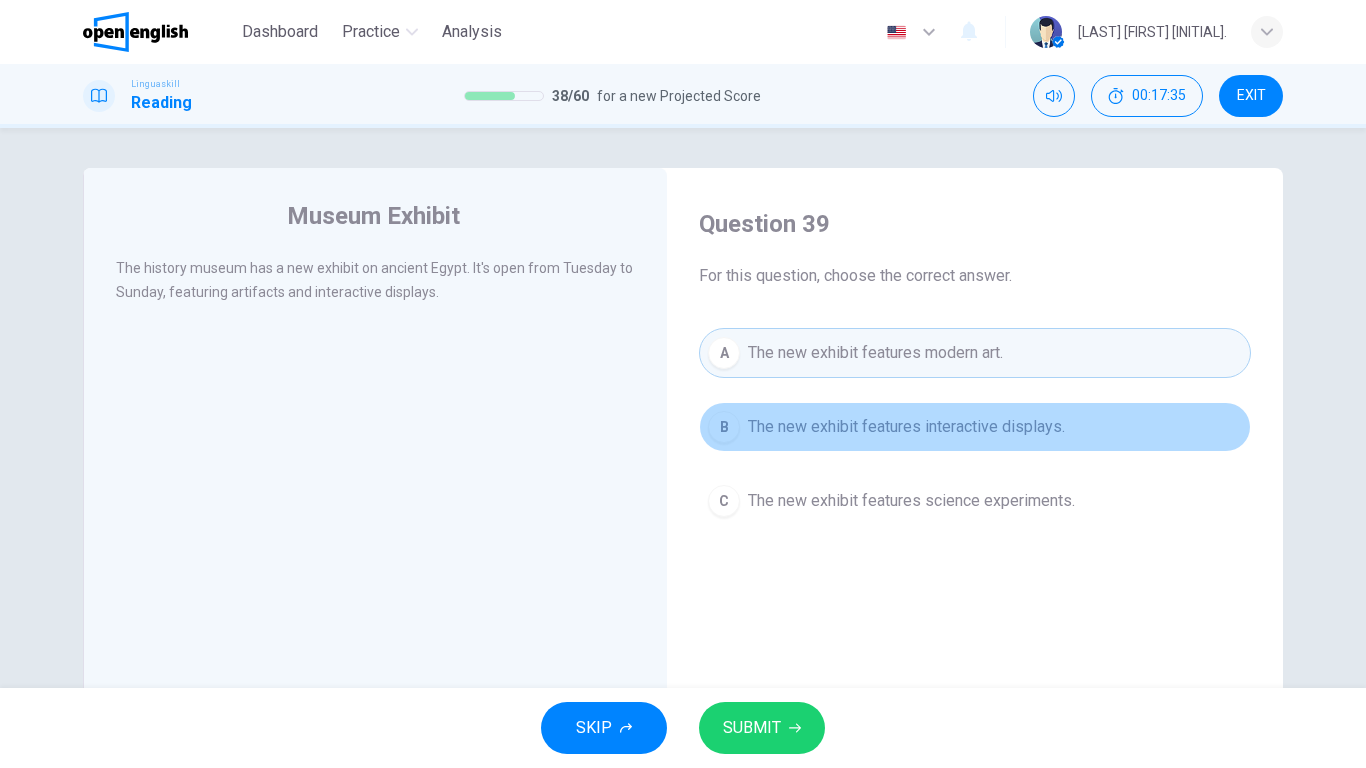 click on "The new exhibit features interactive displays." at bounding box center (906, 427) 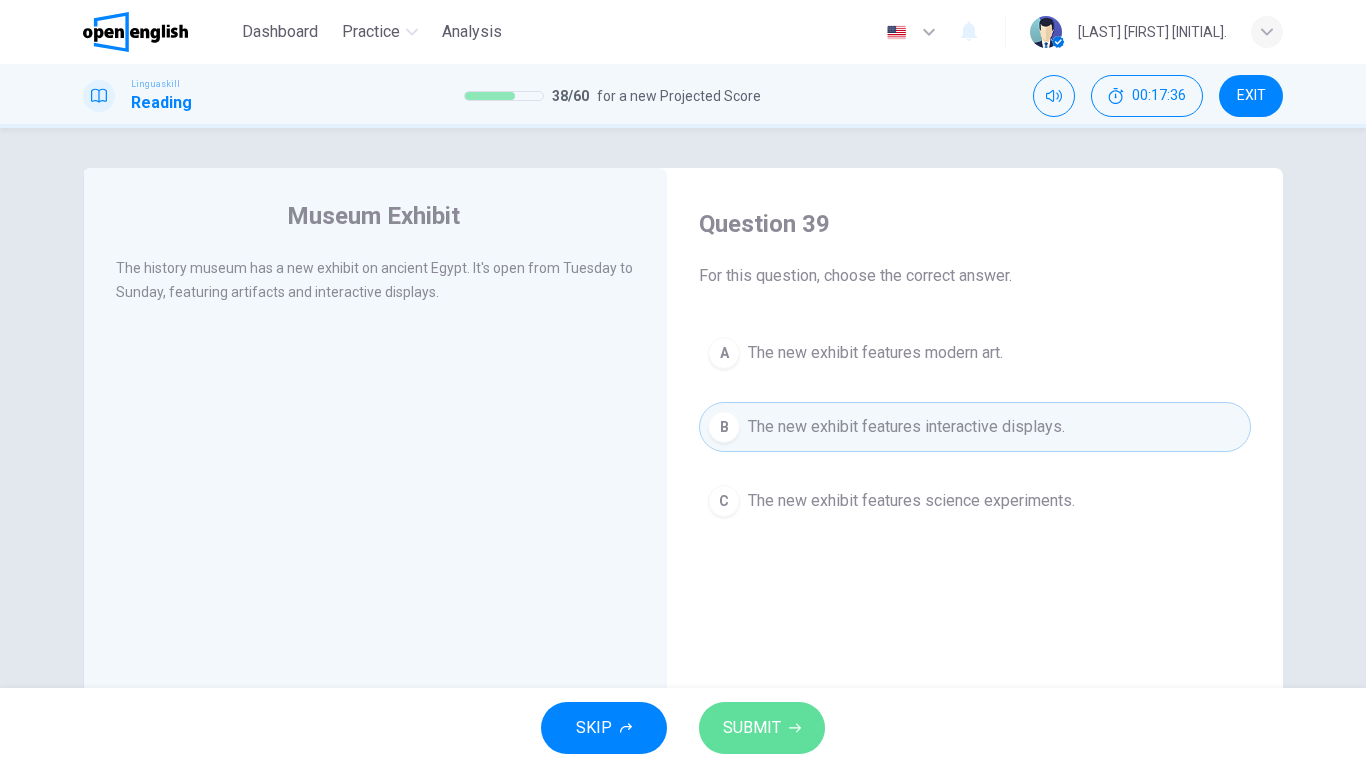 click on "SUBMIT" at bounding box center (752, 728) 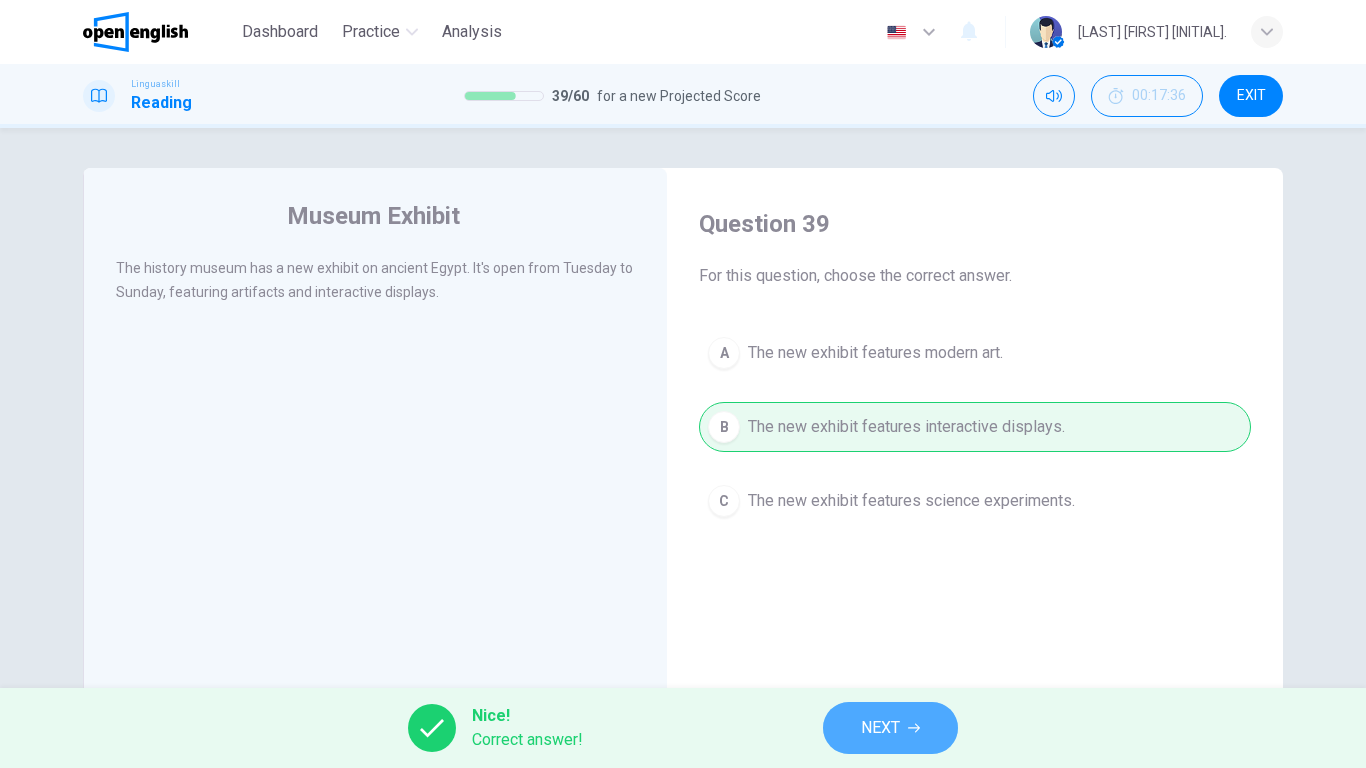click on "NEXT" at bounding box center [890, 728] 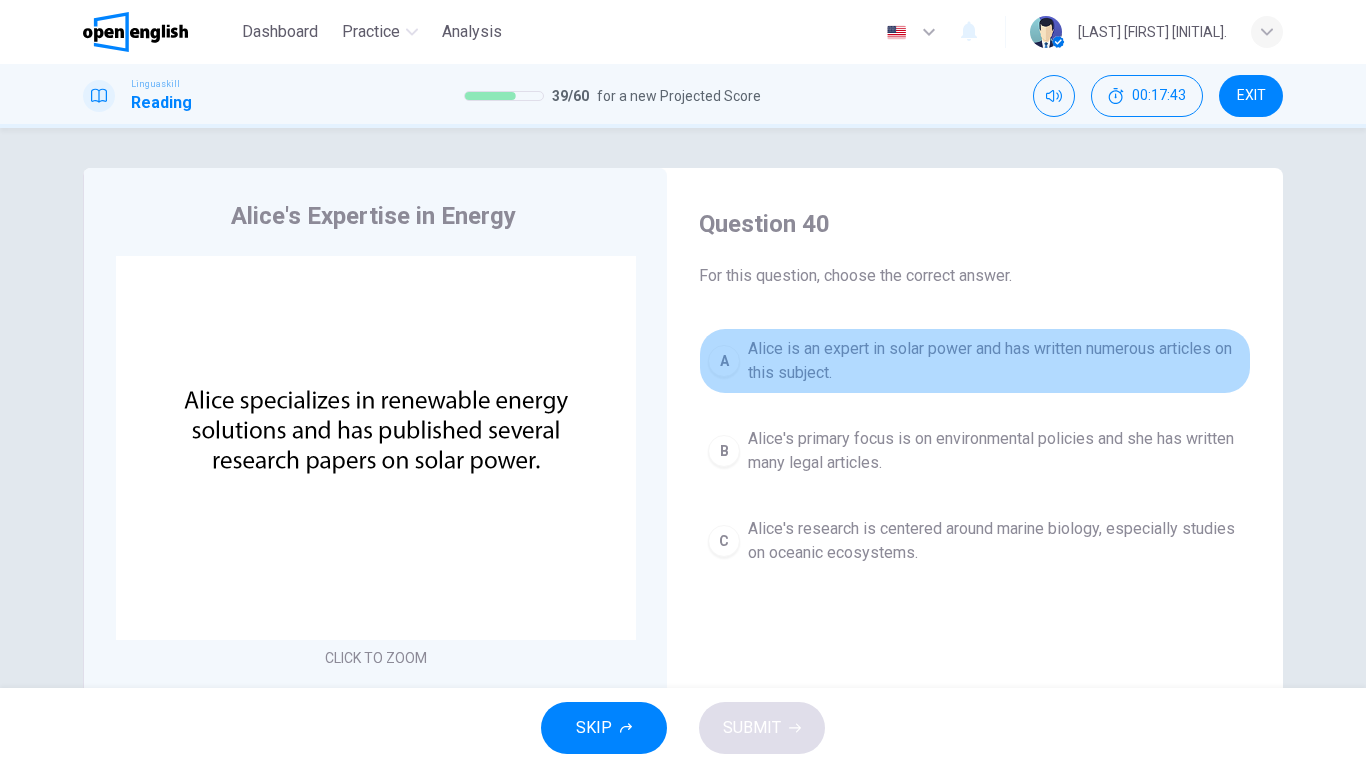 click on "Alice is an expert in solar power and has written numerous articles on this subject." at bounding box center (995, 361) 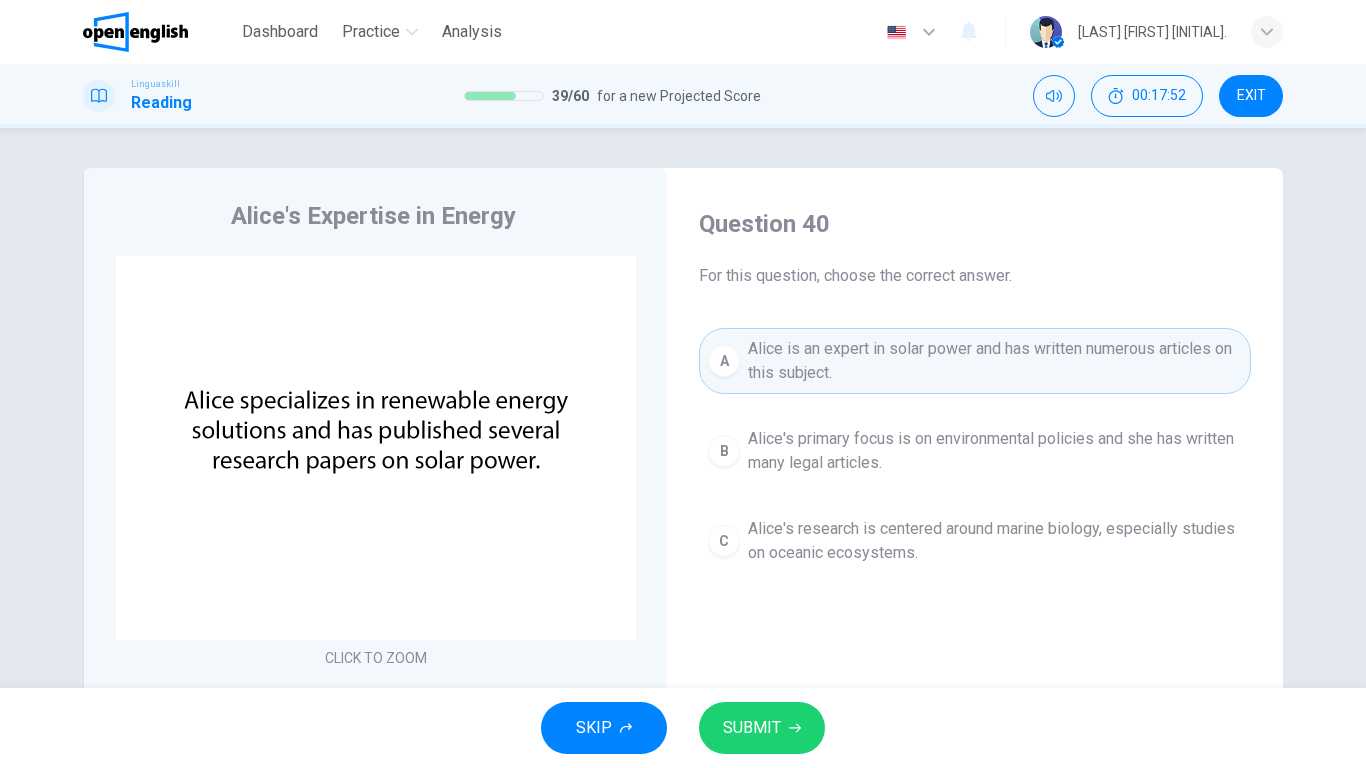 click on "SUBMIT" at bounding box center (762, 728) 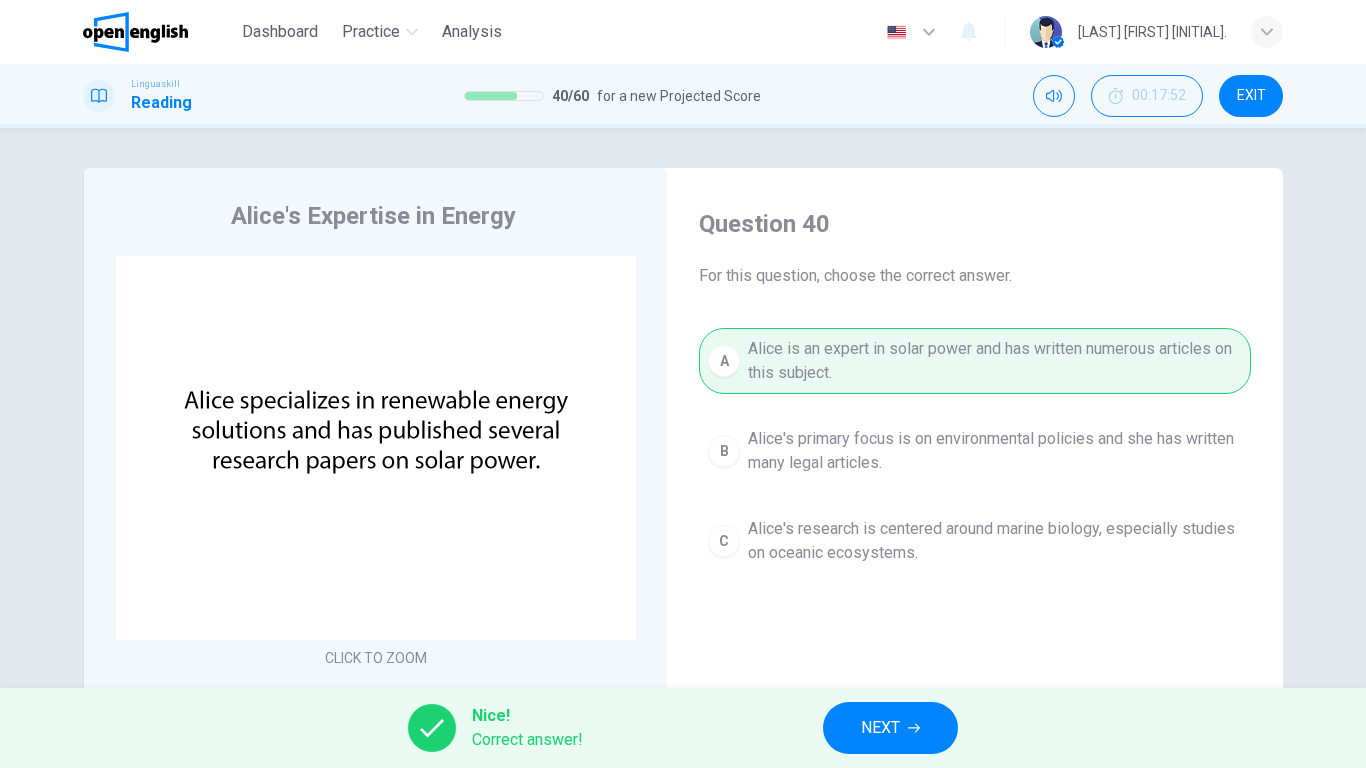 click on "NEXT" at bounding box center (890, 728) 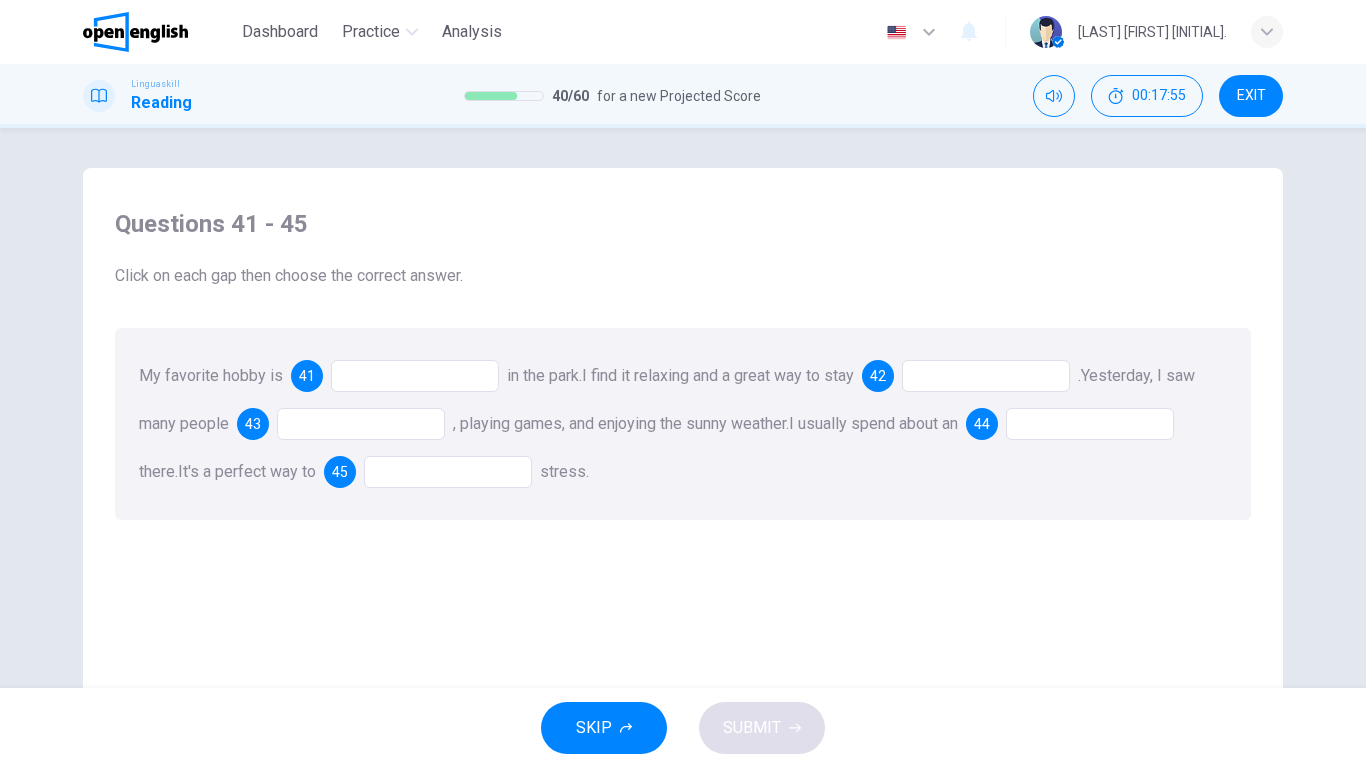 click at bounding box center (415, 376) 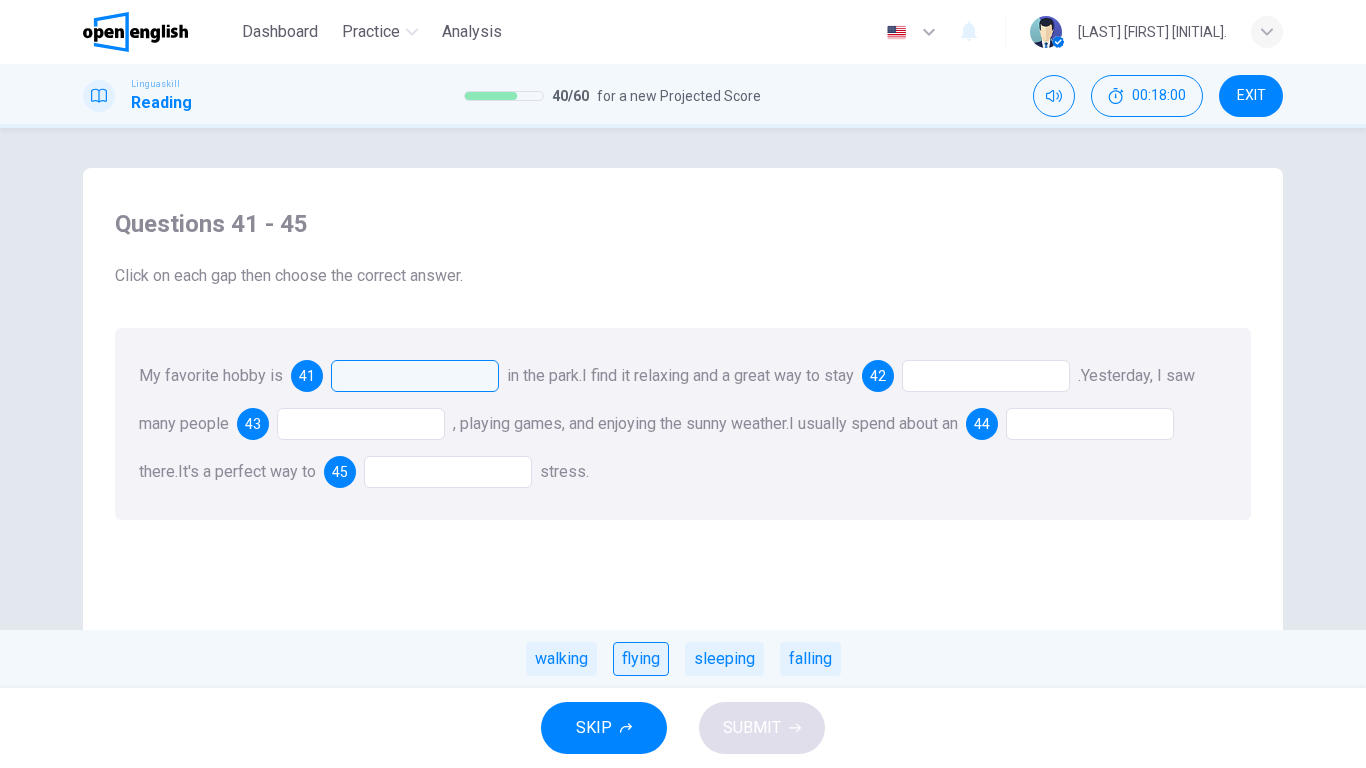 click on "flying" at bounding box center [641, 659] 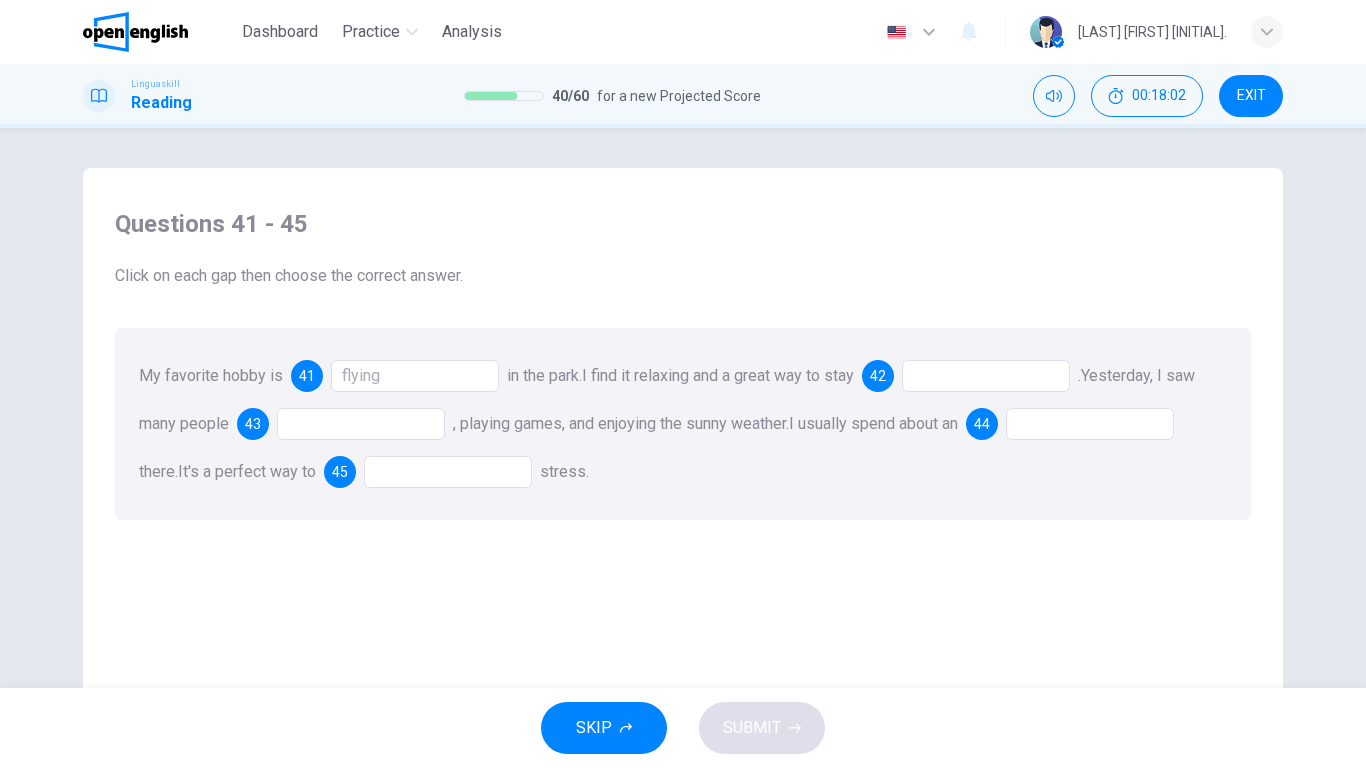click at bounding box center (986, 376) 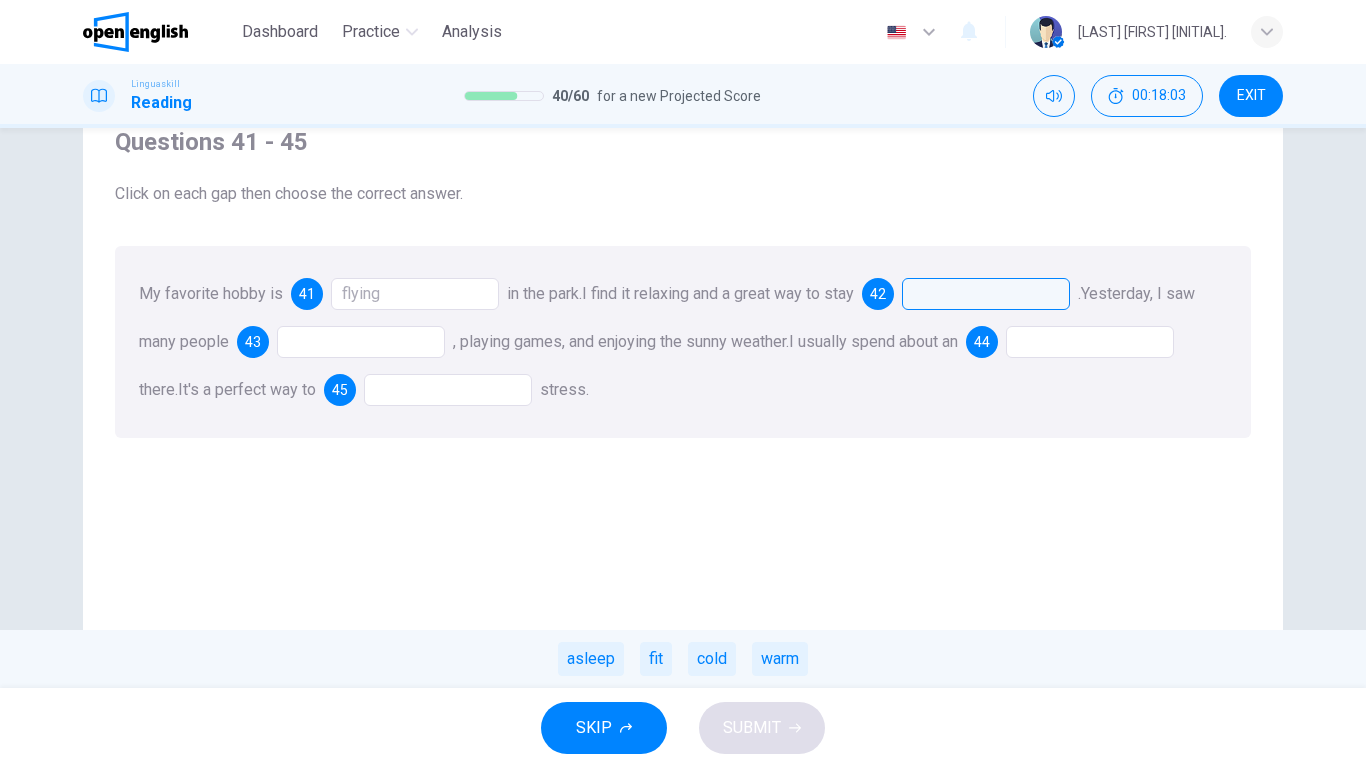 scroll, scrollTop: 200, scrollLeft: 0, axis: vertical 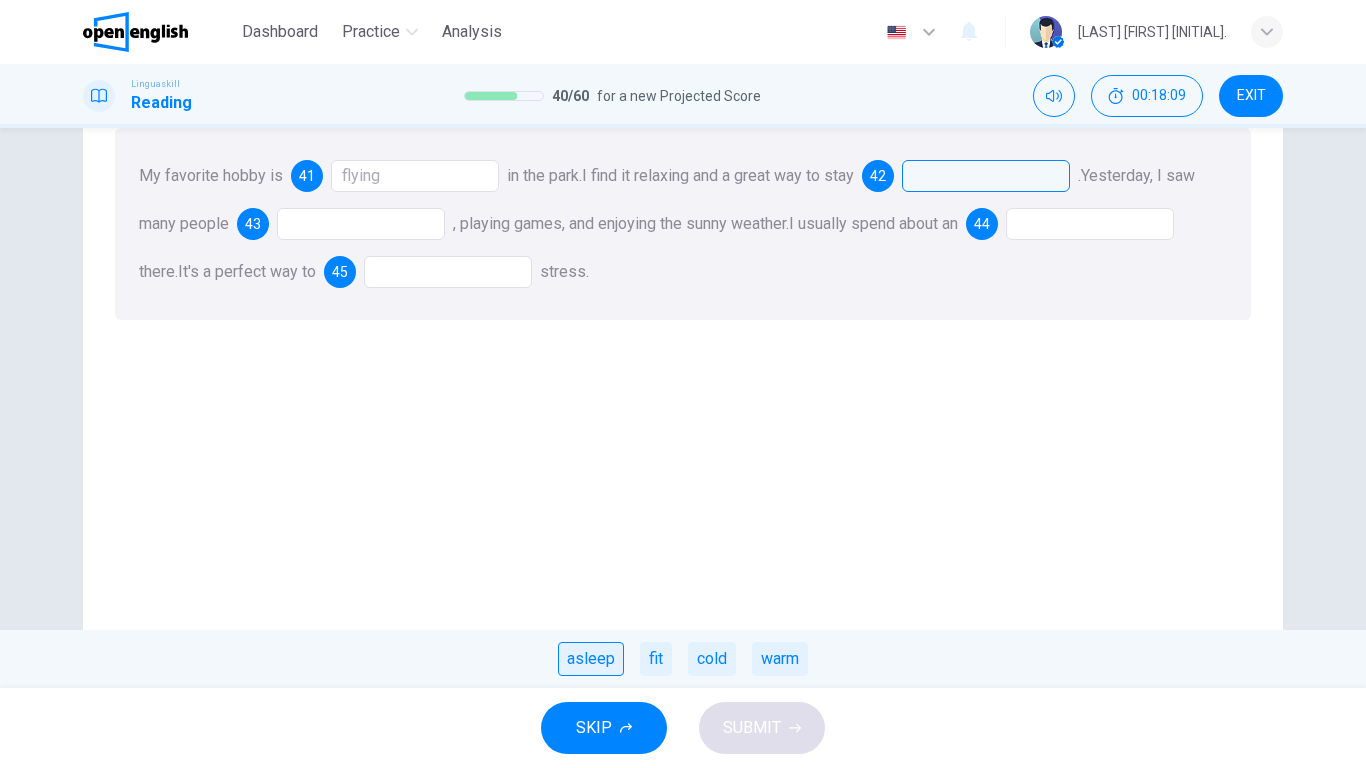 click on "asleep" at bounding box center [591, 659] 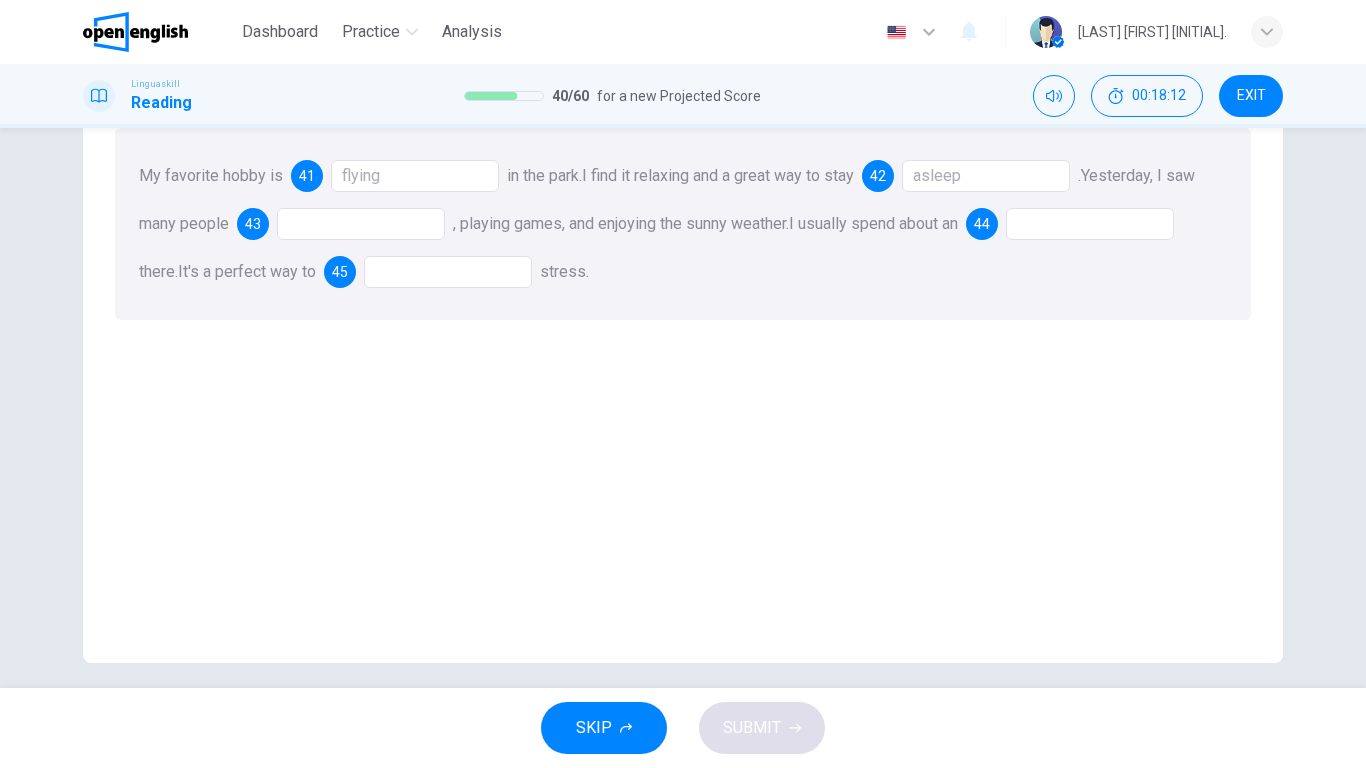 click at bounding box center [361, 224] 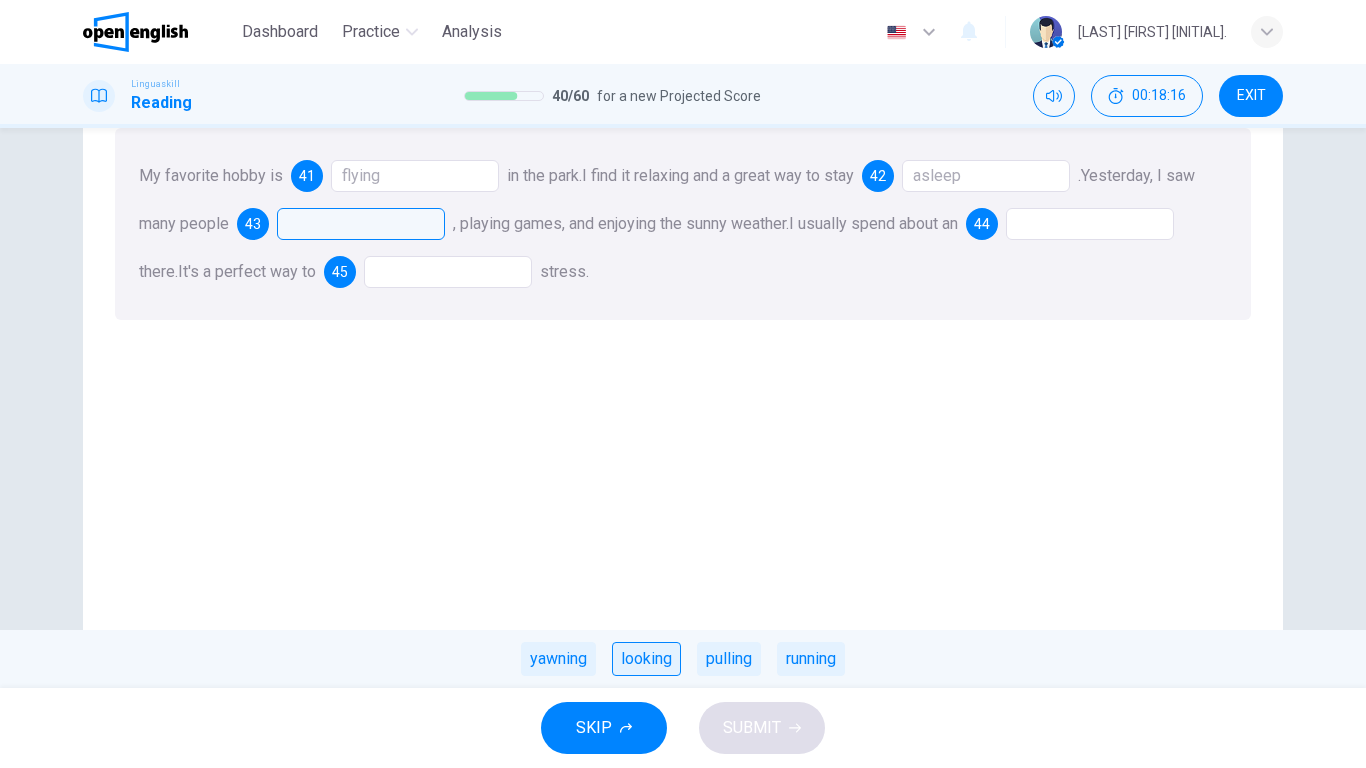 click on "looking" at bounding box center (646, 659) 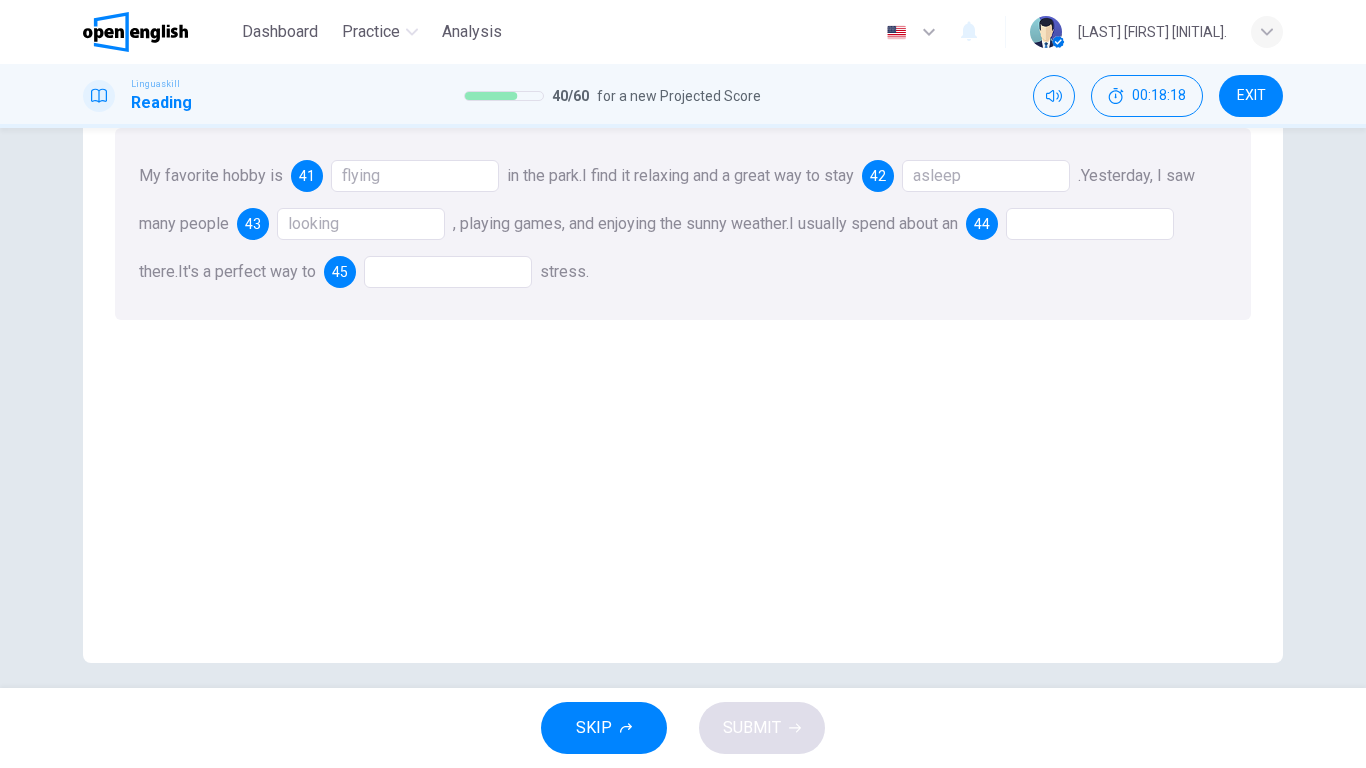 click at bounding box center (1090, 224) 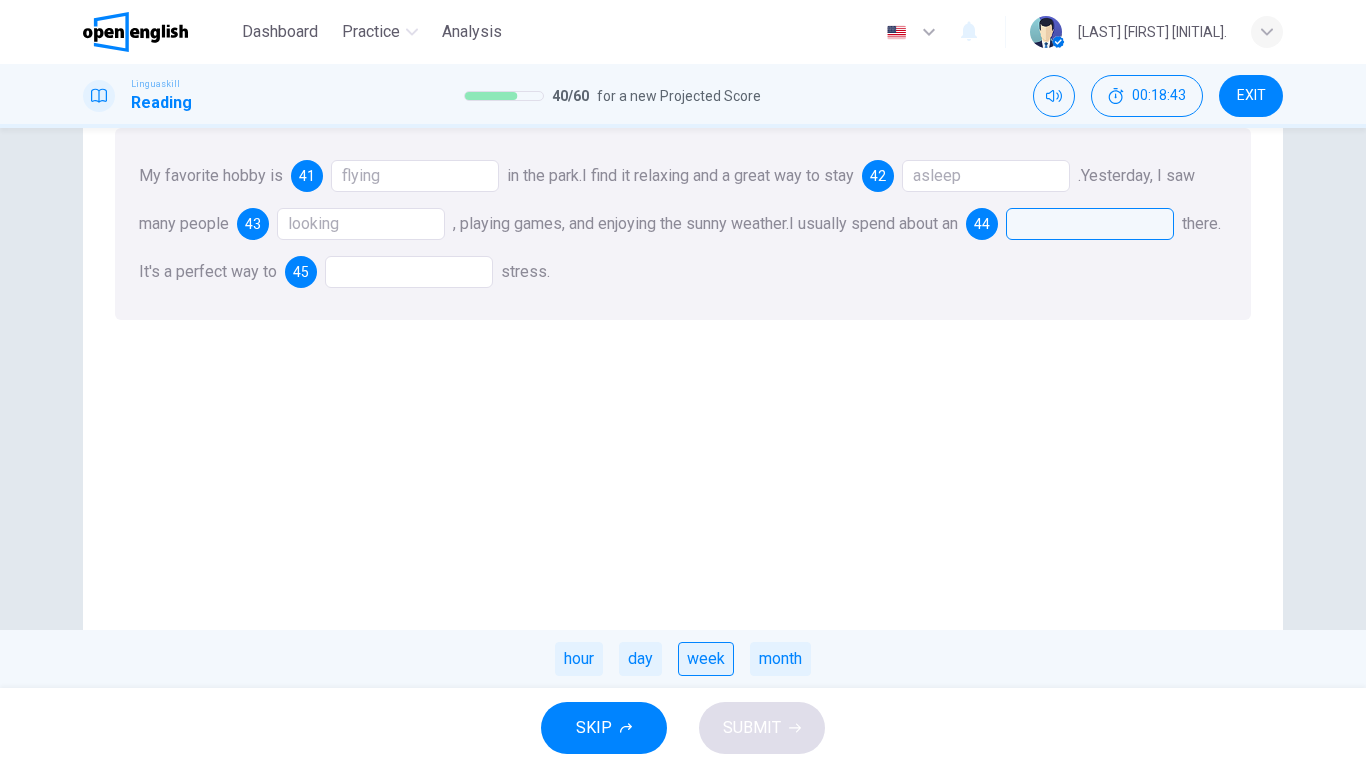 click on "week" at bounding box center (706, 659) 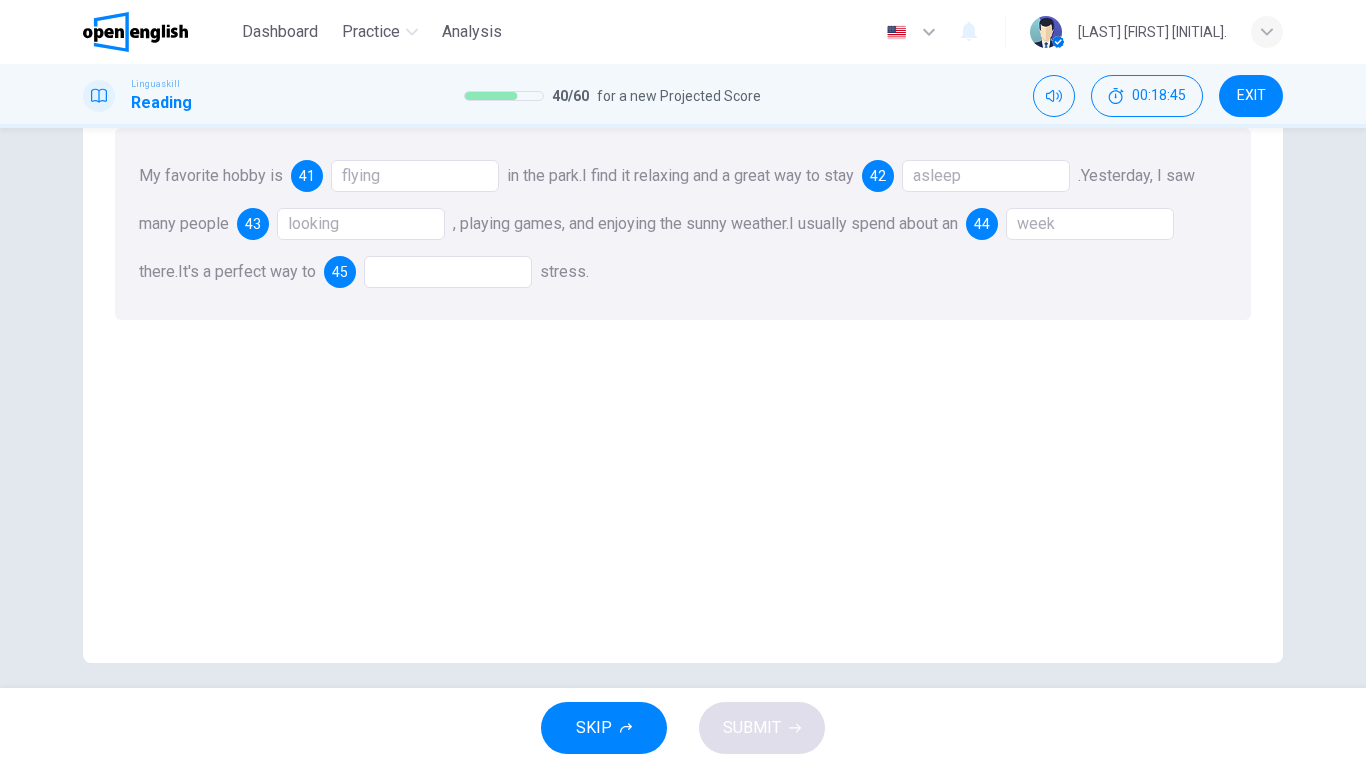 click at bounding box center (448, 272) 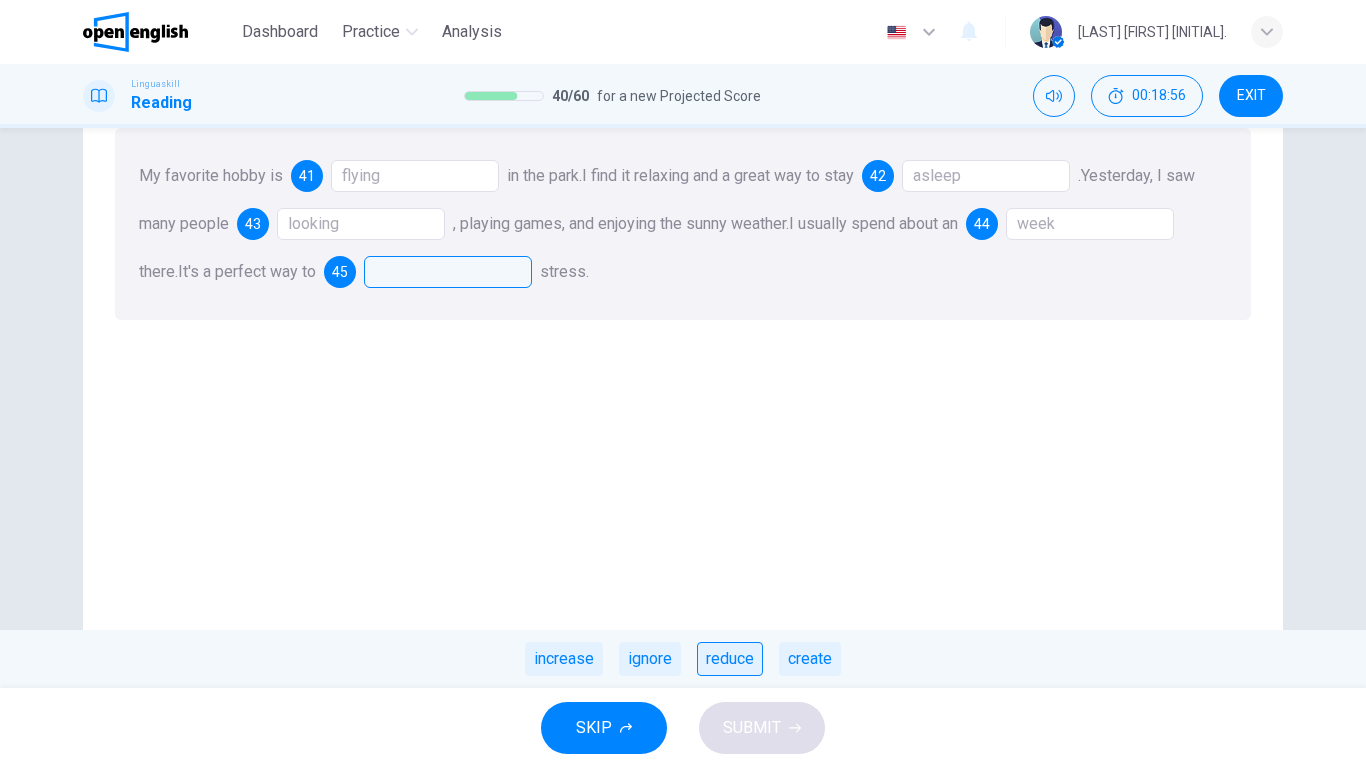 click on "reduce" at bounding box center (730, 659) 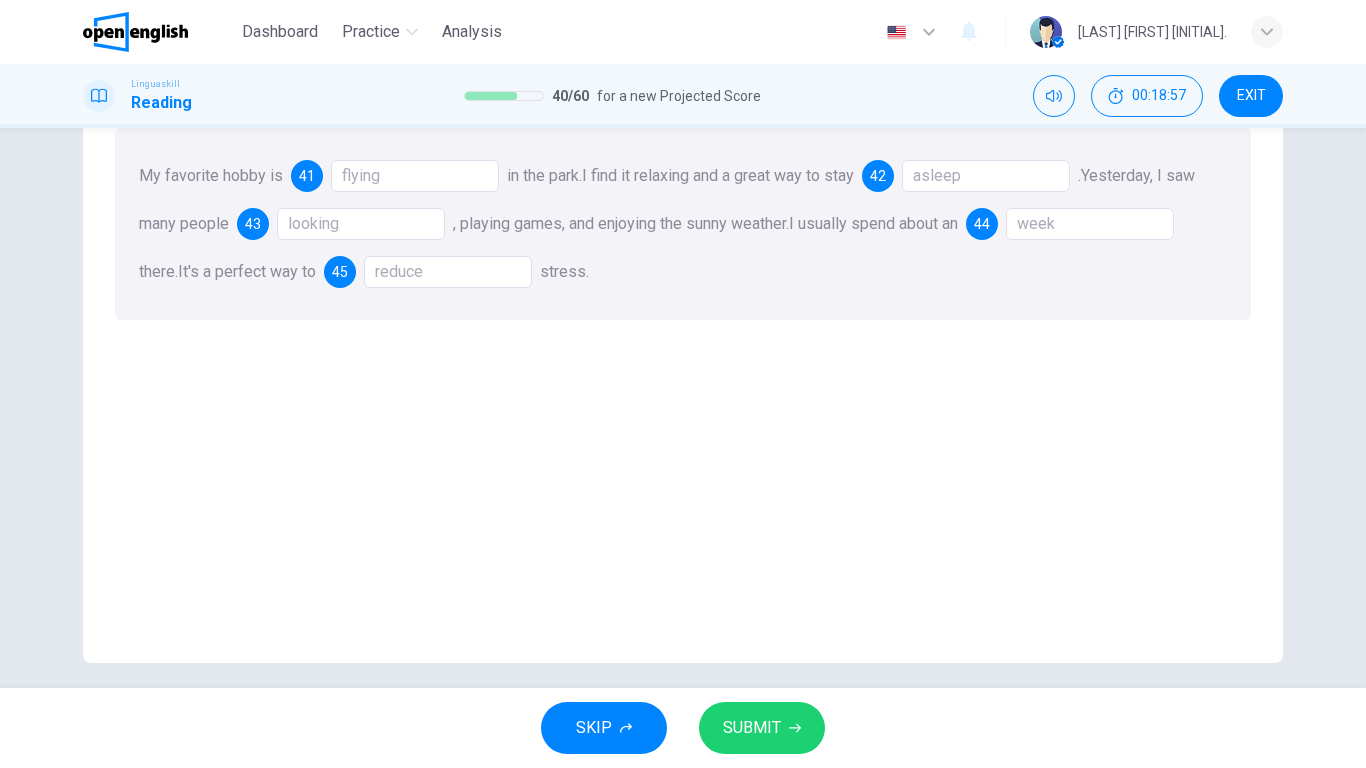 click on "SUBMIT" at bounding box center [752, 728] 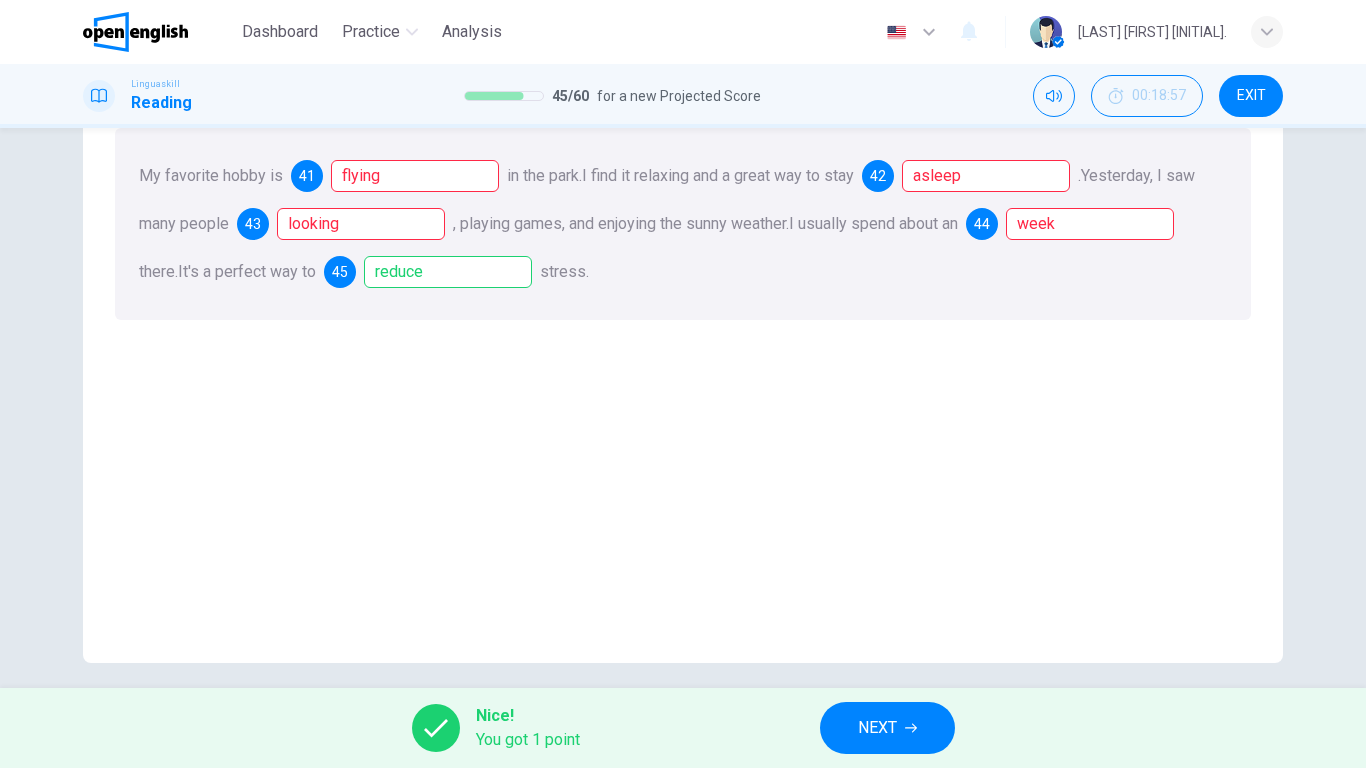 click on "NEXT" at bounding box center (877, 728) 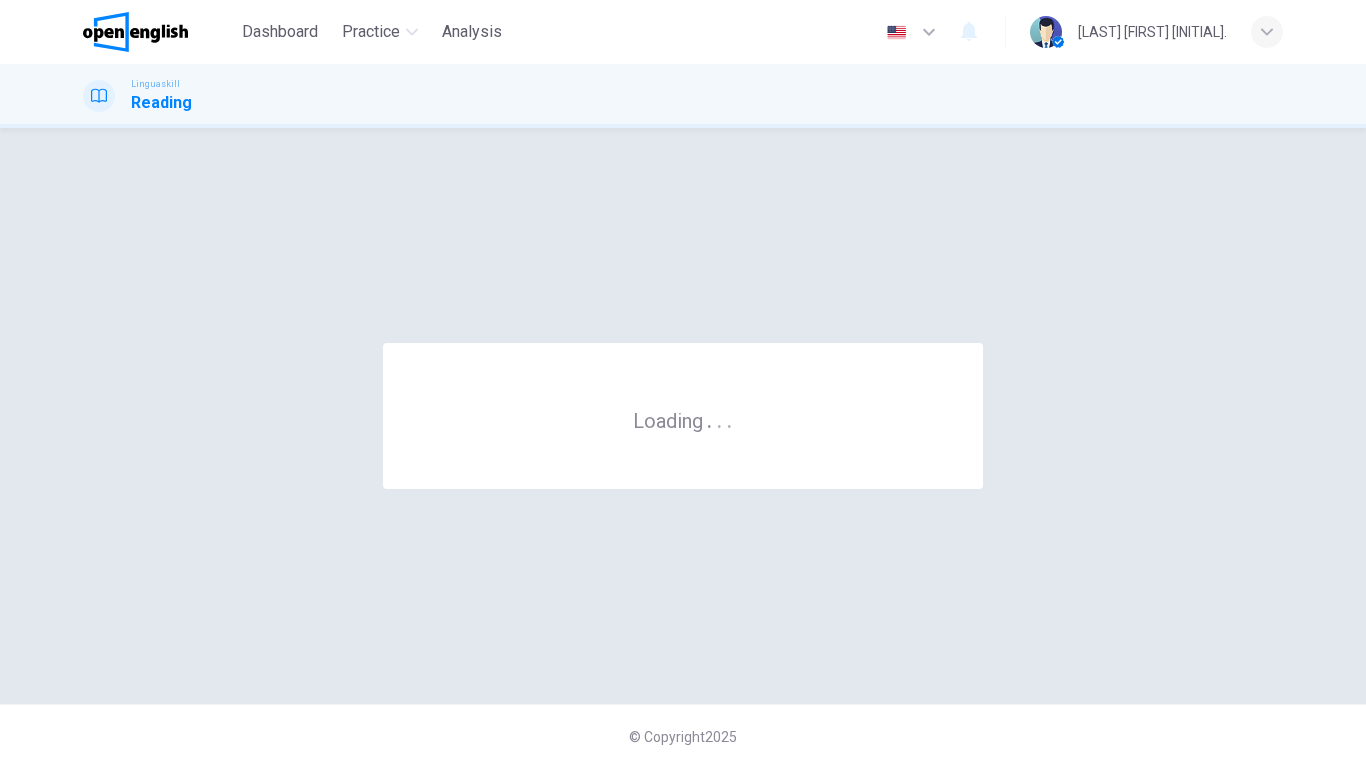 scroll, scrollTop: 0, scrollLeft: 0, axis: both 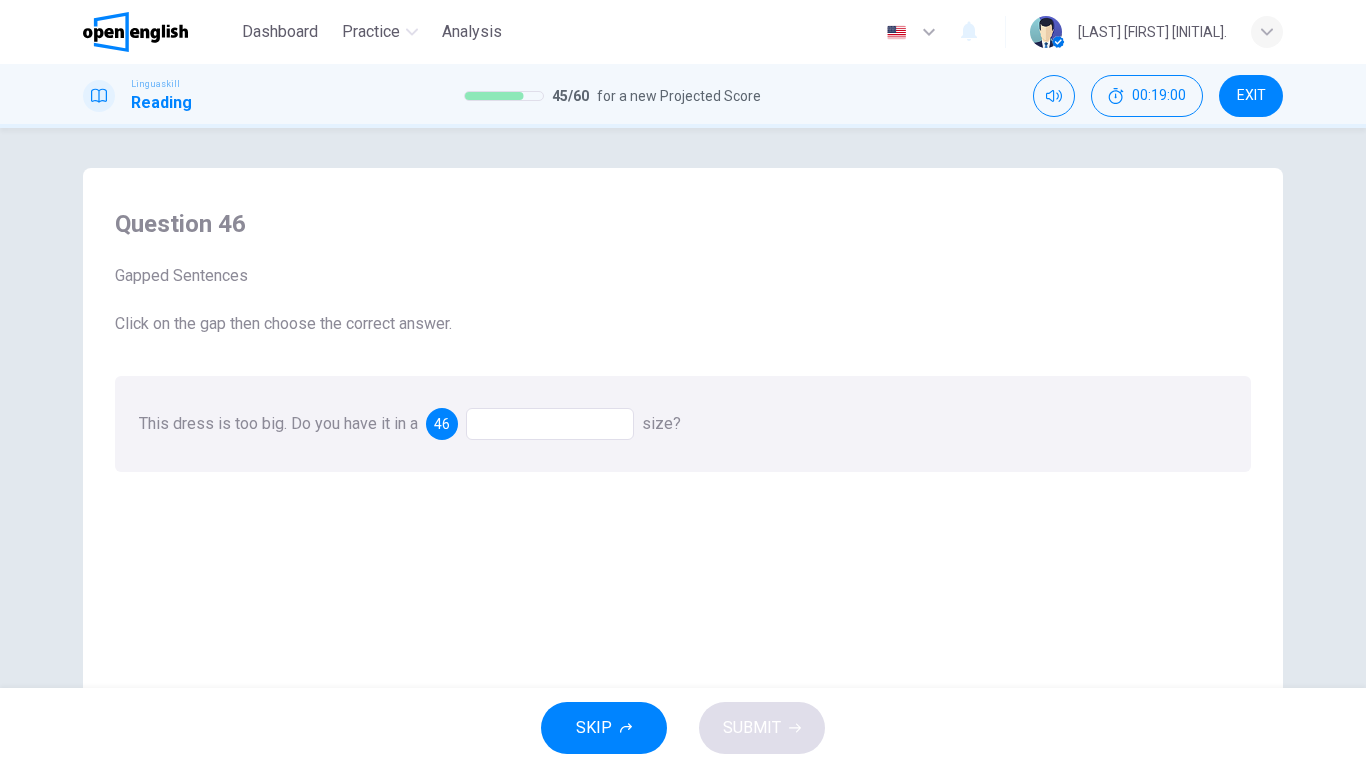 click at bounding box center (550, 424) 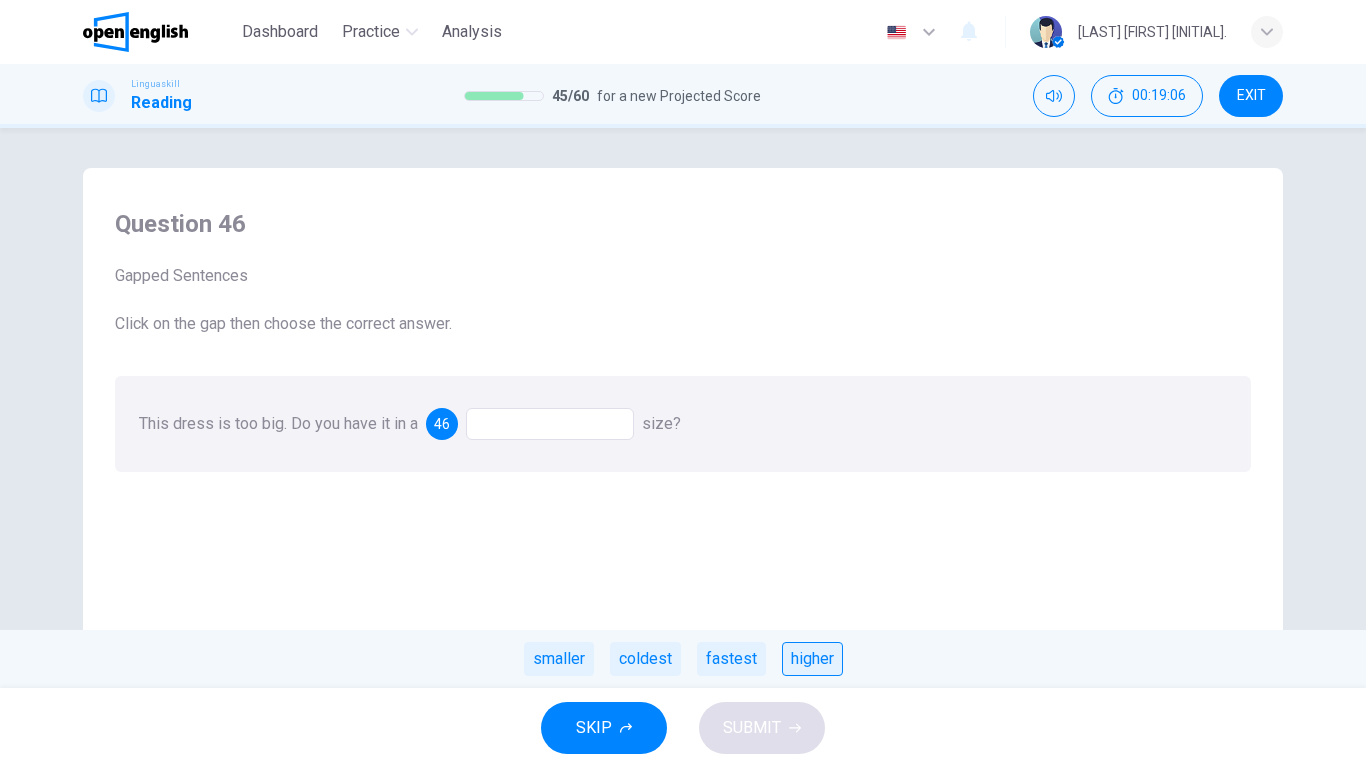 click on "higher" at bounding box center [812, 659] 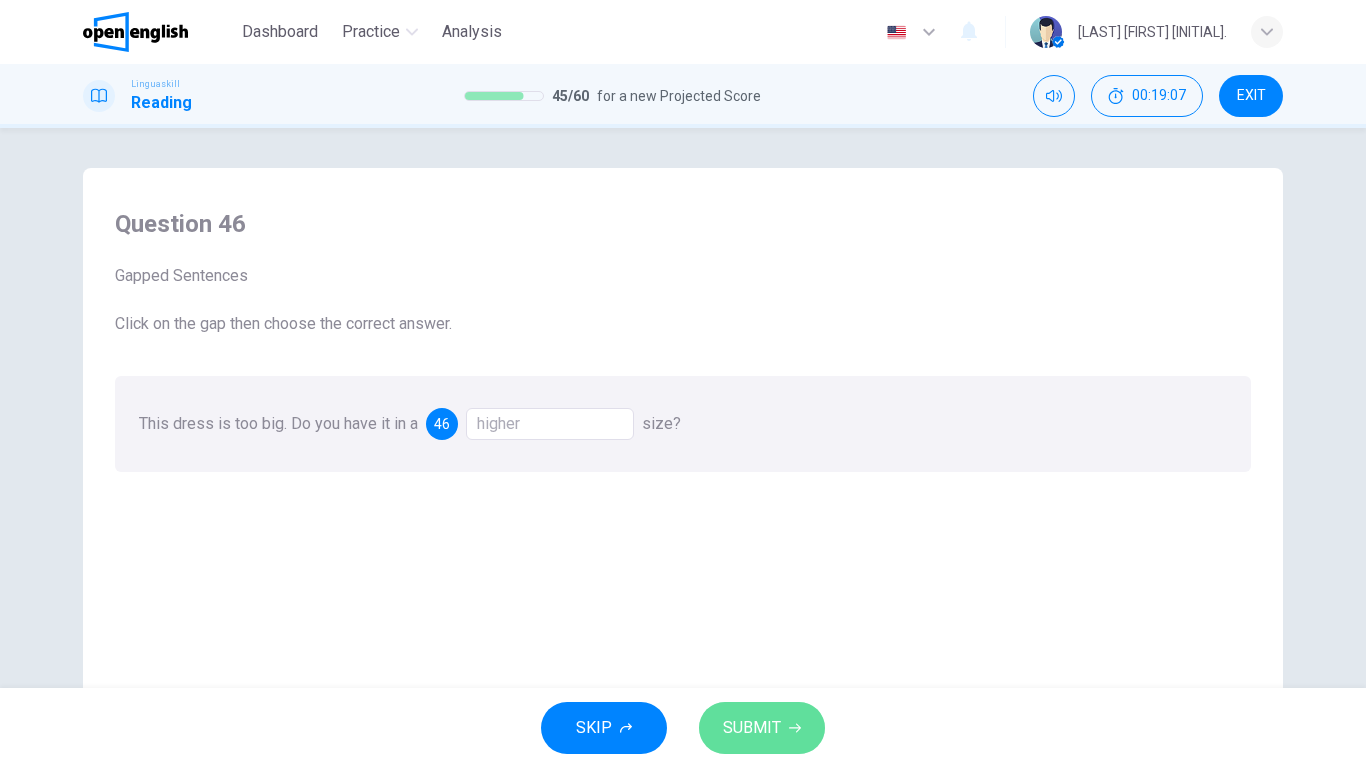 click on "SUBMIT" at bounding box center (752, 728) 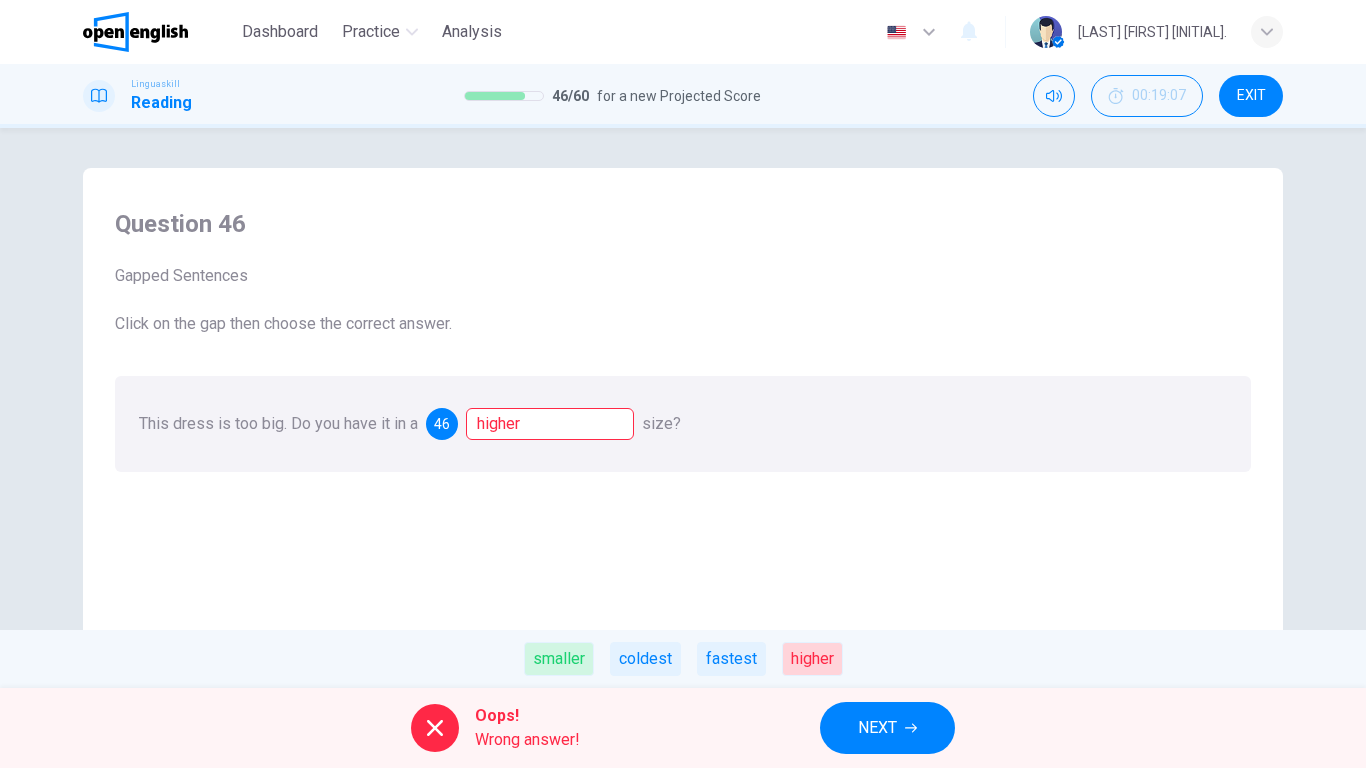 click on "Oops! Wrong answer! NEXT" at bounding box center [683, 728] 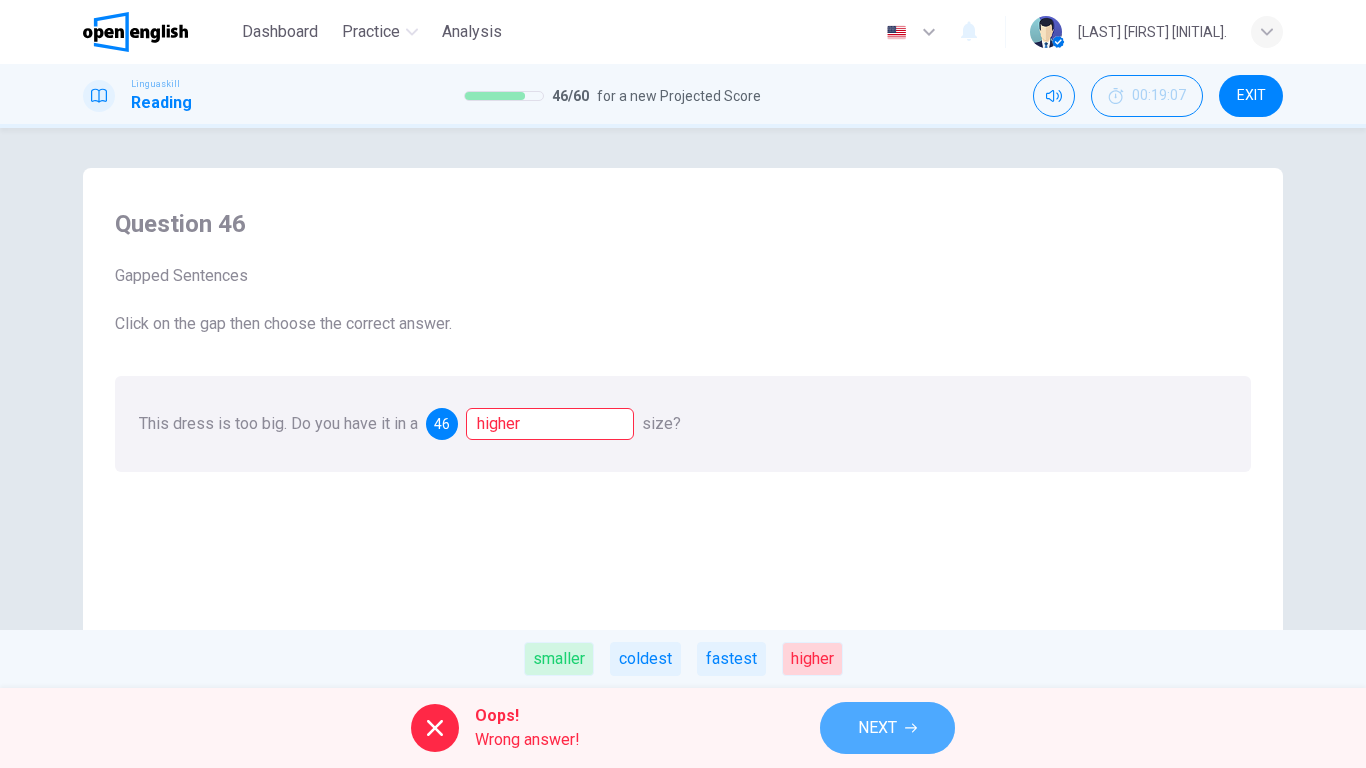 click on "NEXT" at bounding box center [887, 728] 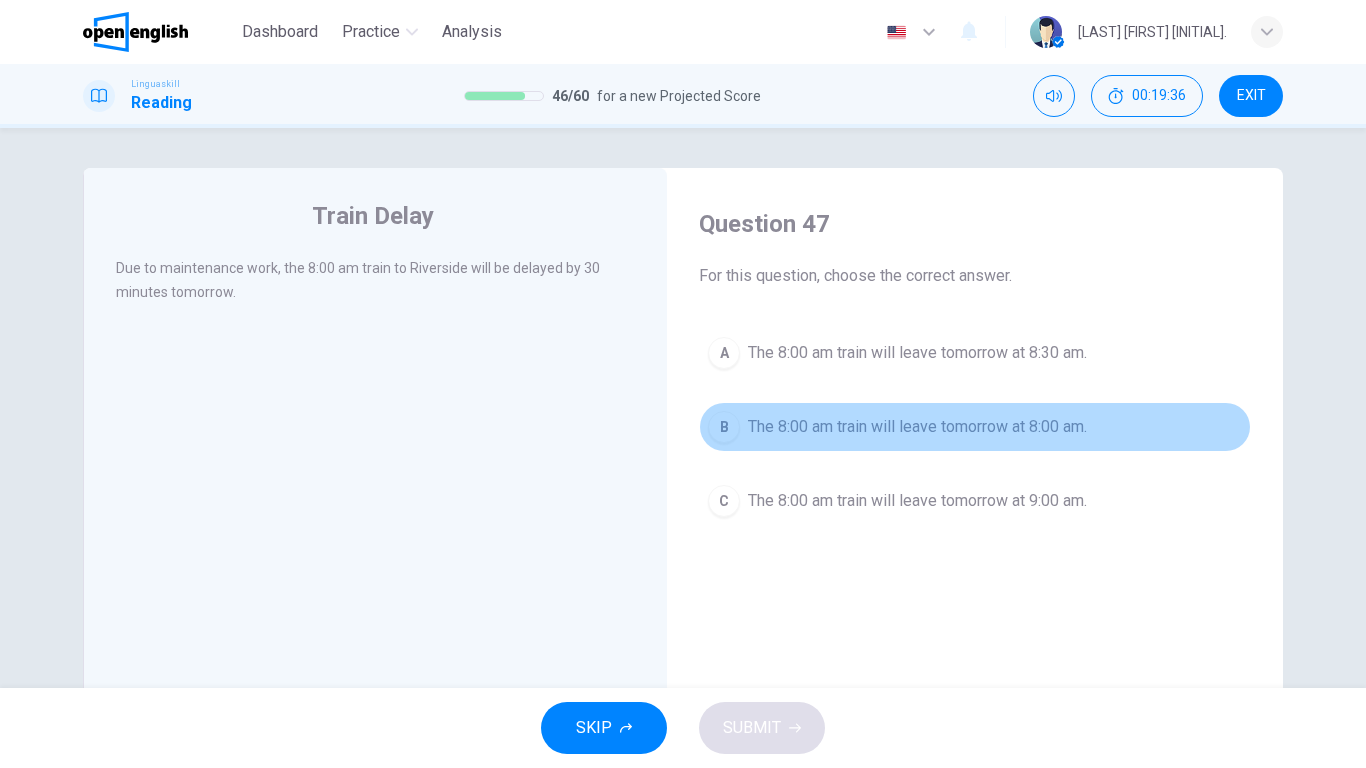 click on "The 8:00 am train will leave tomorrow at 8:00 am." at bounding box center [917, 427] 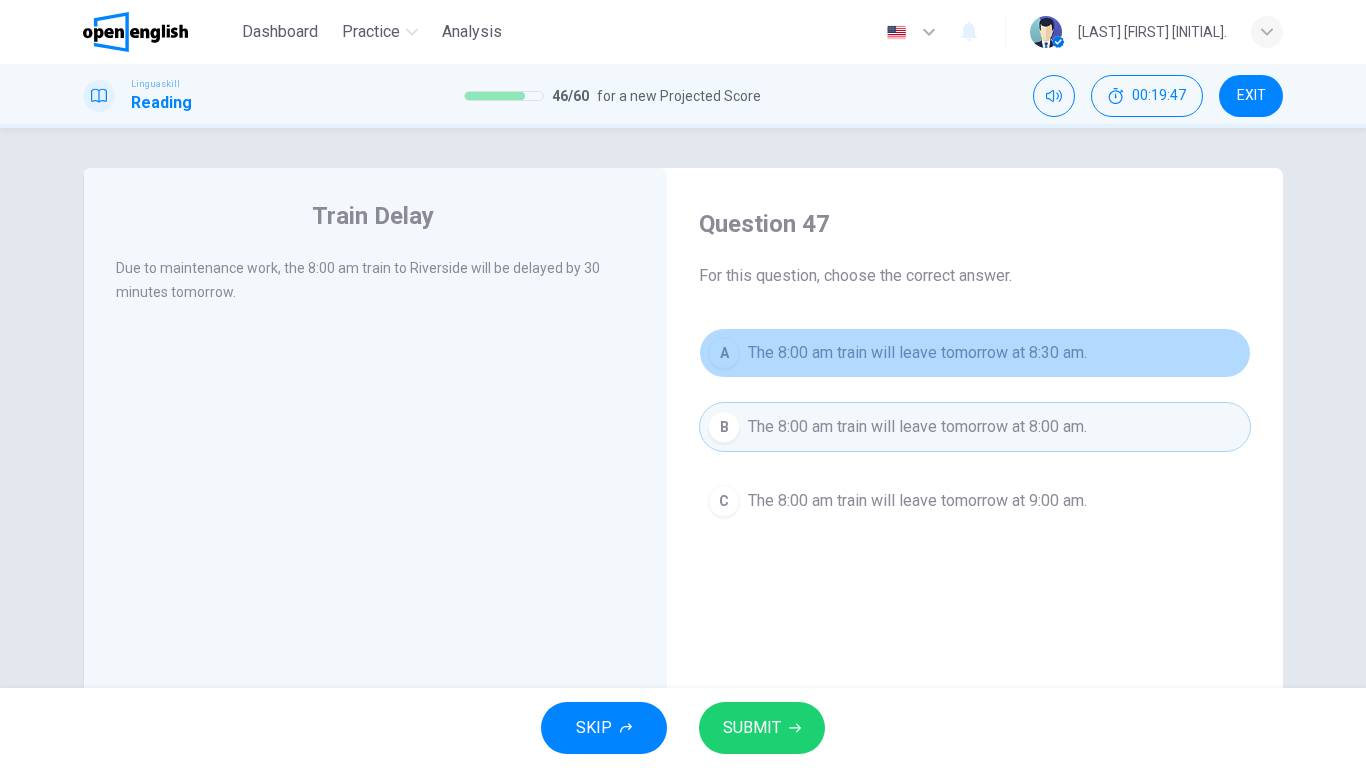 click on "A The 8:00 am train will leave tomorrow at 8:30 am." at bounding box center (975, 353) 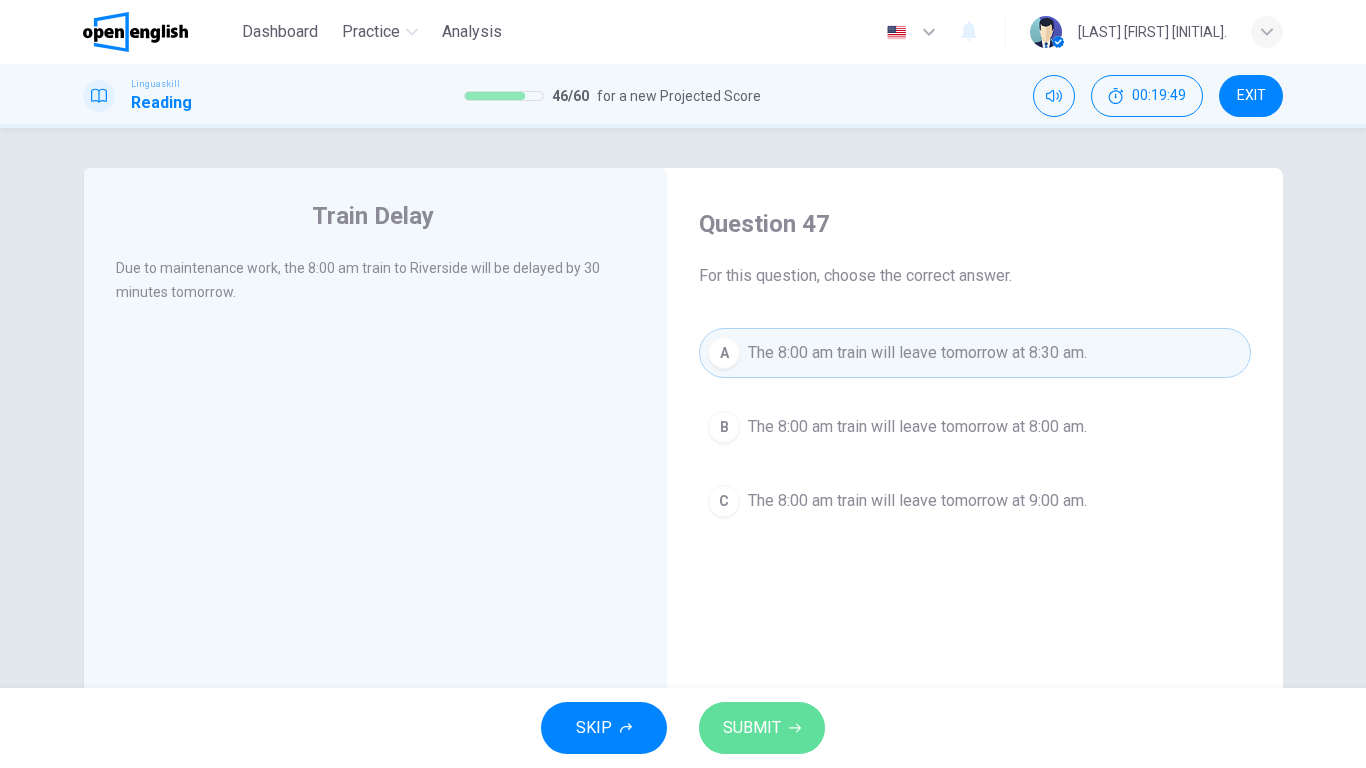 click on "SUBMIT" at bounding box center [762, 728] 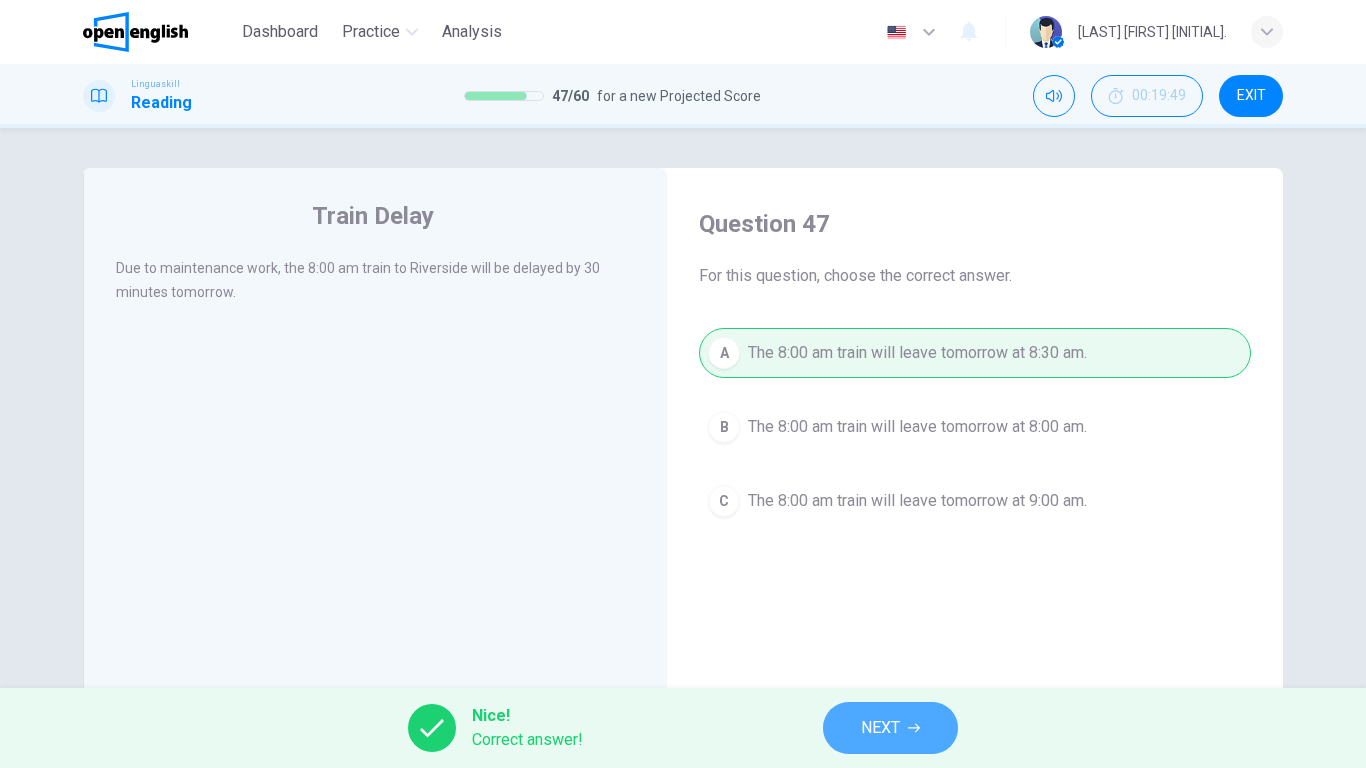 click on "NEXT" at bounding box center (890, 728) 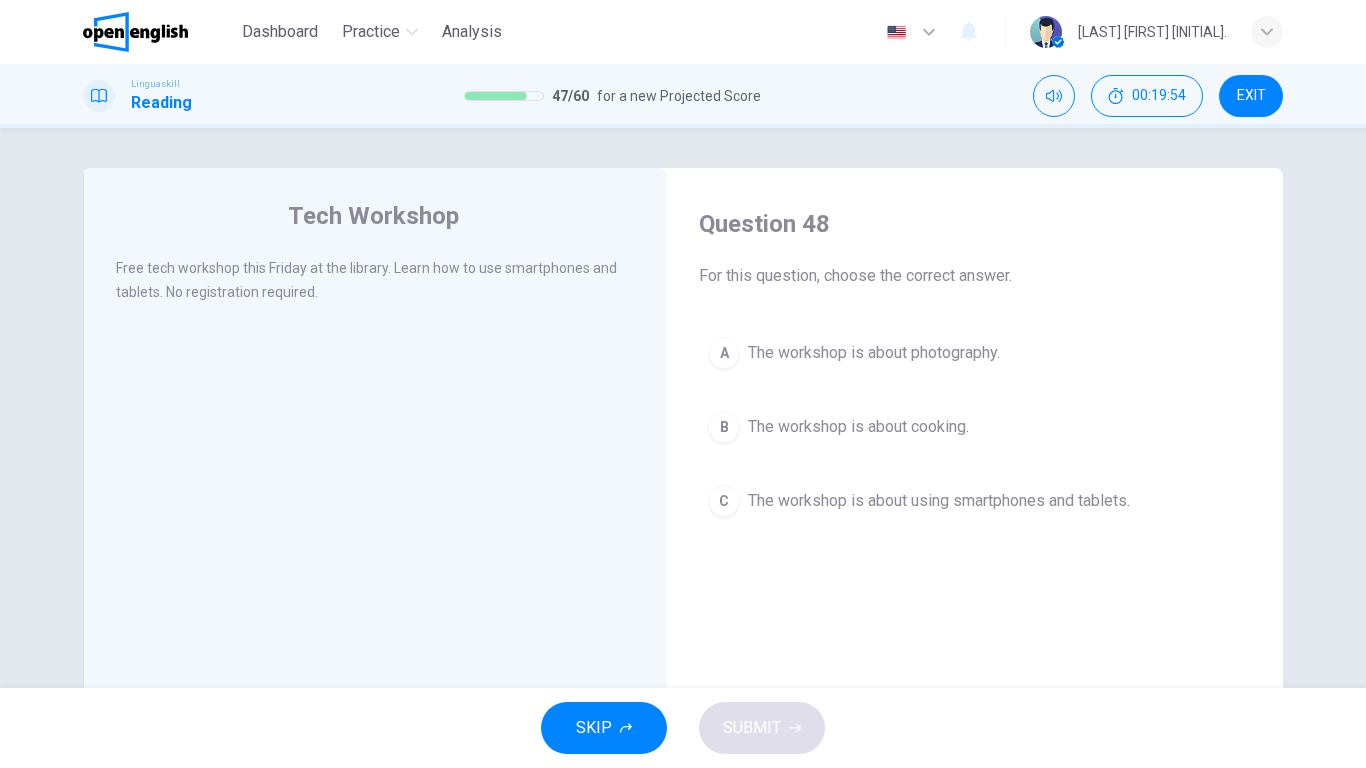 click on "A The workshop is about photography." at bounding box center [975, 353] 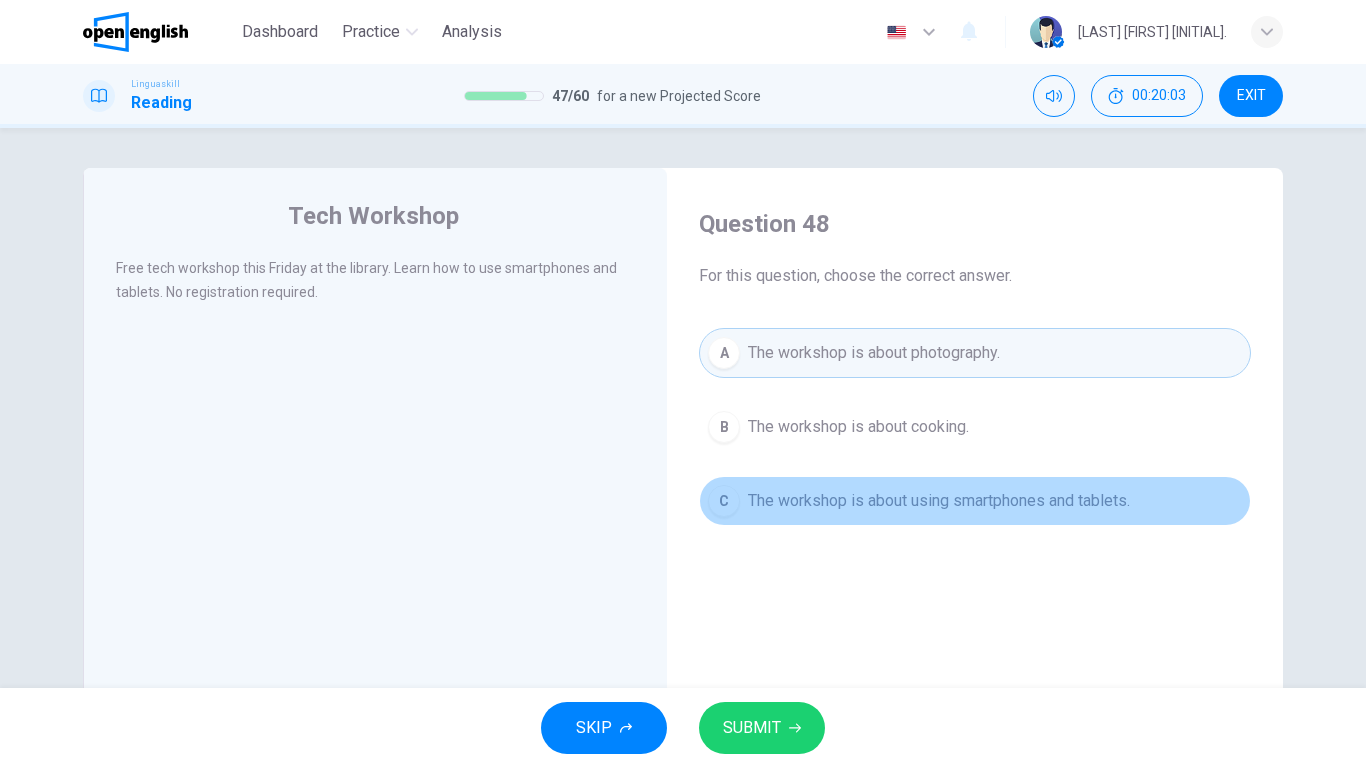 click on "C The workshop is about using smartphones and tablets." at bounding box center [975, 501] 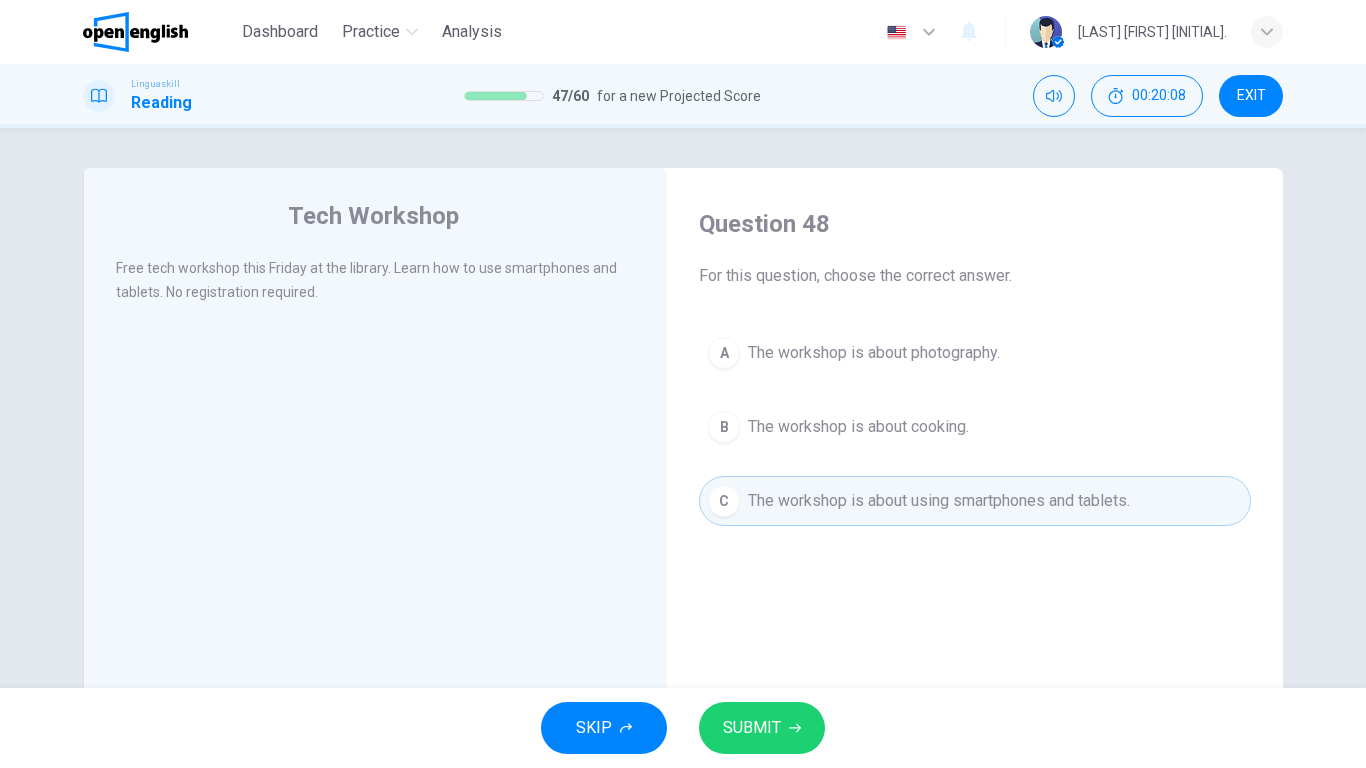 click 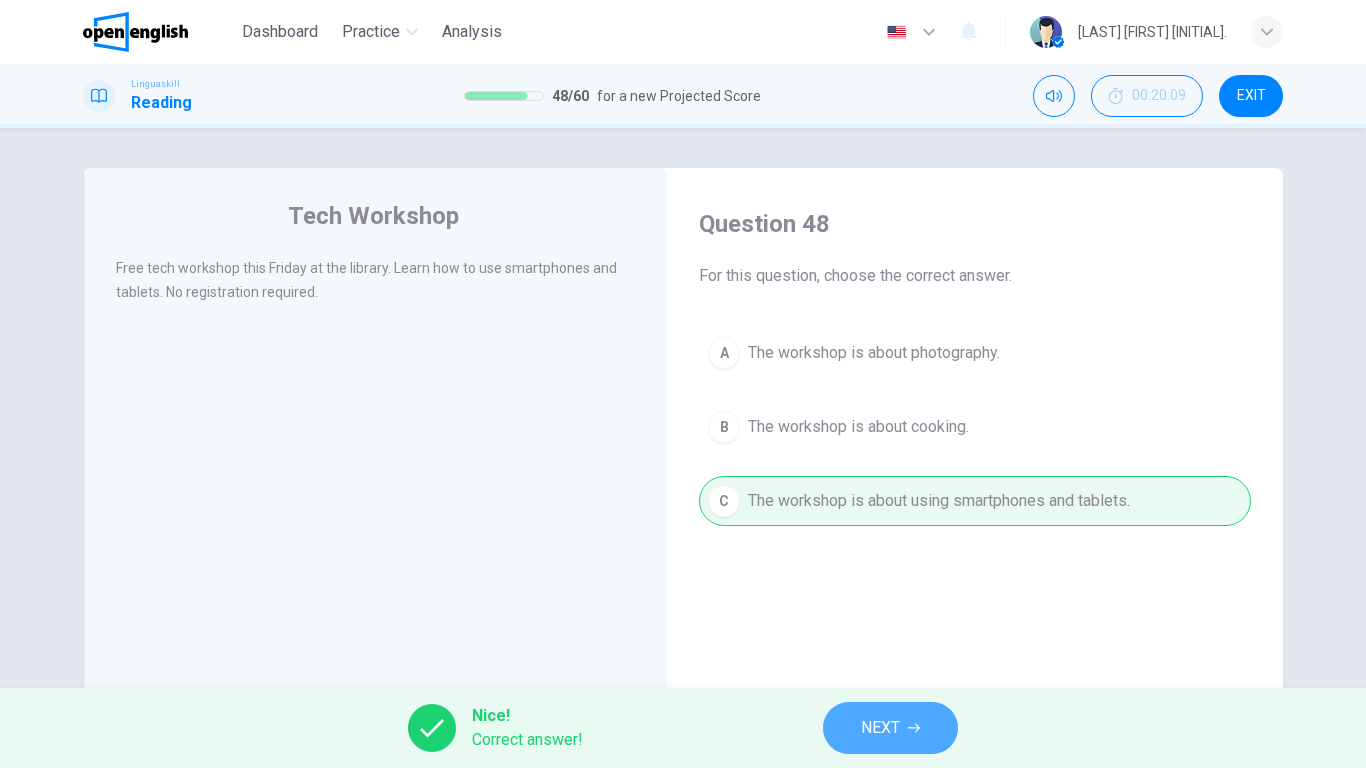 click on "NEXT" at bounding box center [890, 728] 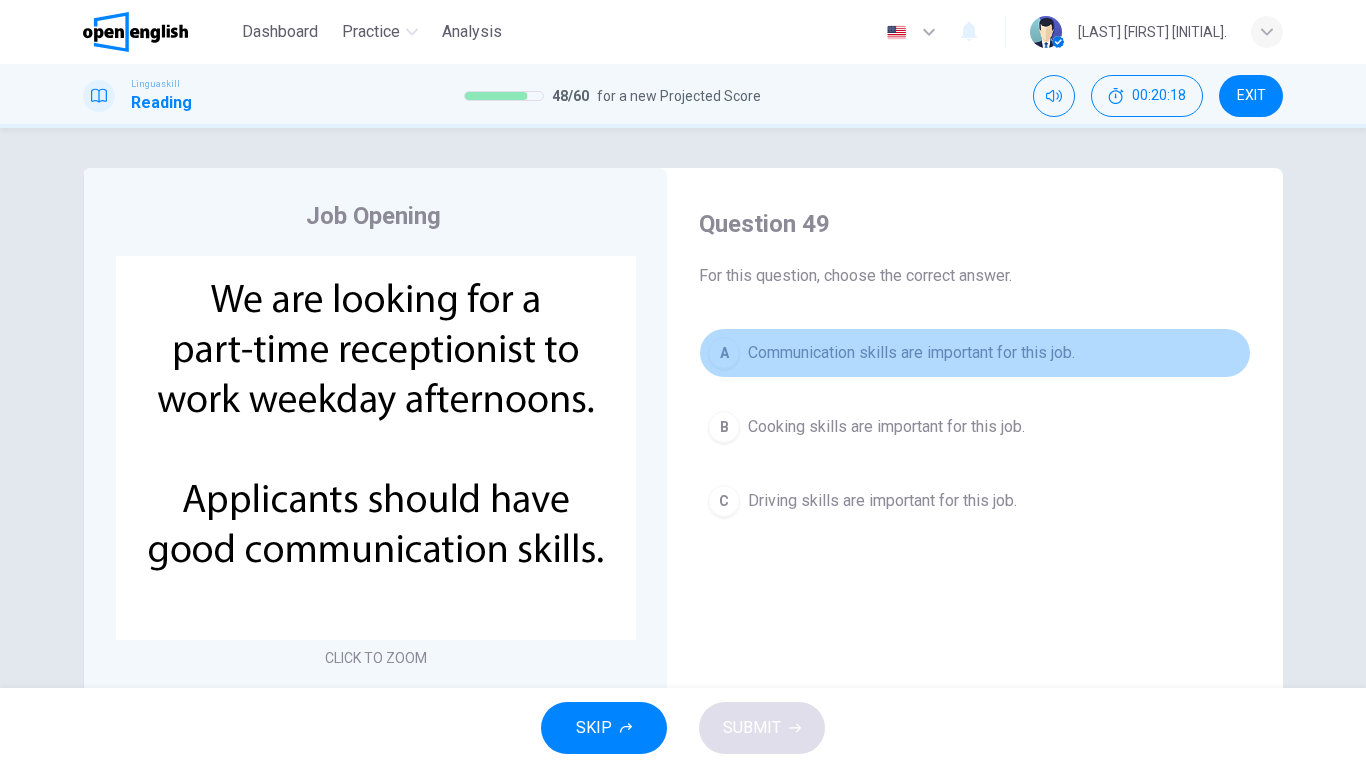 click on "Communication skills are important for this job." at bounding box center [911, 353] 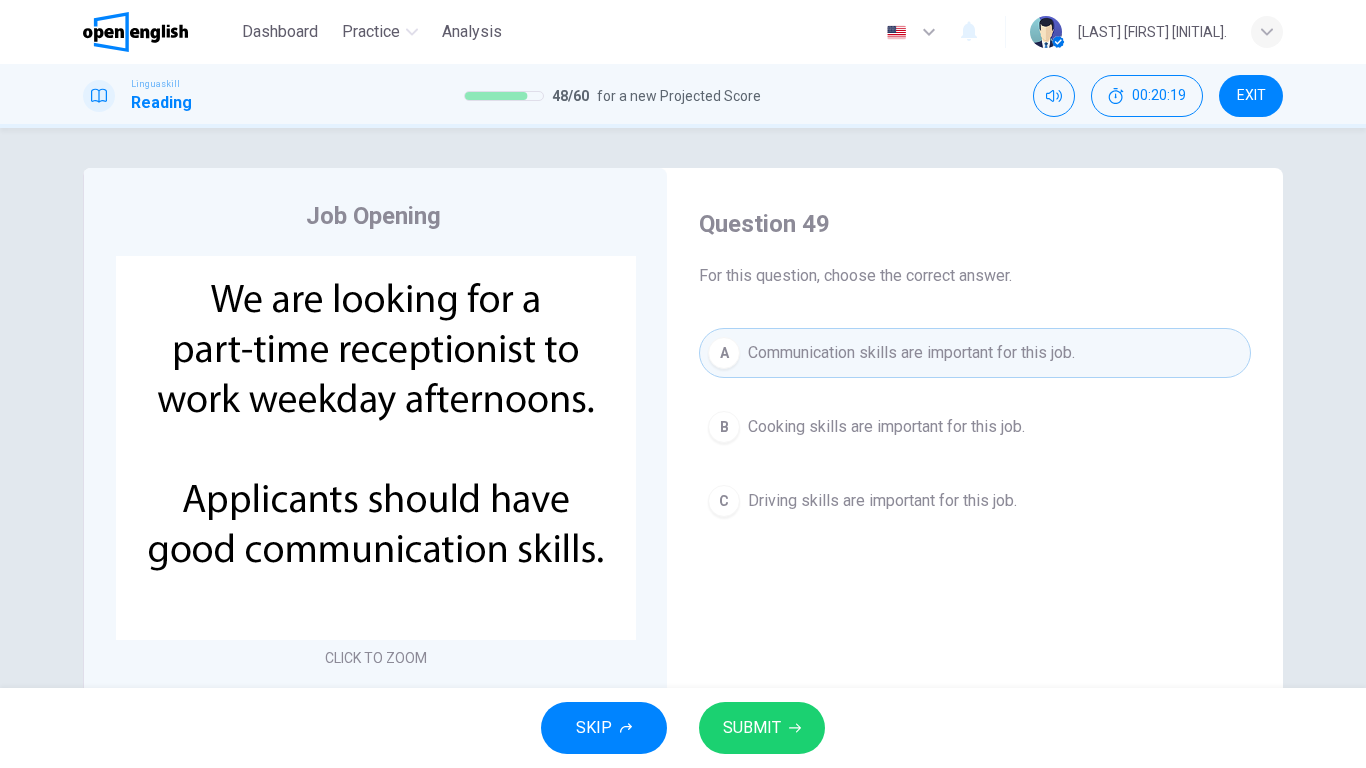 click on "SUBMIT" at bounding box center (762, 728) 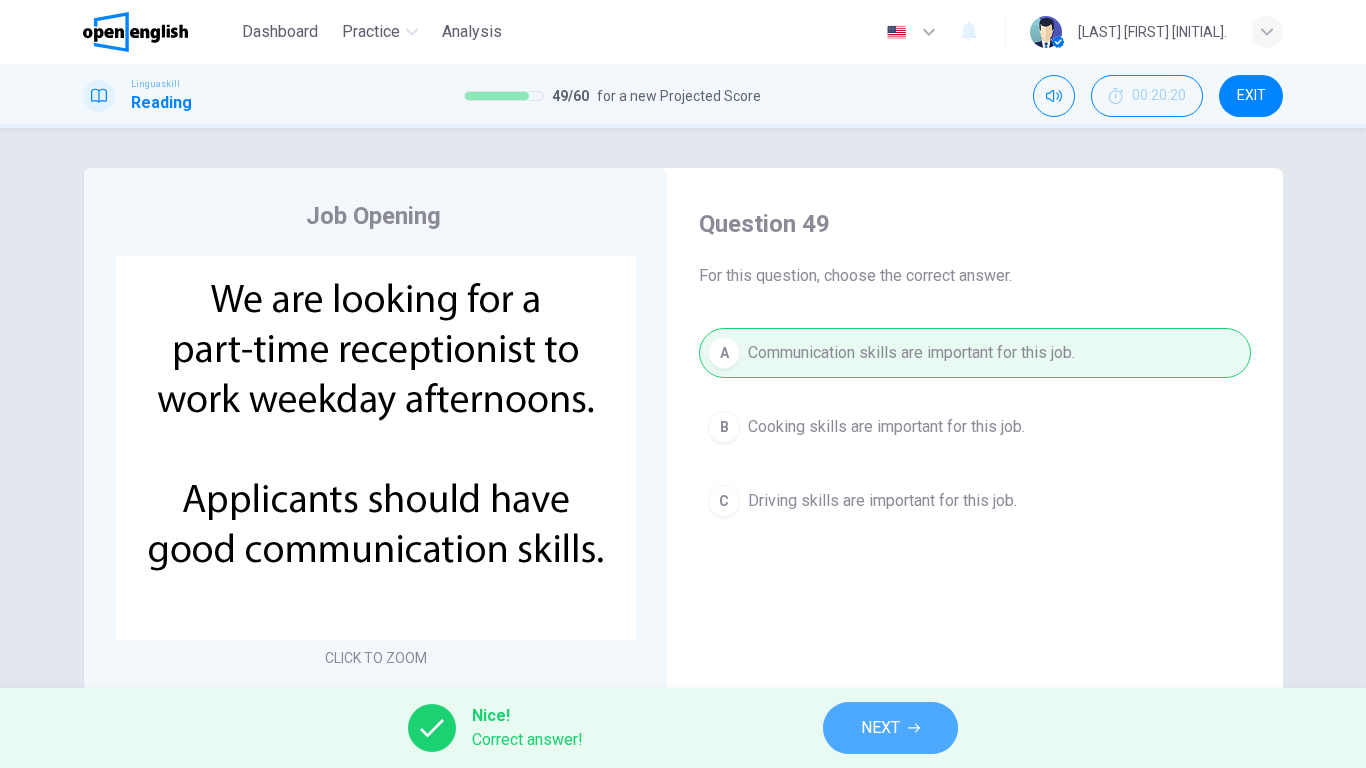 click on "NEXT" at bounding box center [890, 728] 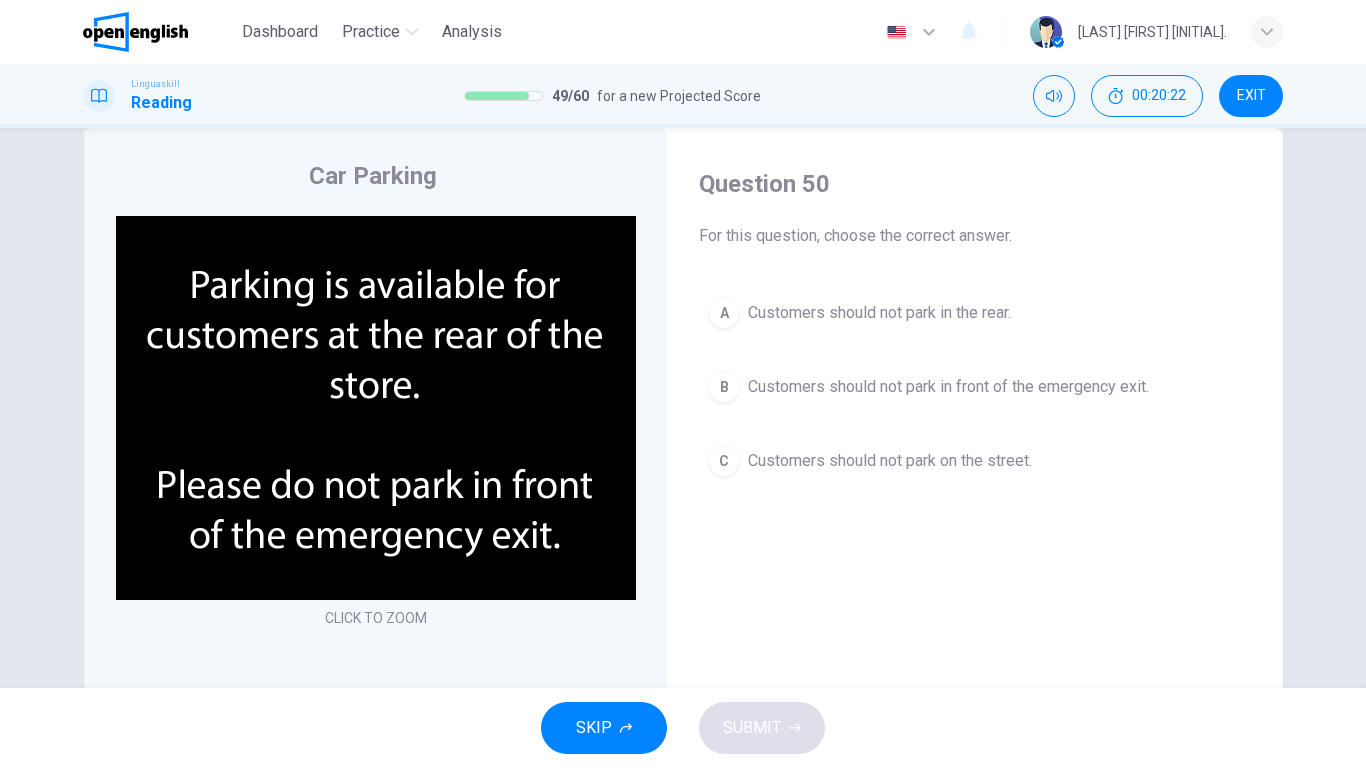 scroll, scrollTop: 36, scrollLeft: 0, axis: vertical 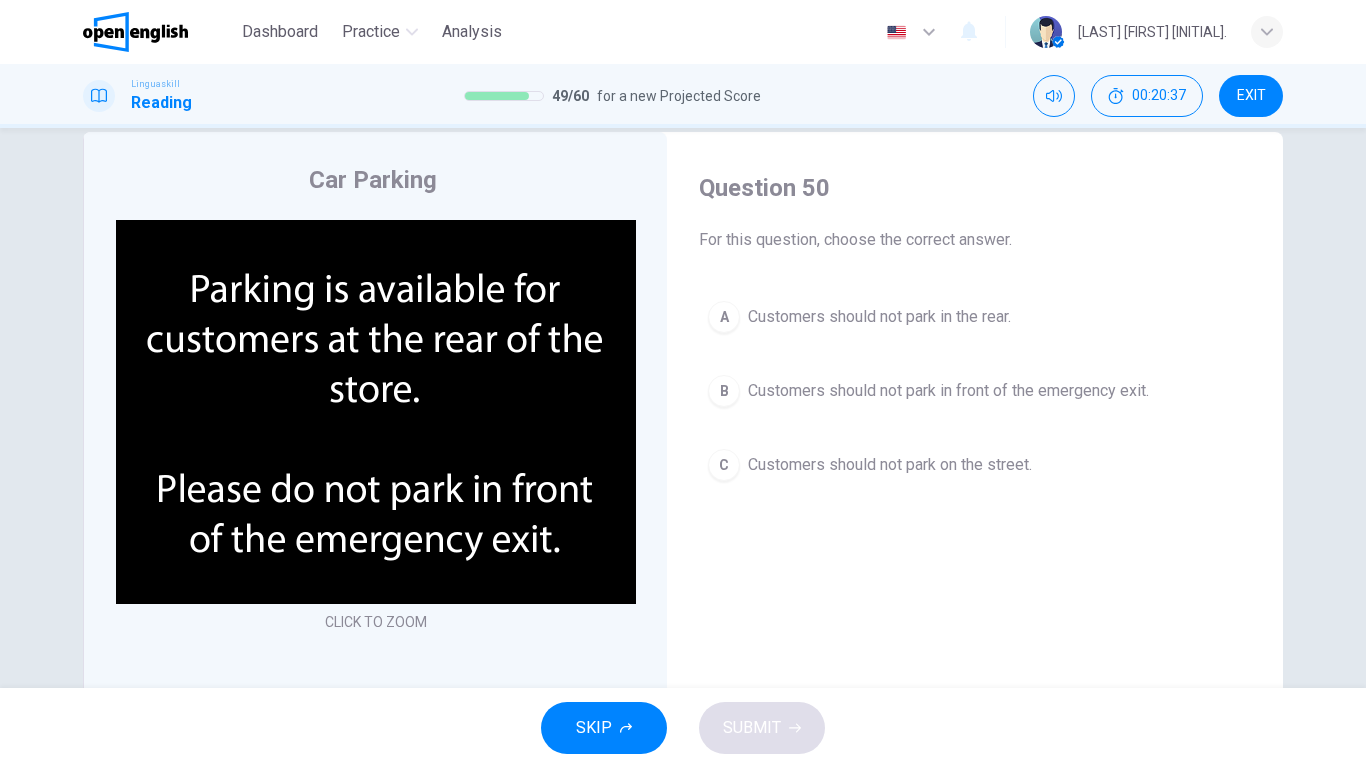 click on "B Customers should not park in front of the emergency exit." at bounding box center [975, 391] 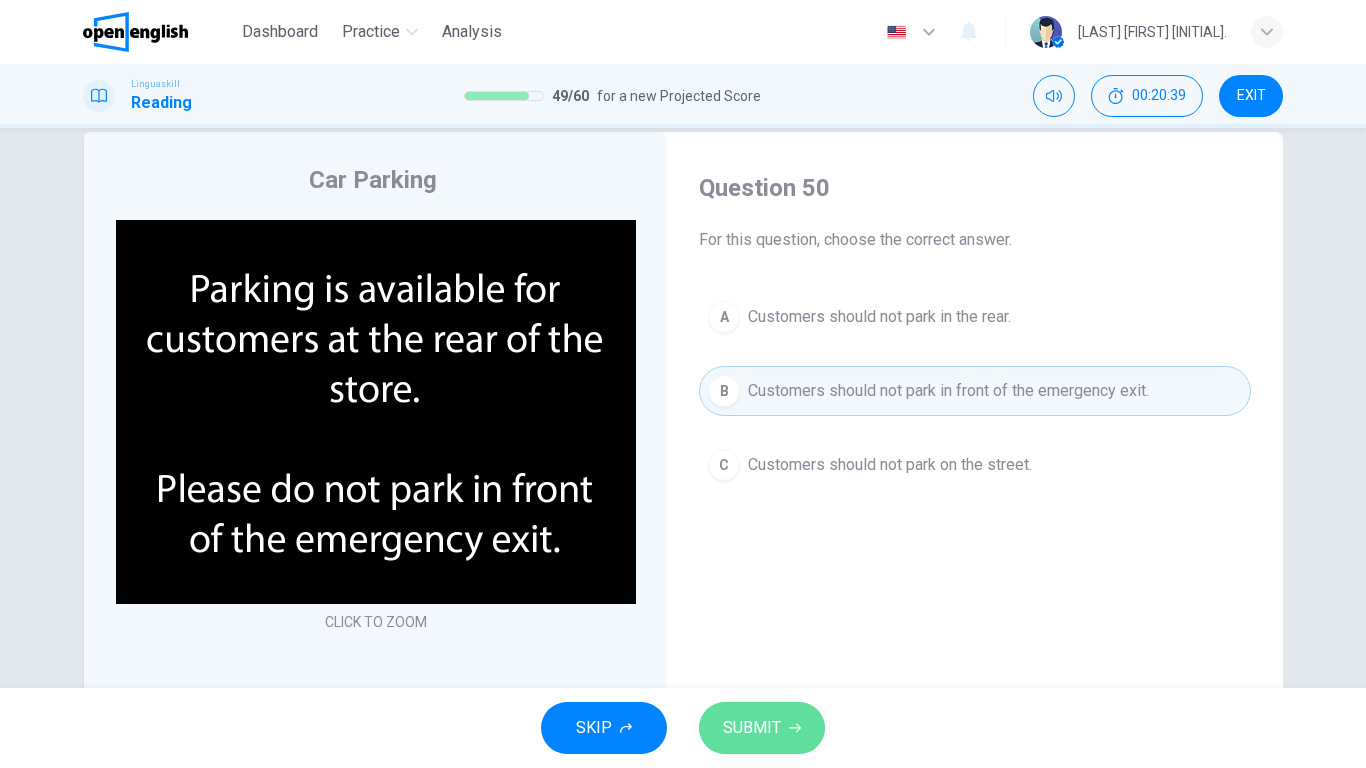 click on "SUBMIT" at bounding box center [752, 728] 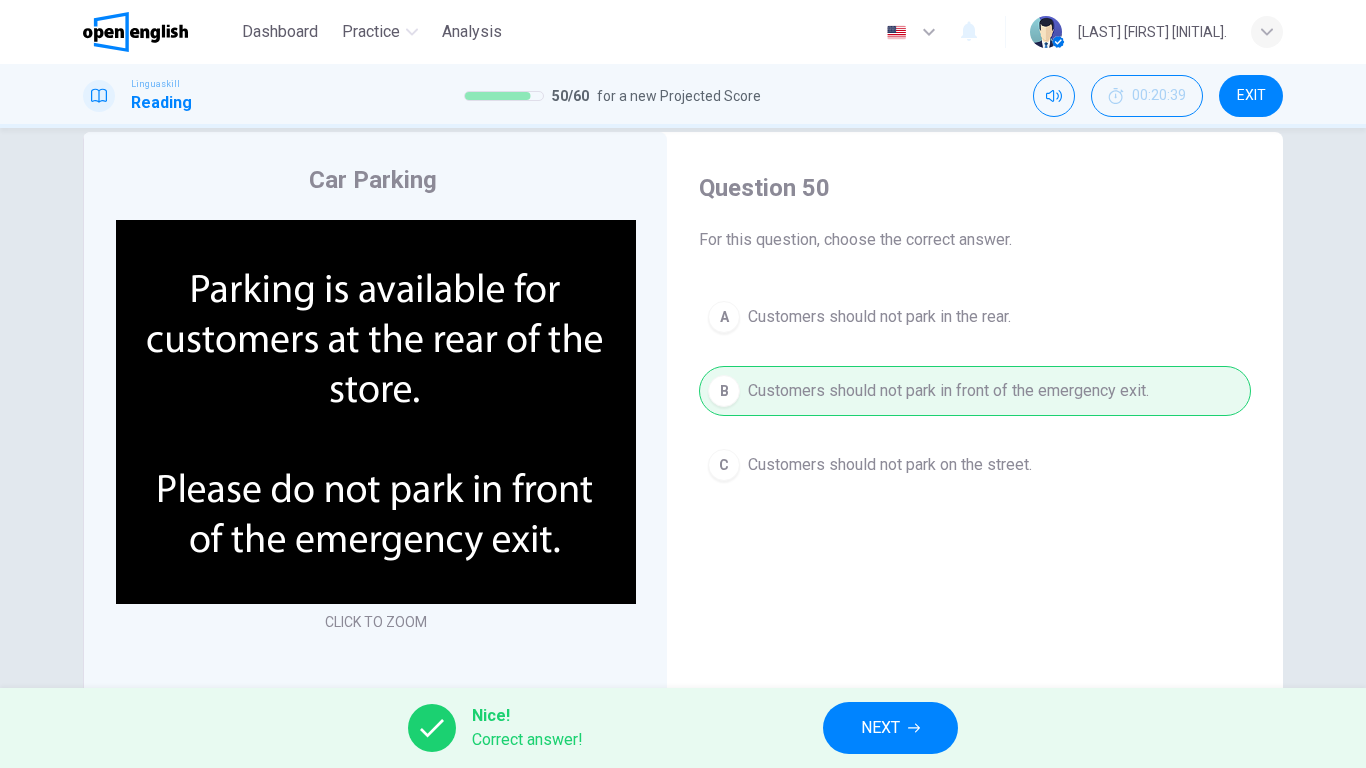 click on "Nice! Correct answer! NEXT" at bounding box center [683, 728] 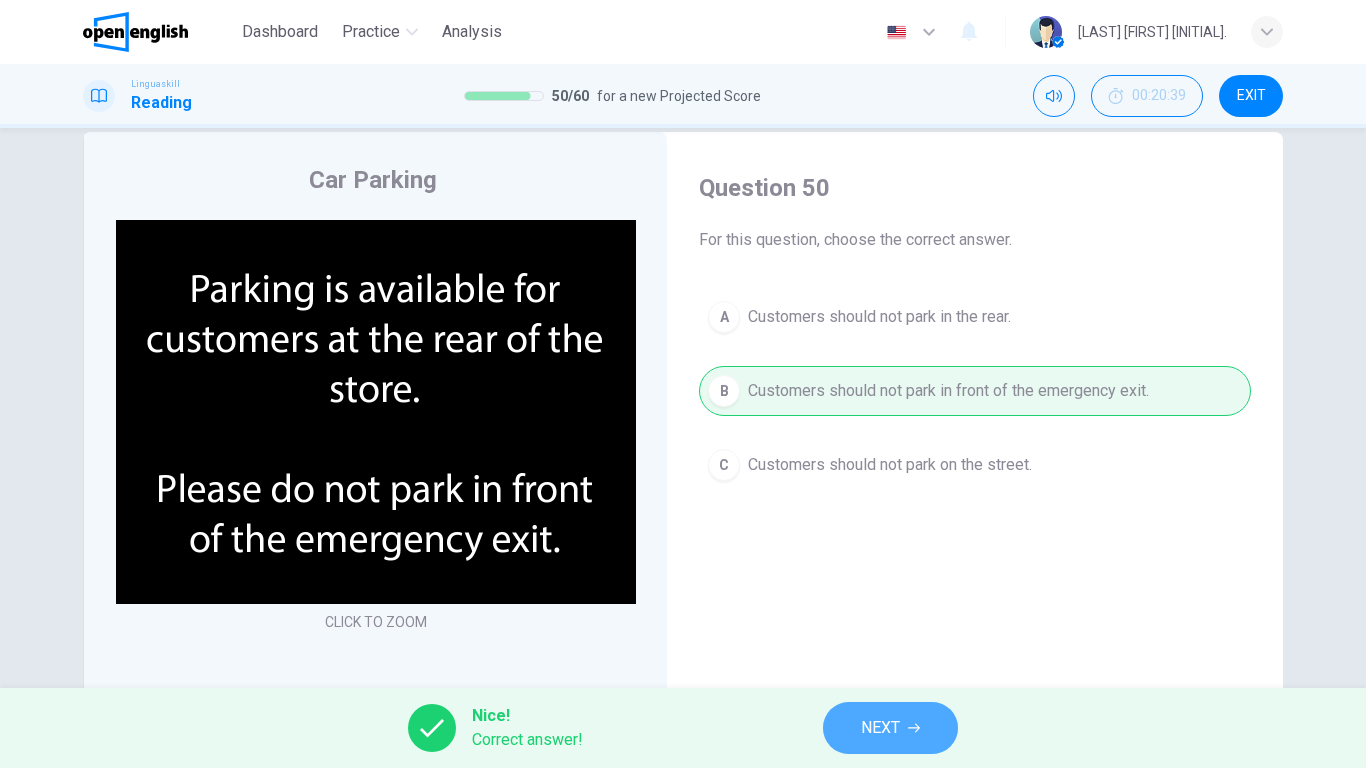 click on "NEXT" at bounding box center (880, 728) 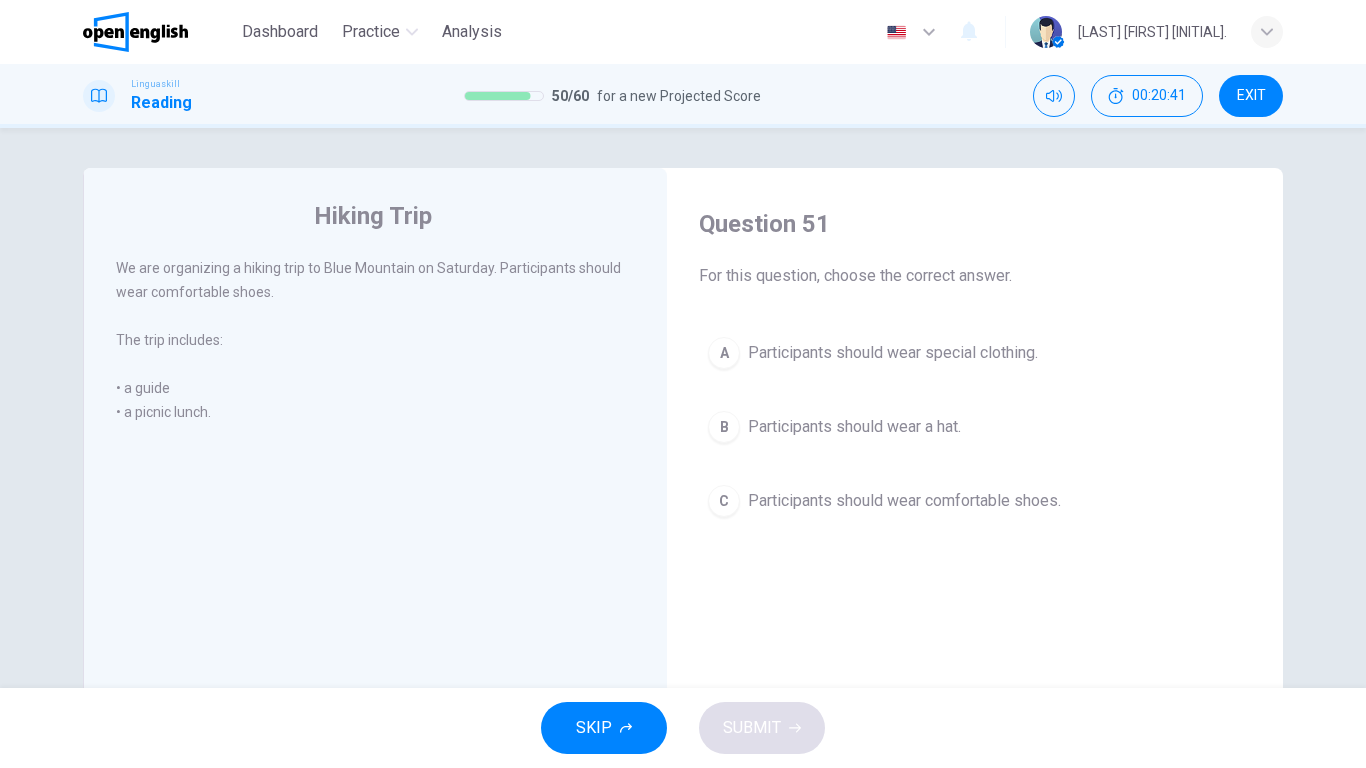 click on "Participants should wear special clothing." at bounding box center (893, 353) 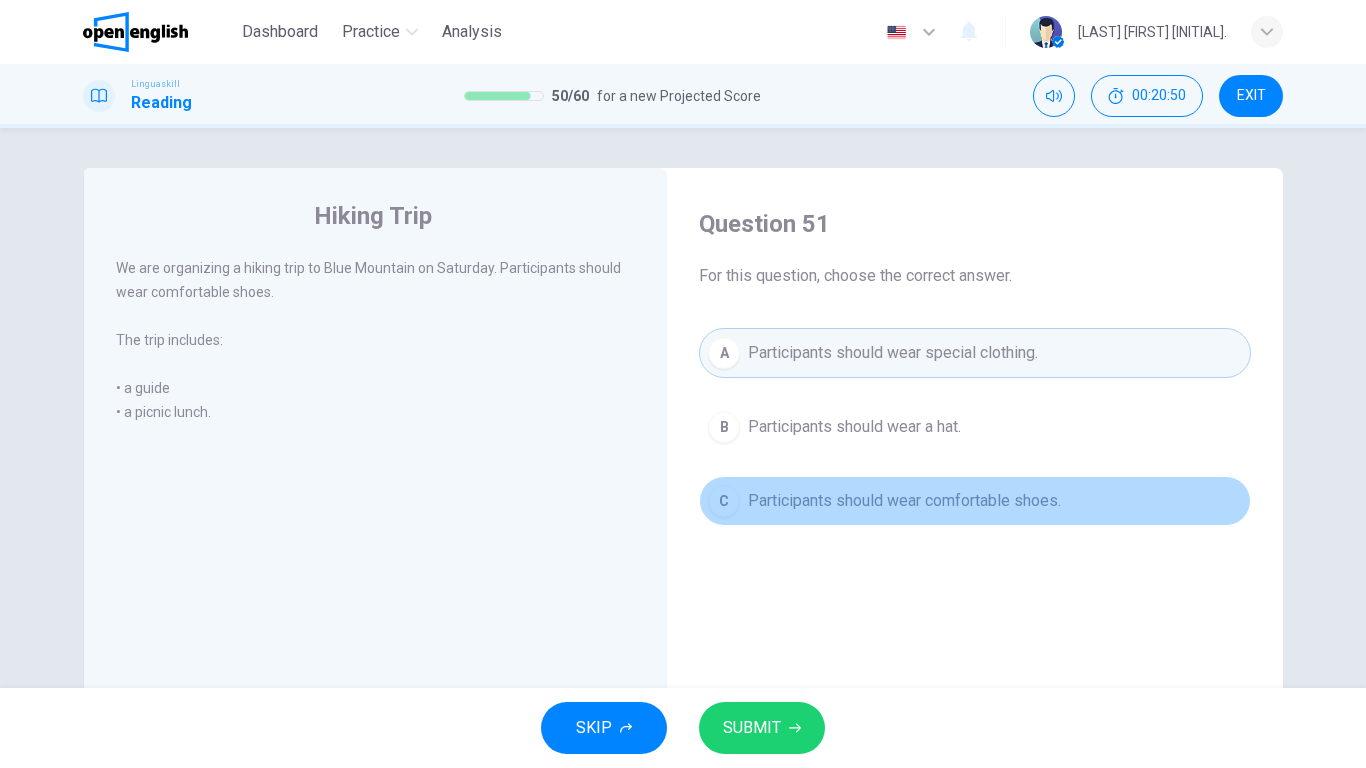 click on "C Participants should wear comfortable shoes." at bounding box center (975, 501) 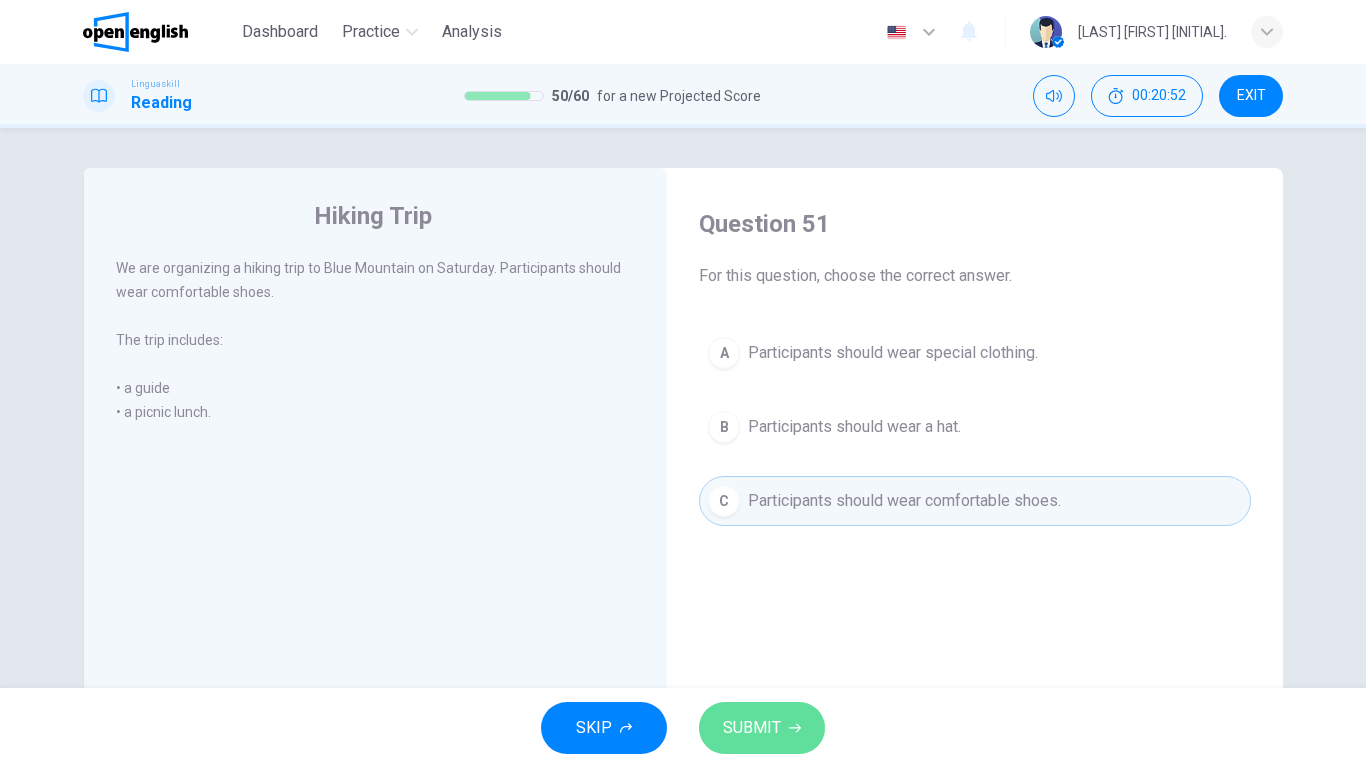 click on "SUBMIT" at bounding box center (762, 728) 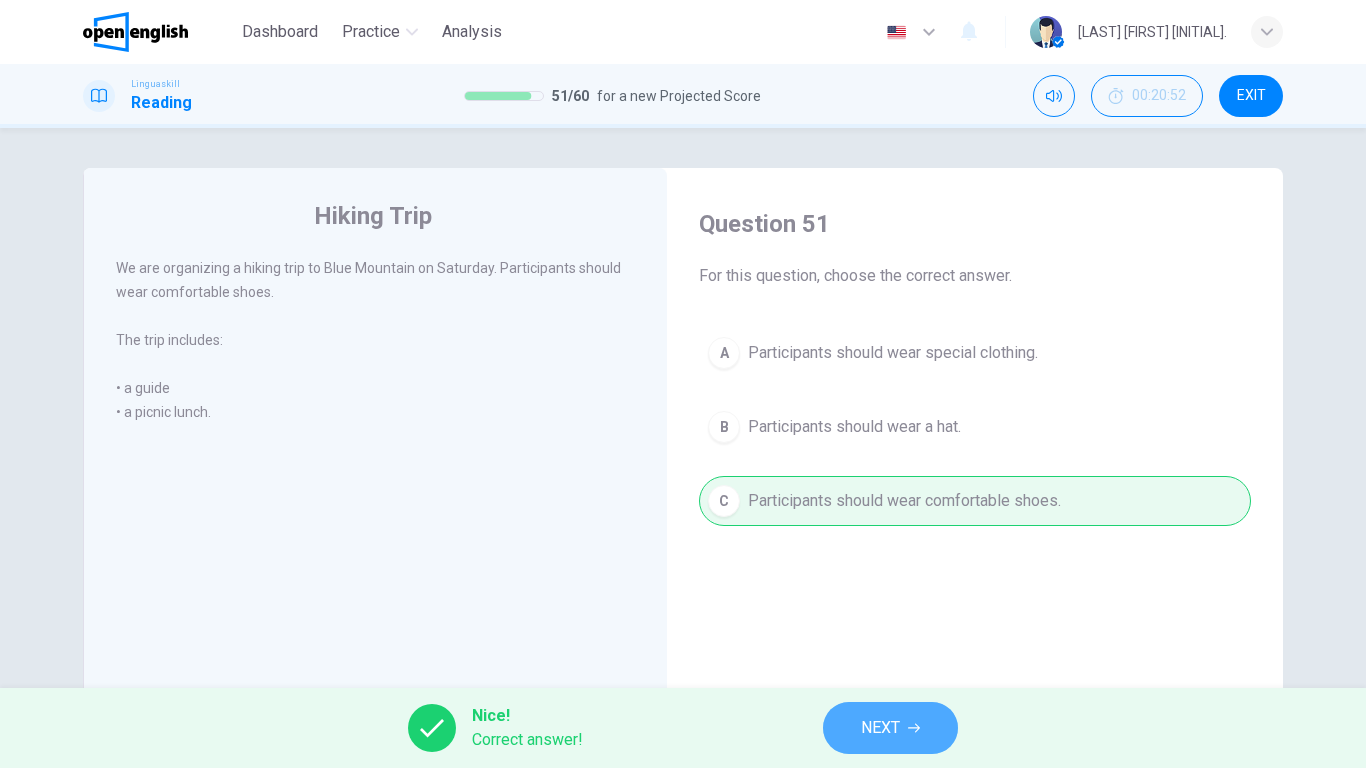 click on "NEXT" at bounding box center (890, 728) 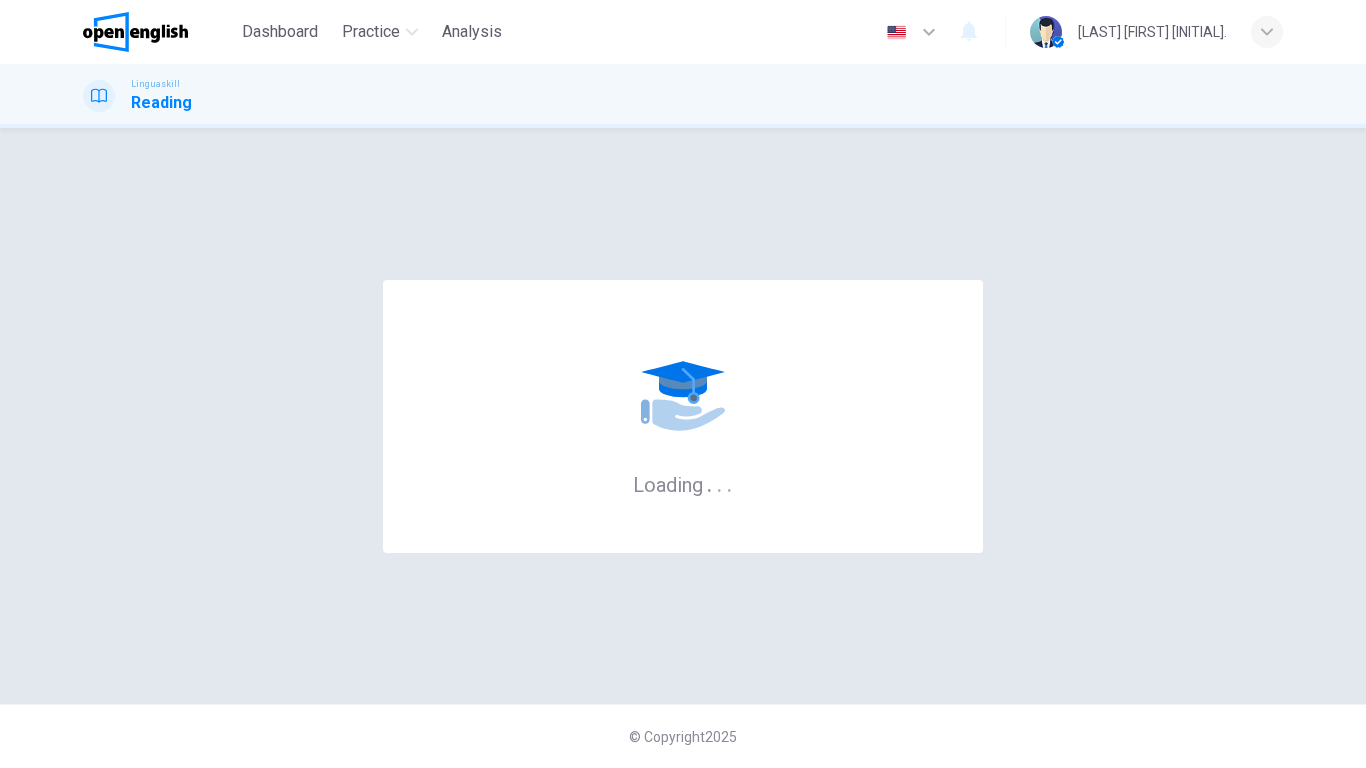 click on "© Copyright  2025" at bounding box center (683, 736) 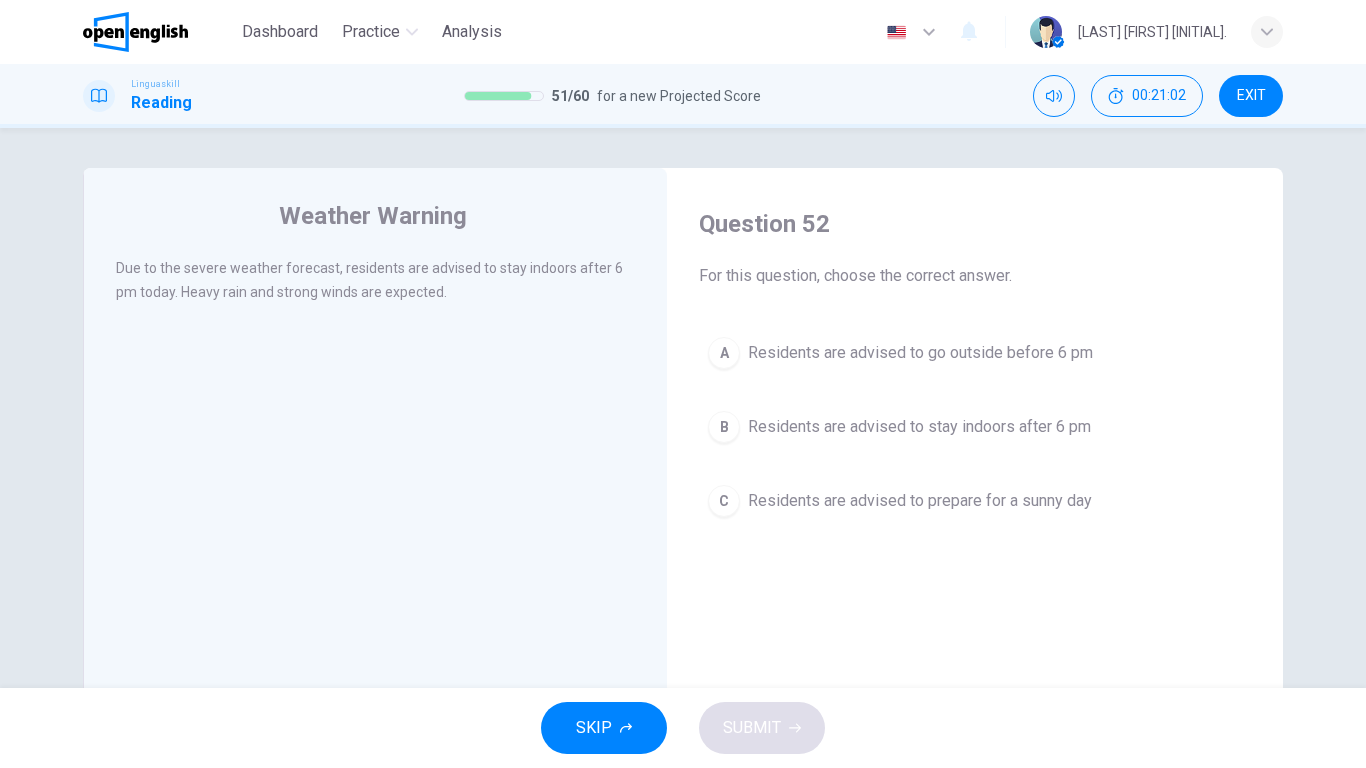 click on "Residents are advised to stay indoors after 6 pm" at bounding box center (919, 427) 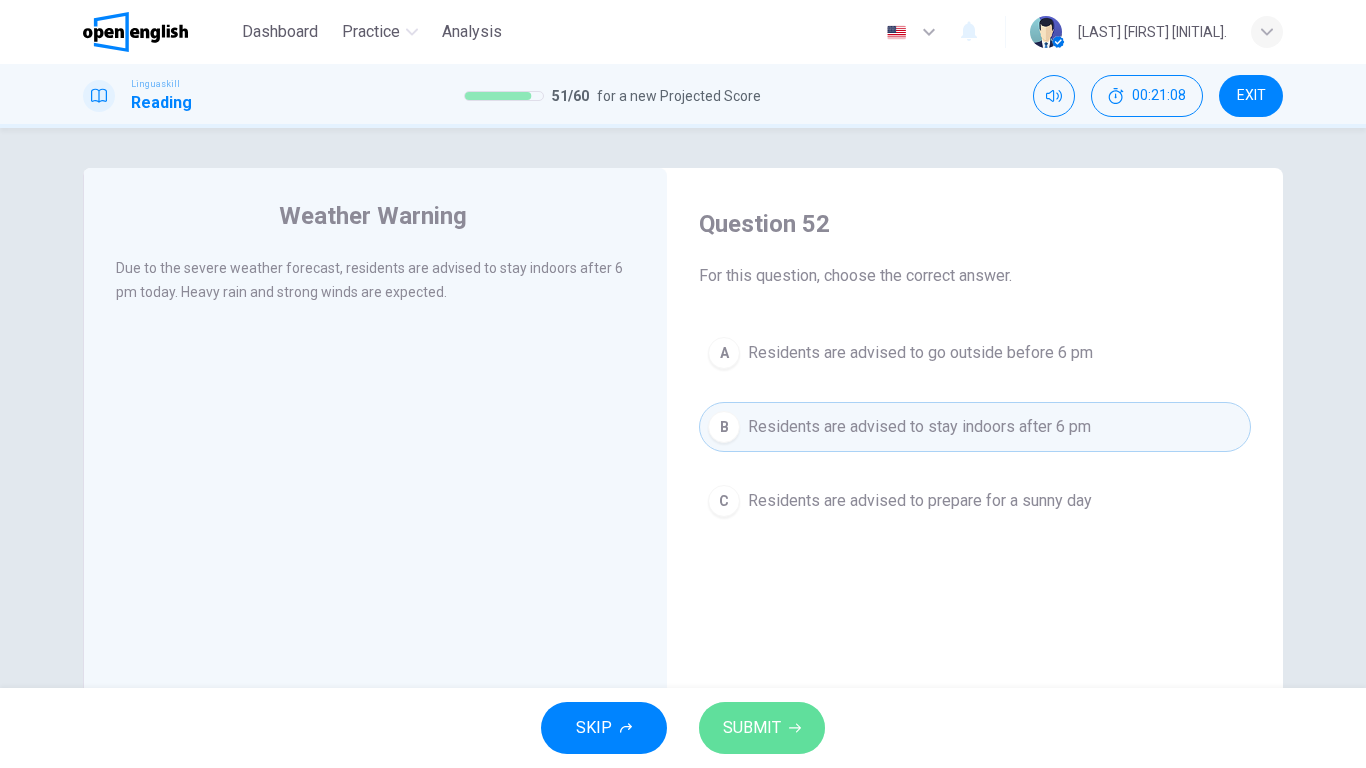 click on "SUBMIT" at bounding box center (752, 728) 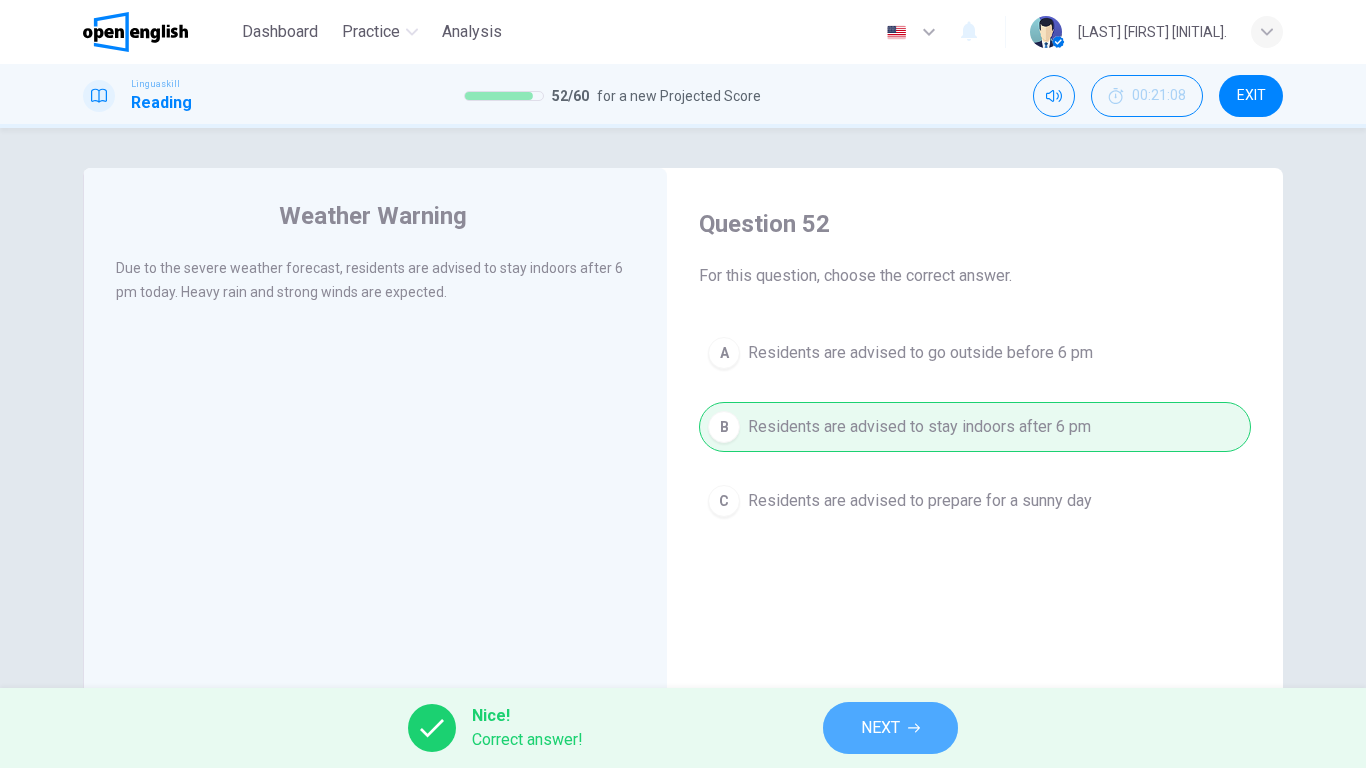 click on "NEXT" at bounding box center (890, 728) 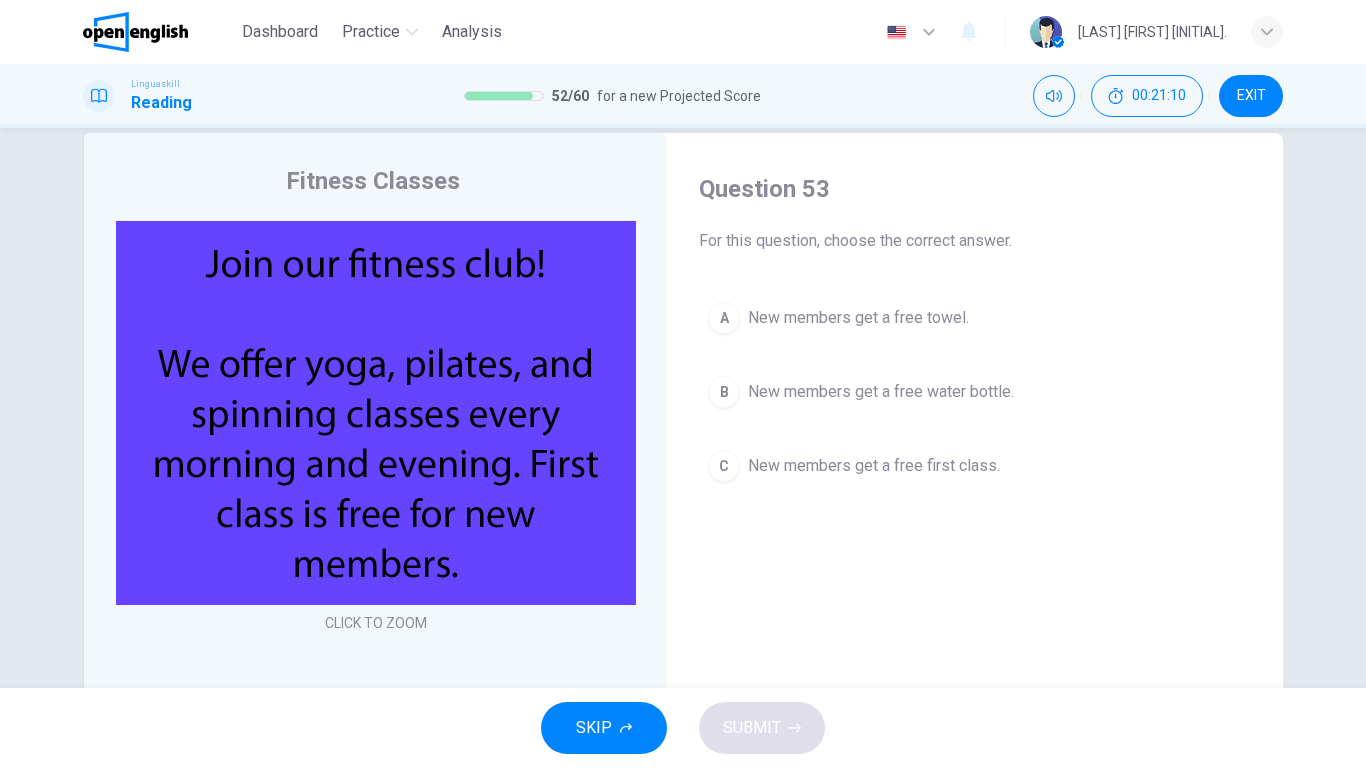 scroll, scrollTop: 14, scrollLeft: 0, axis: vertical 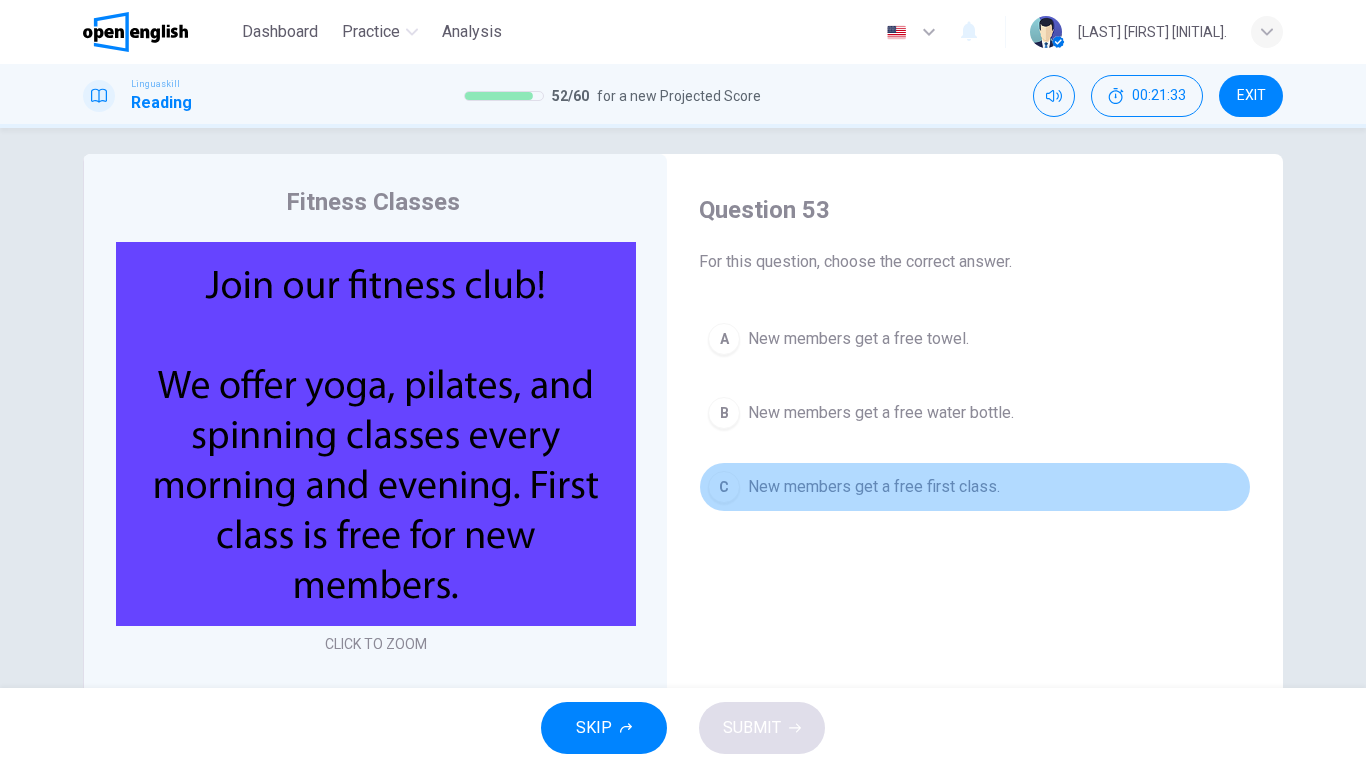 click on "New members get a free first class." at bounding box center (874, 487) 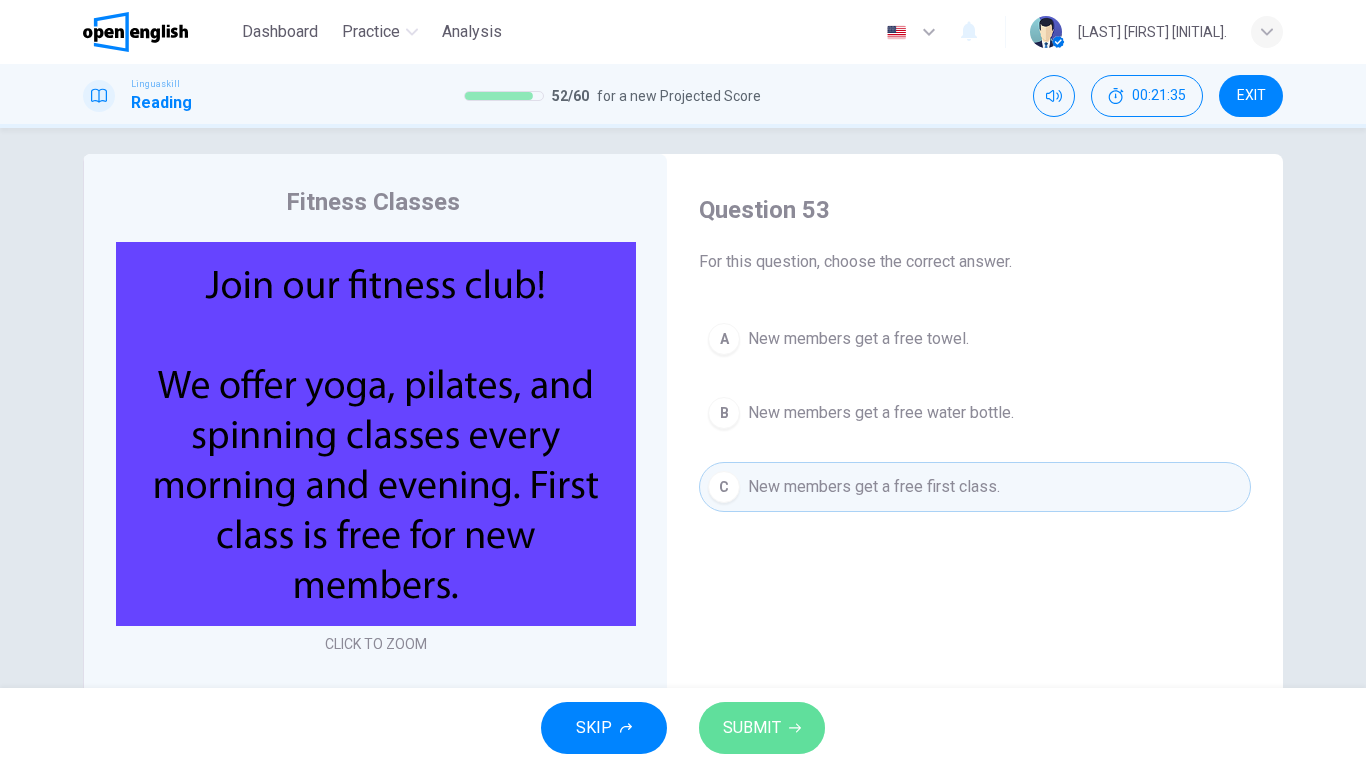 click on "SUBMIT" at bounding box center (752, 728) 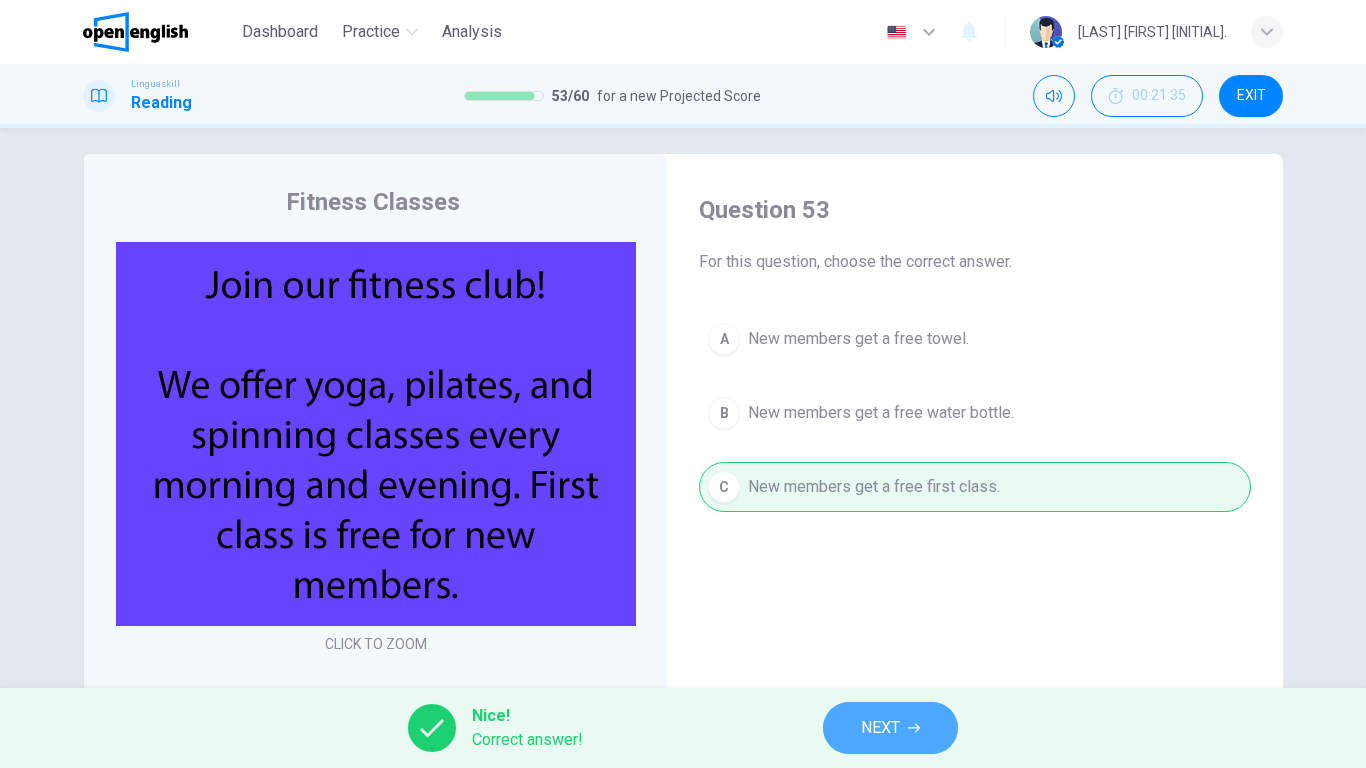 click on "NEXT" at bounding box center [880, 728] 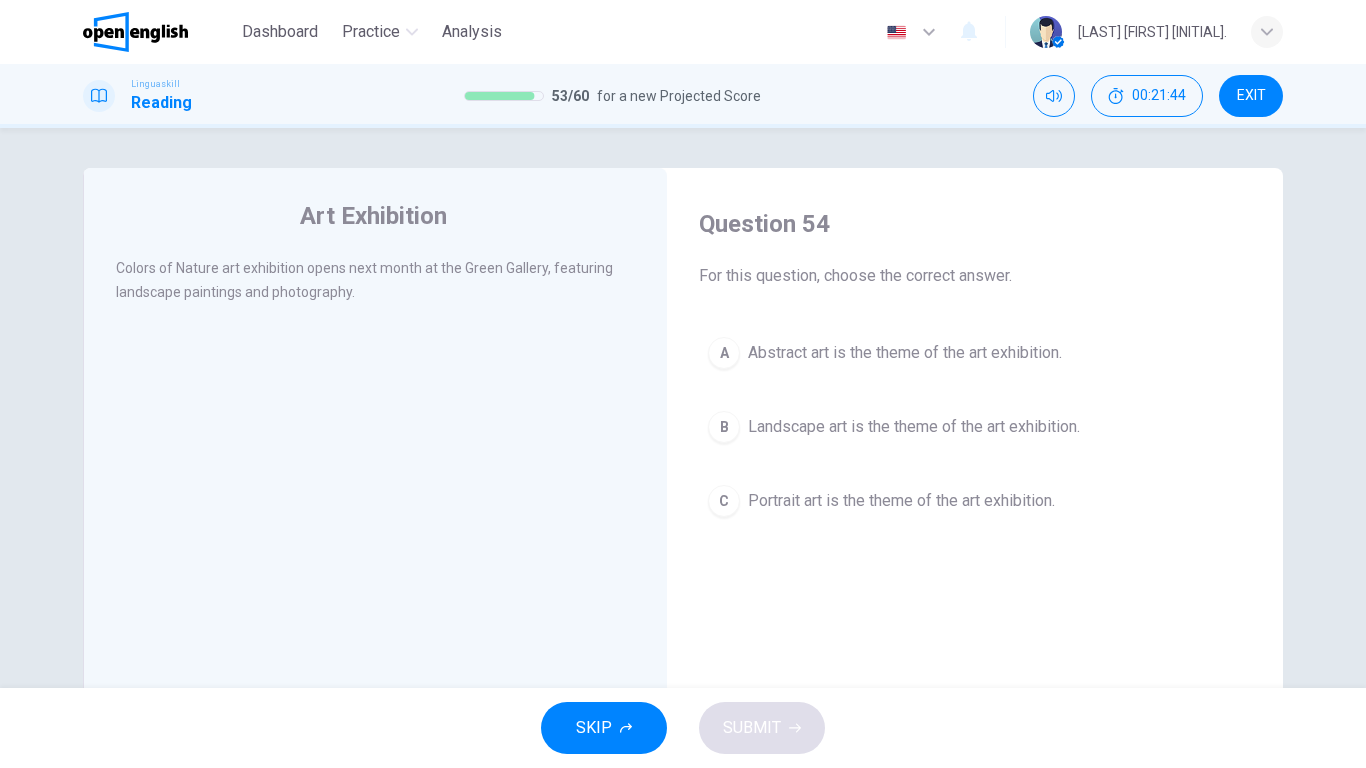 click on "A Abstract art is the theme of the art exhibition." at bounding box center (975, 353) 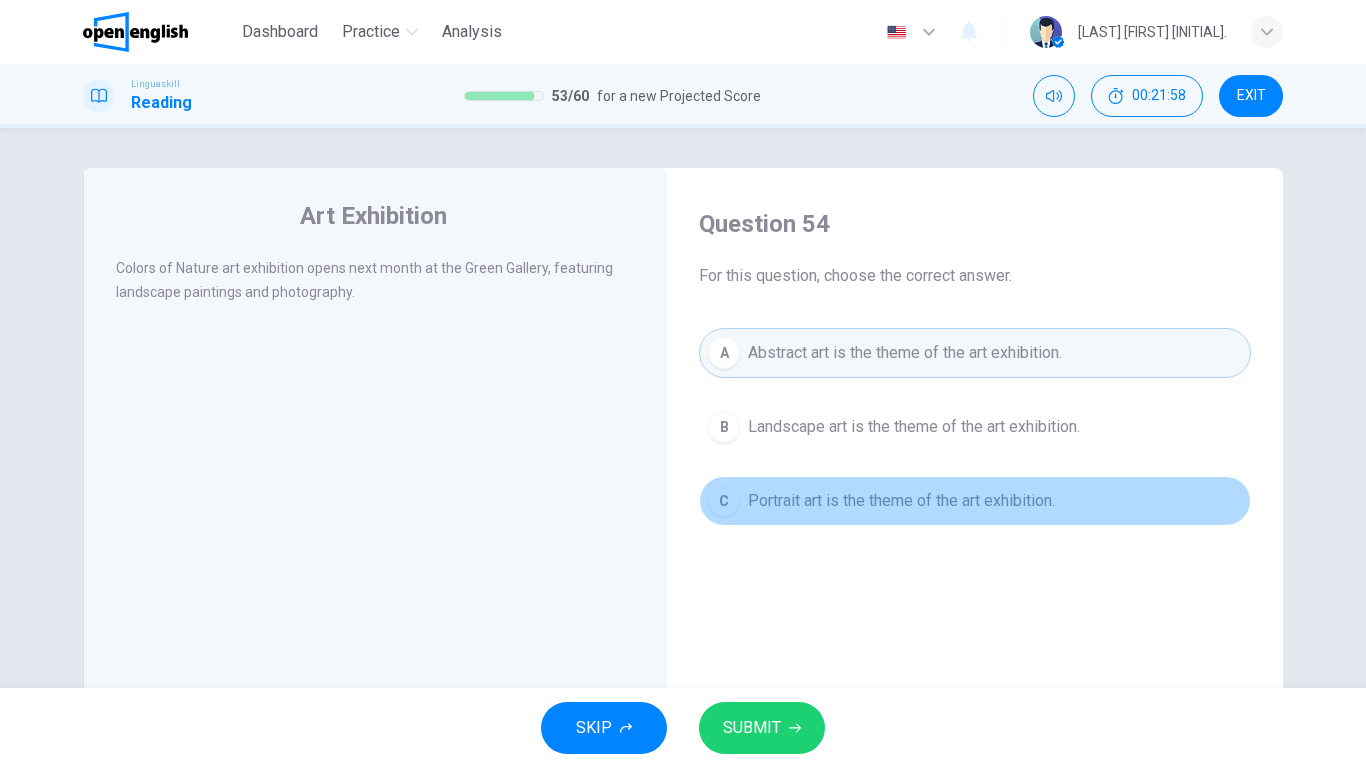 click on "Portrait art is the theme of the art exhibition." at bounding box center [901, 501] 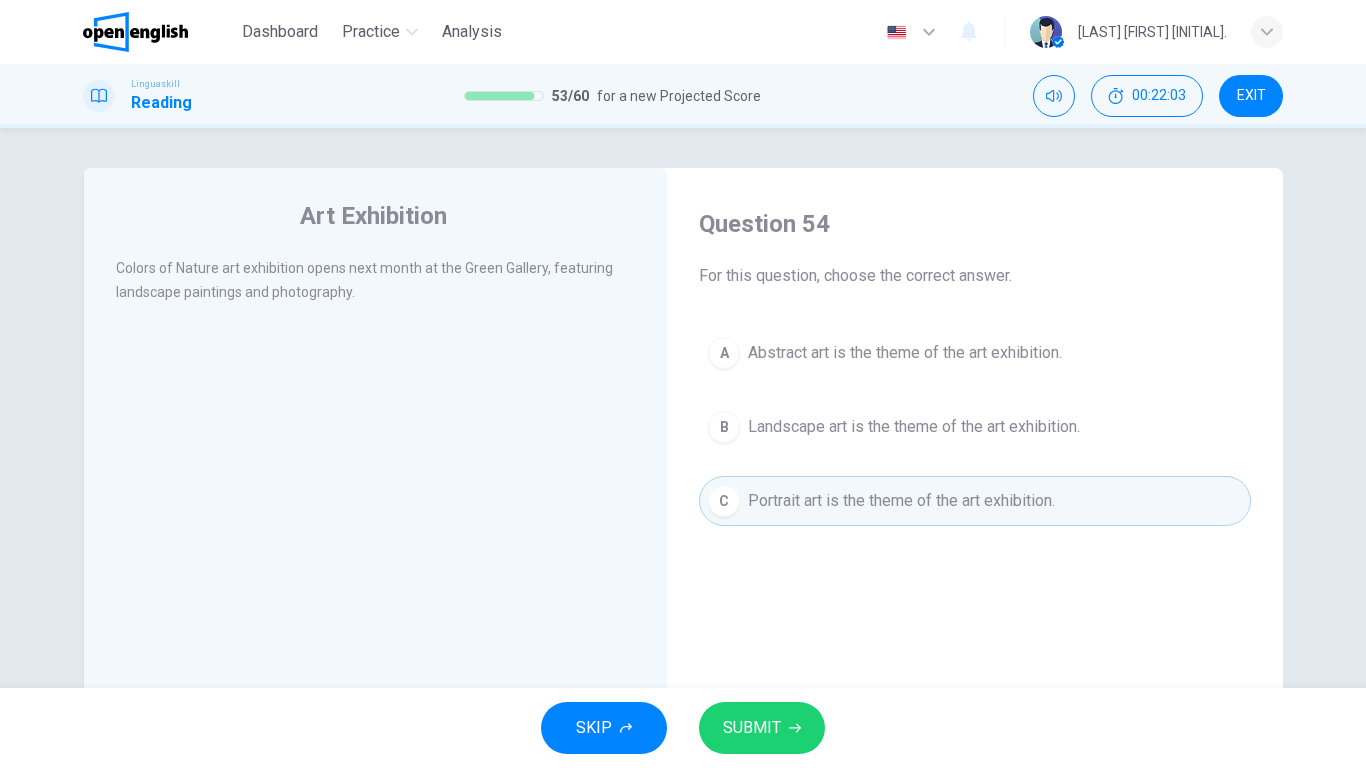 click on "SUBMIT" at bounding box center (762, 728) 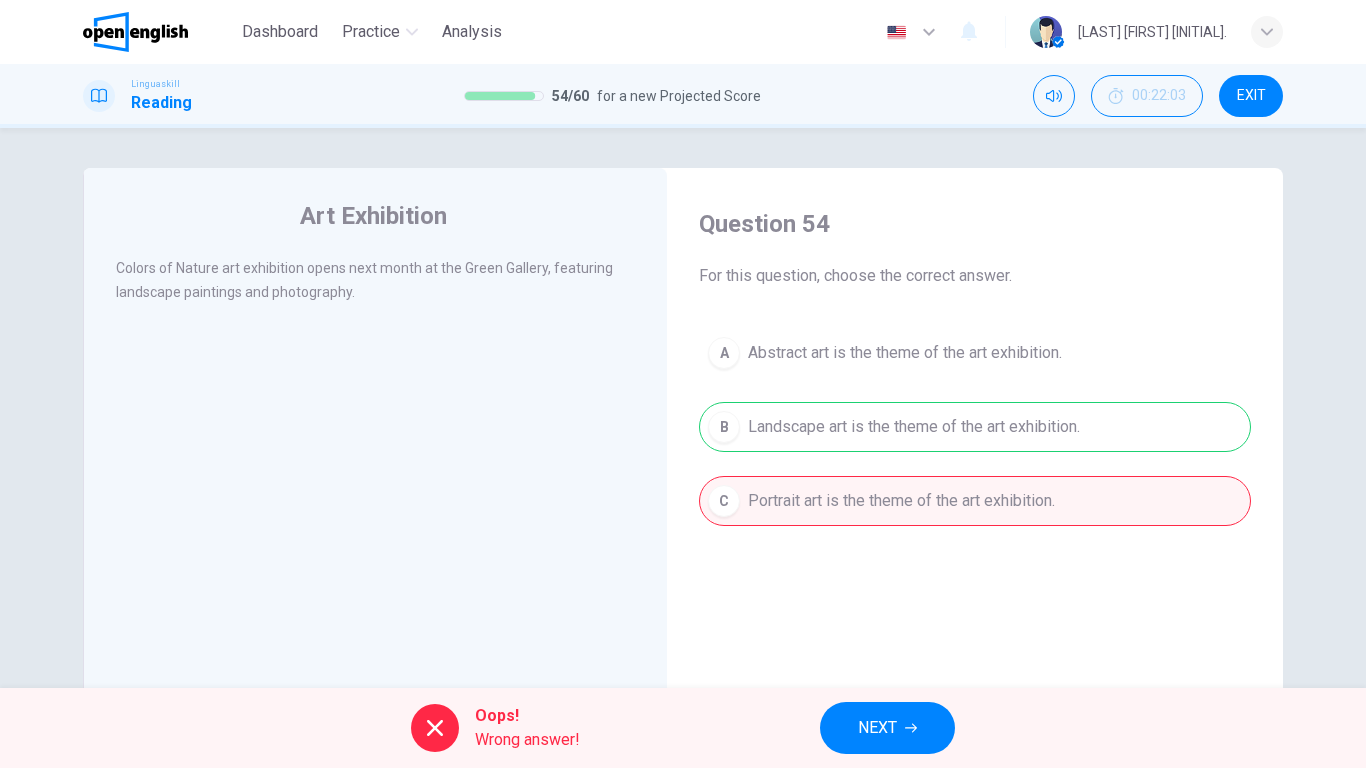 click on "Oops! Wrong answer! NEXT" at bounding box center [683, 728] 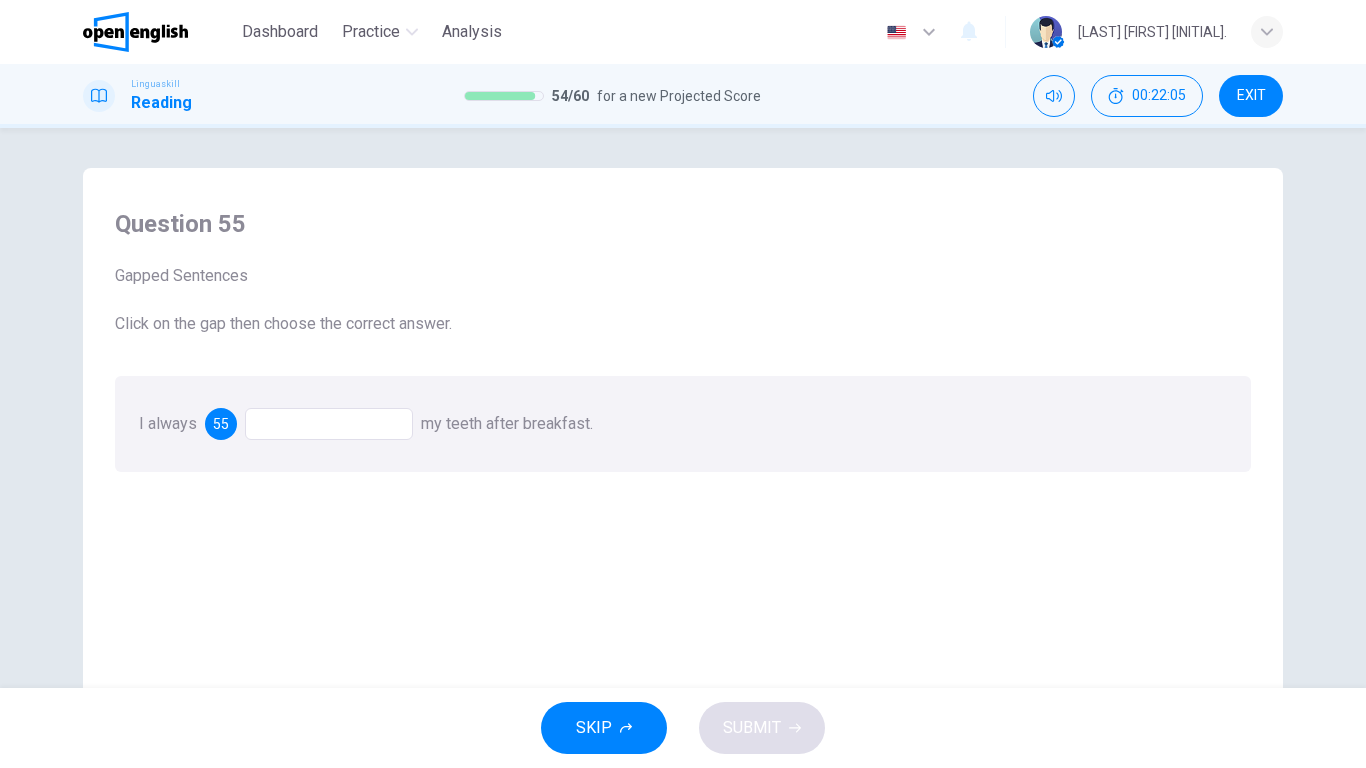 click at bounding box center (329, 424) 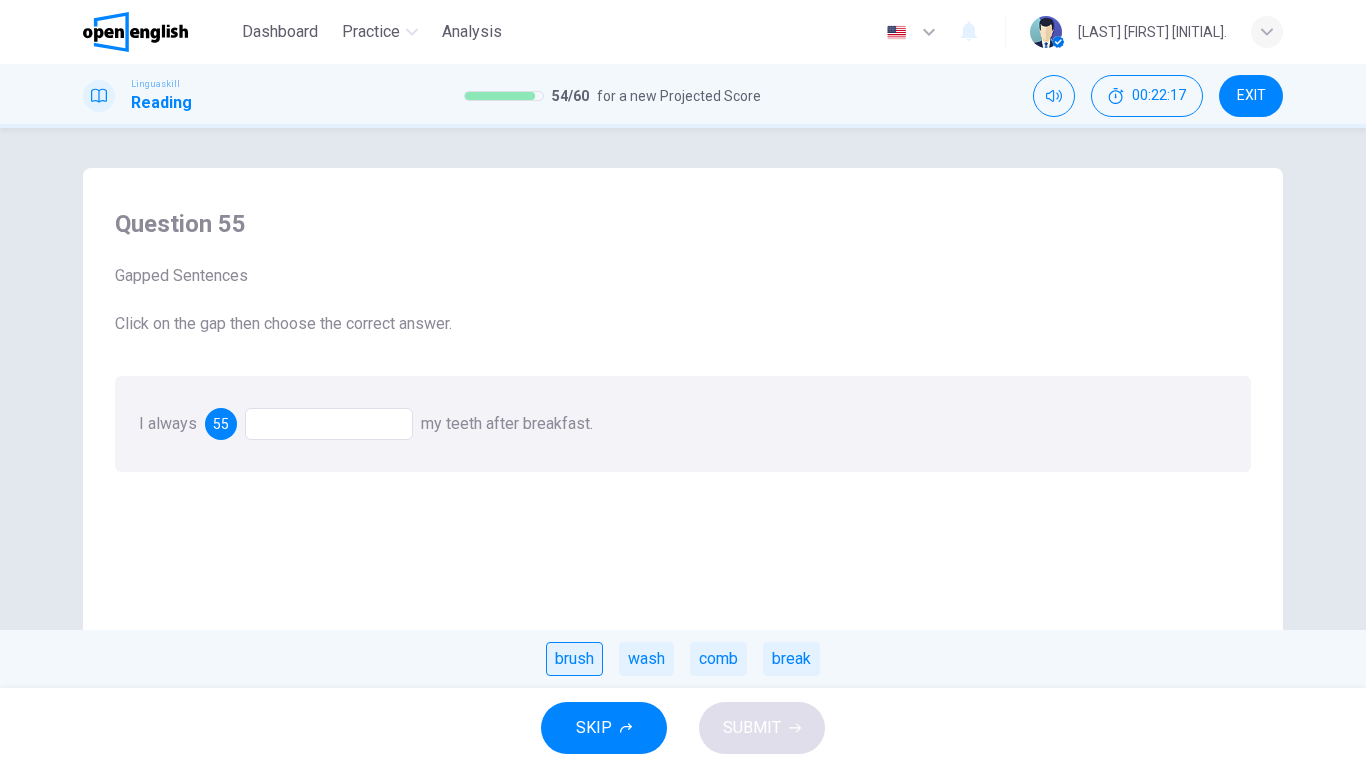 click on "brush" at bounding box center [574, 659] 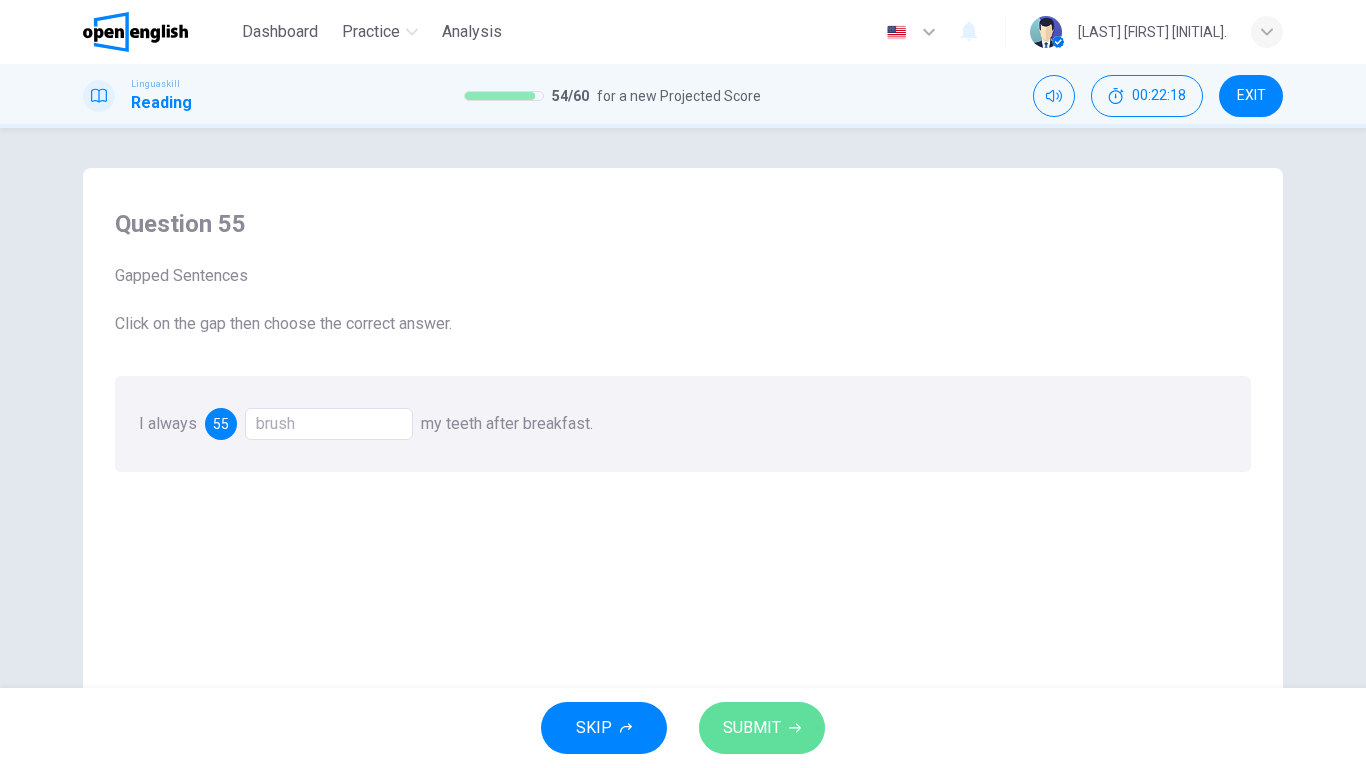 click on "SUBMIT" at bounding box center [752, 728] 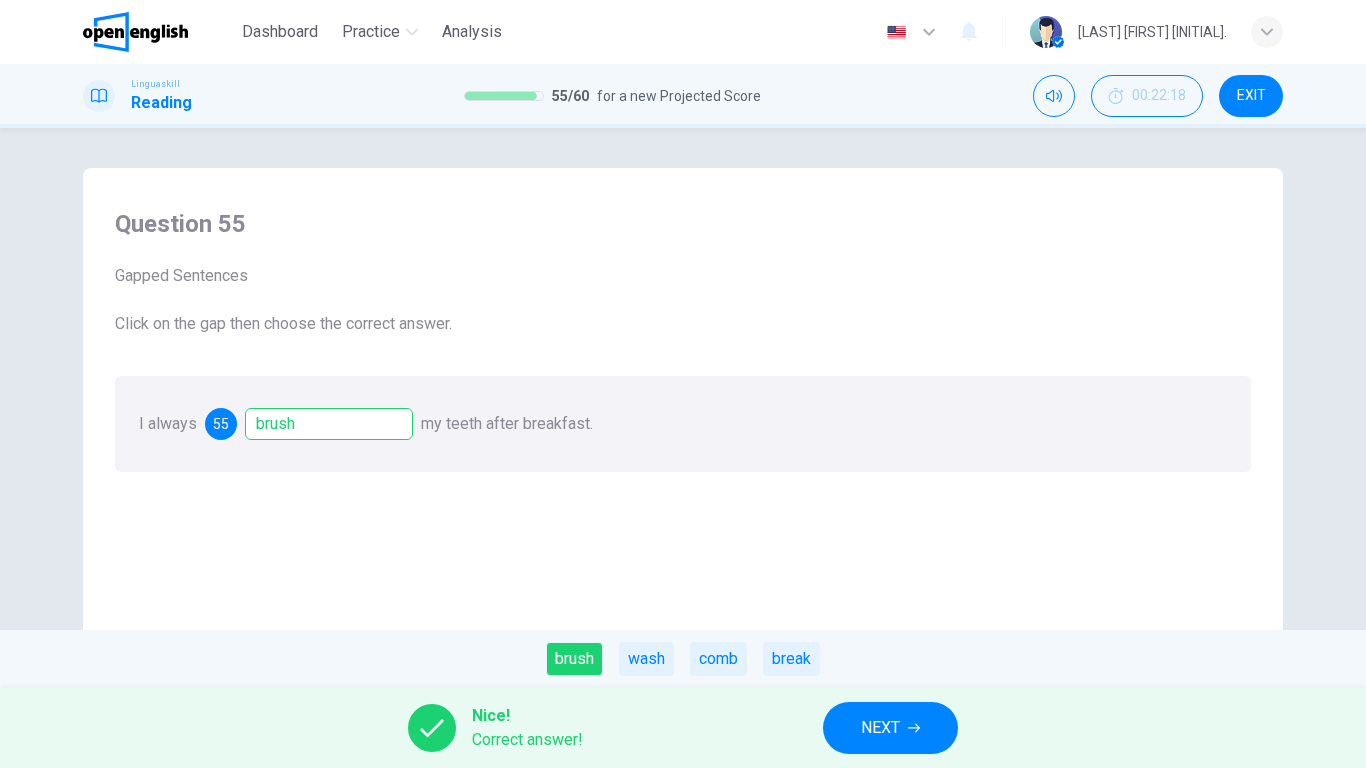 click on "NEXT" at bounding box center (890, 728) 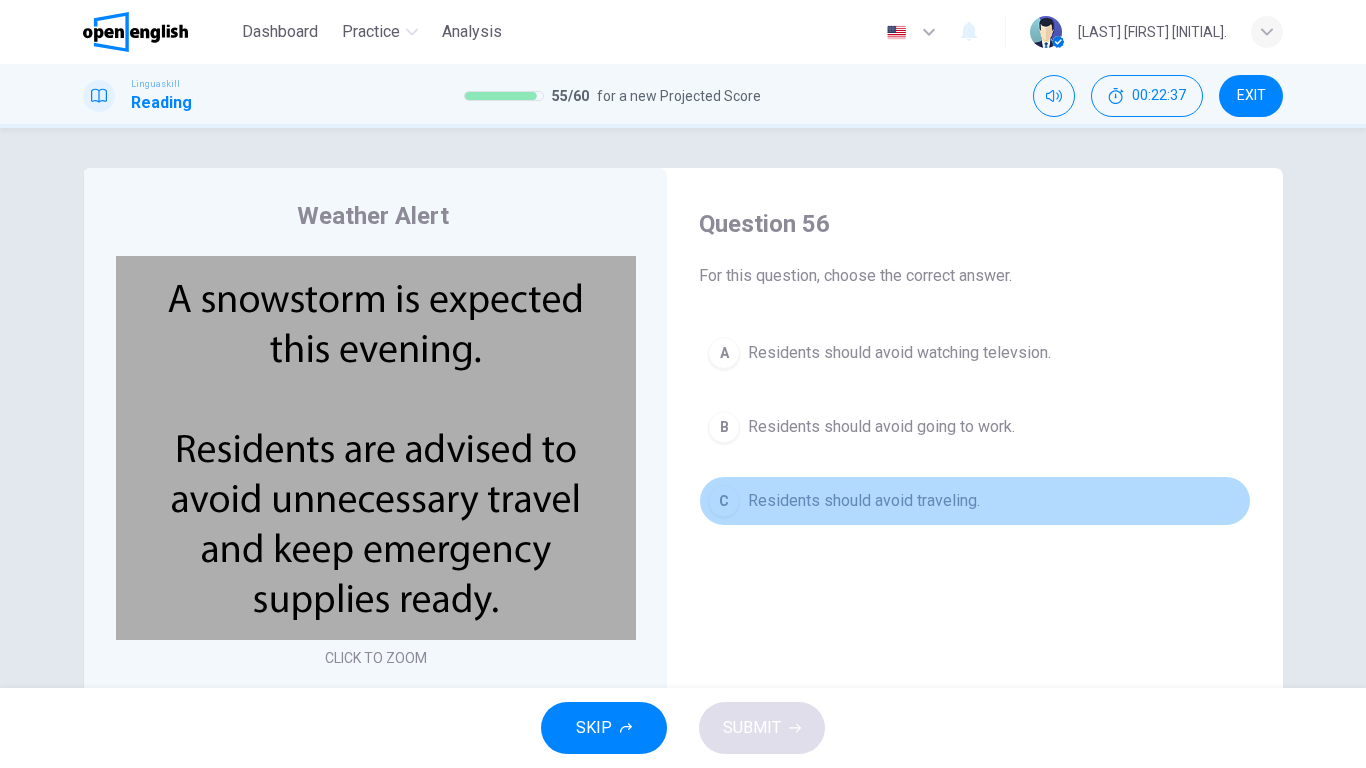 click on "C Residents should avoid traveling." at bounding box center [975, 501] 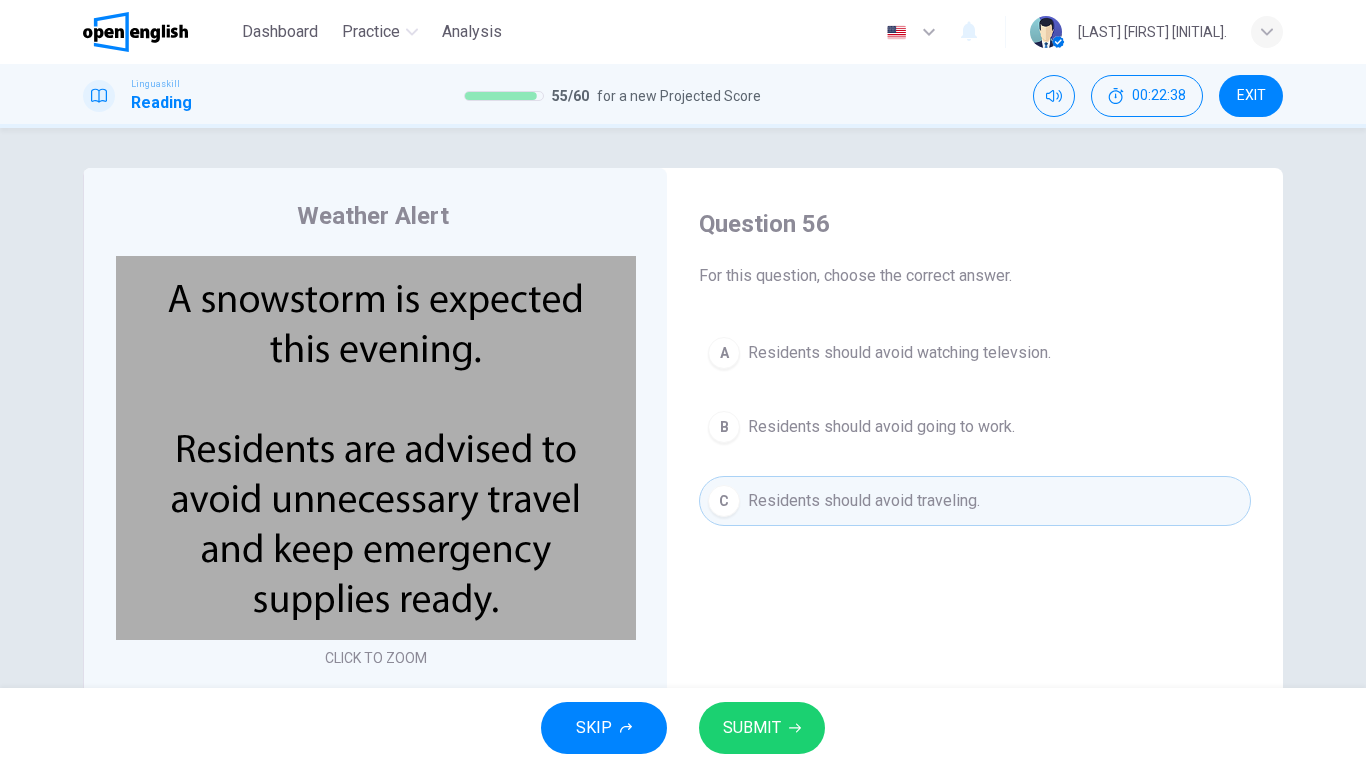 click on "SUBMIT" at bounding box center (762, 728) 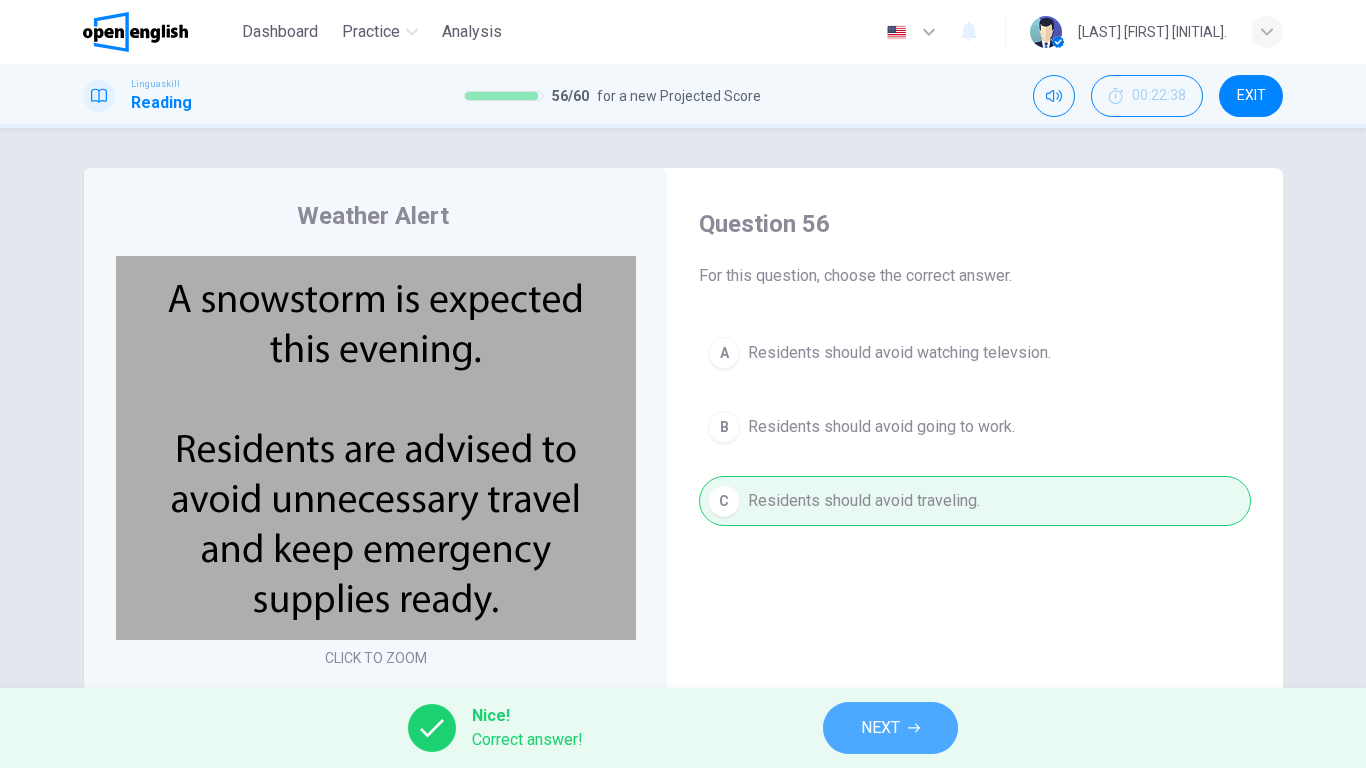 click on "NEXT" at bounding box center [880, 728] 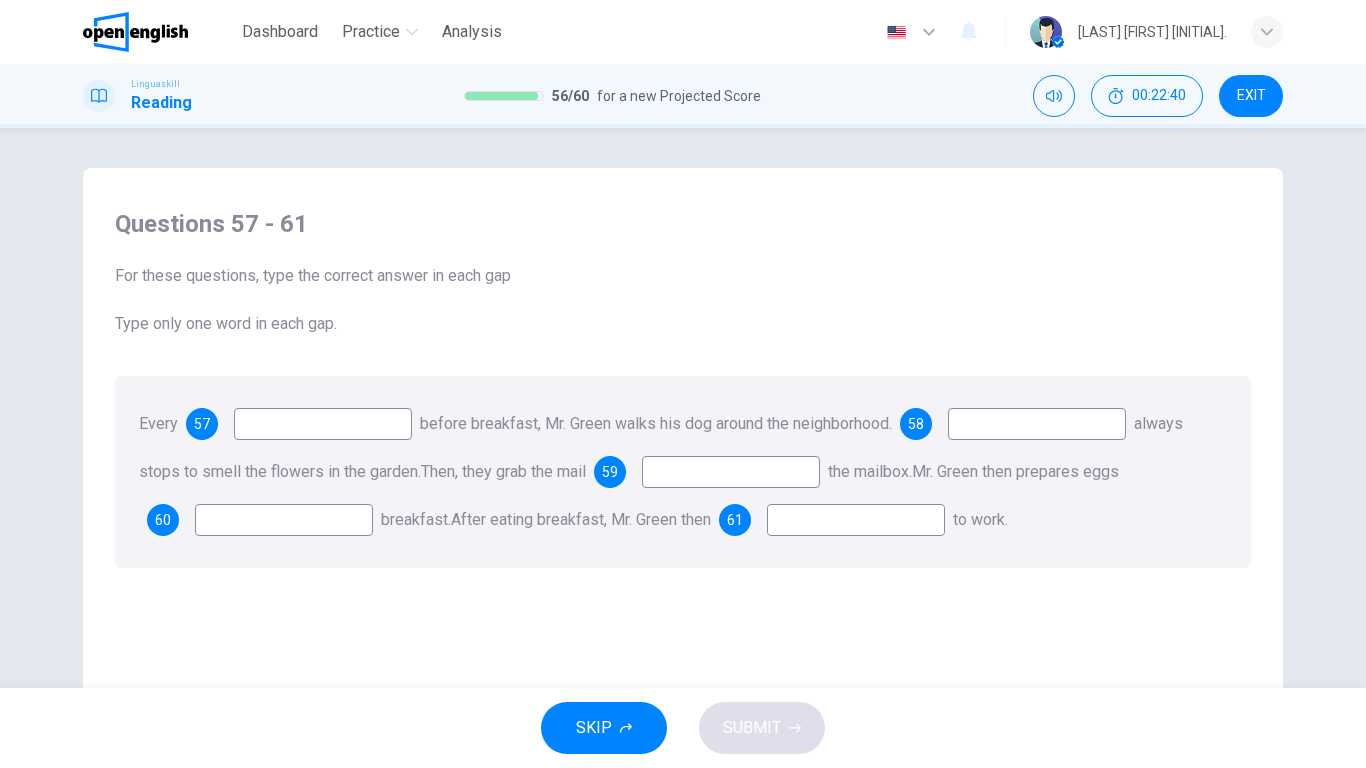 click at bounding box center (323, 424) 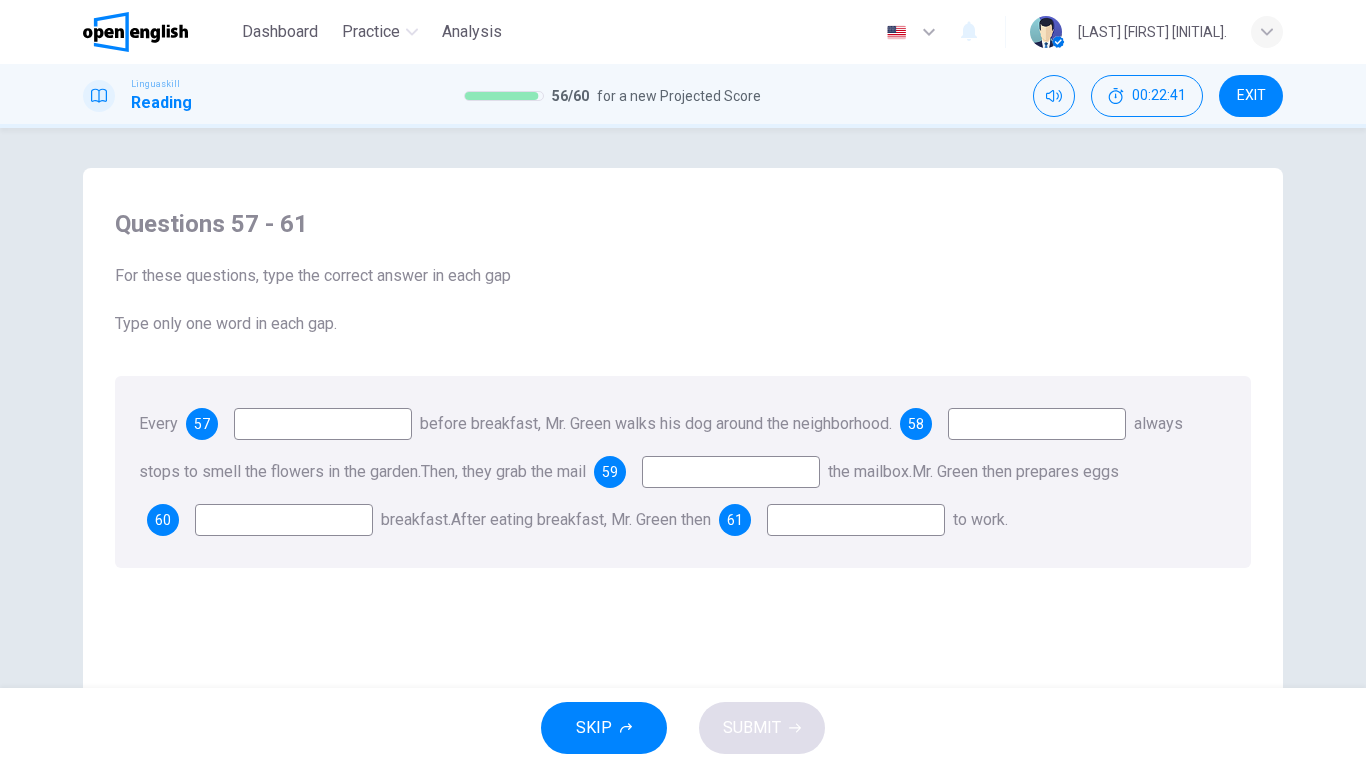 click at bounding box center [323, 424] 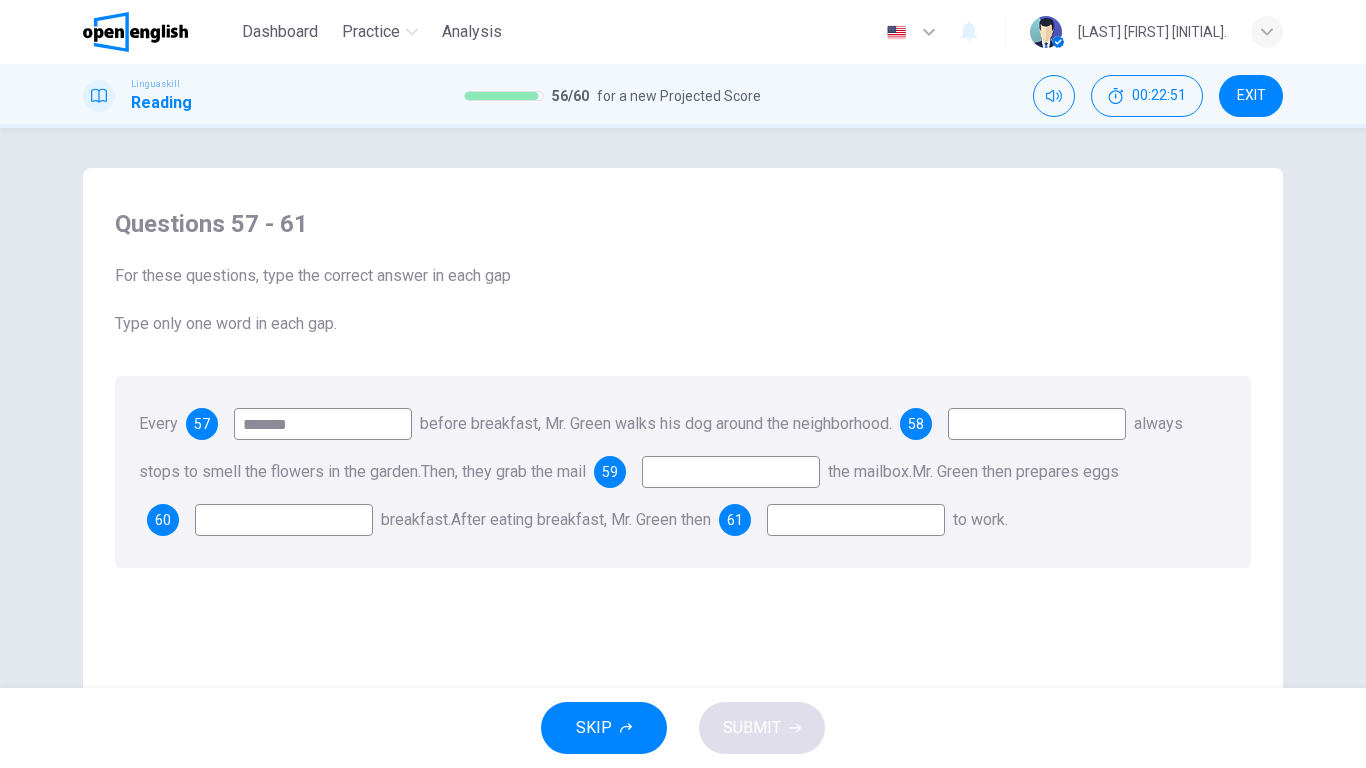 type on "*******" 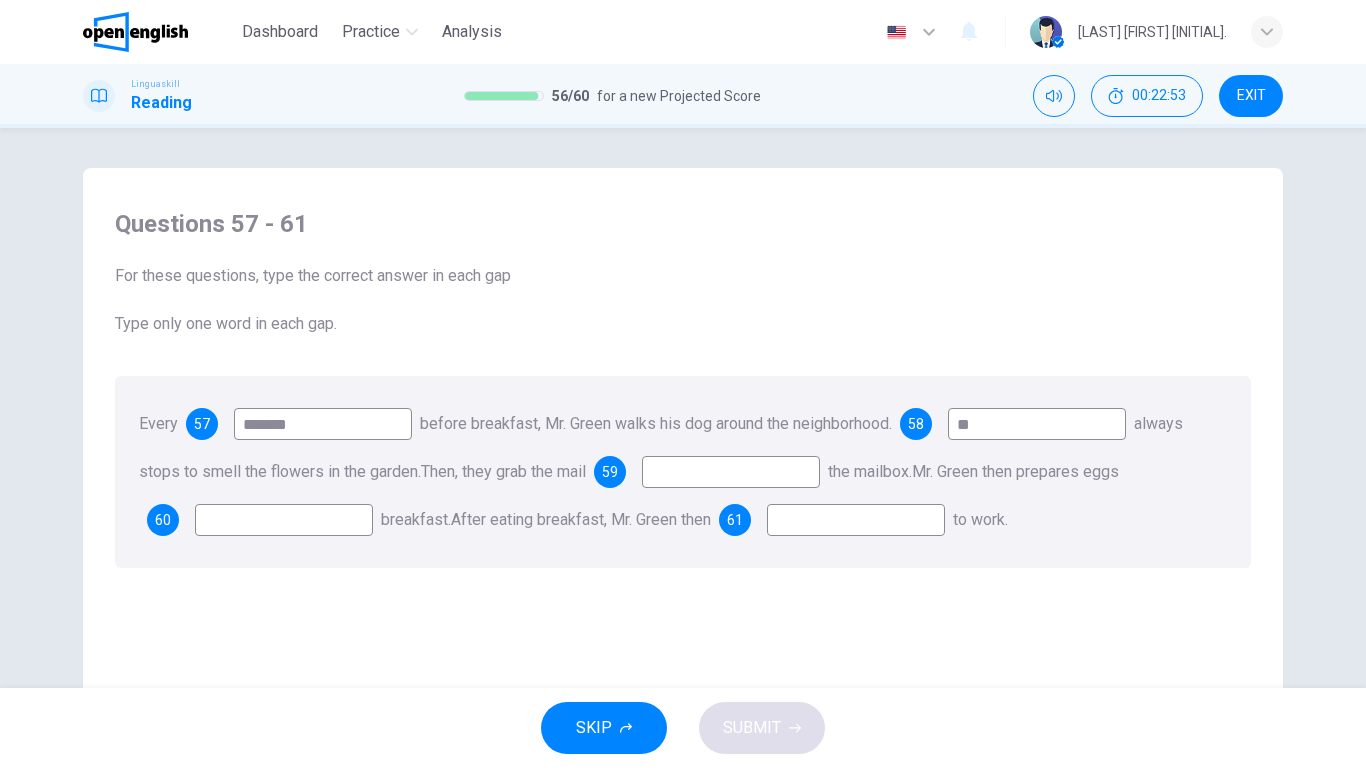type on "**" 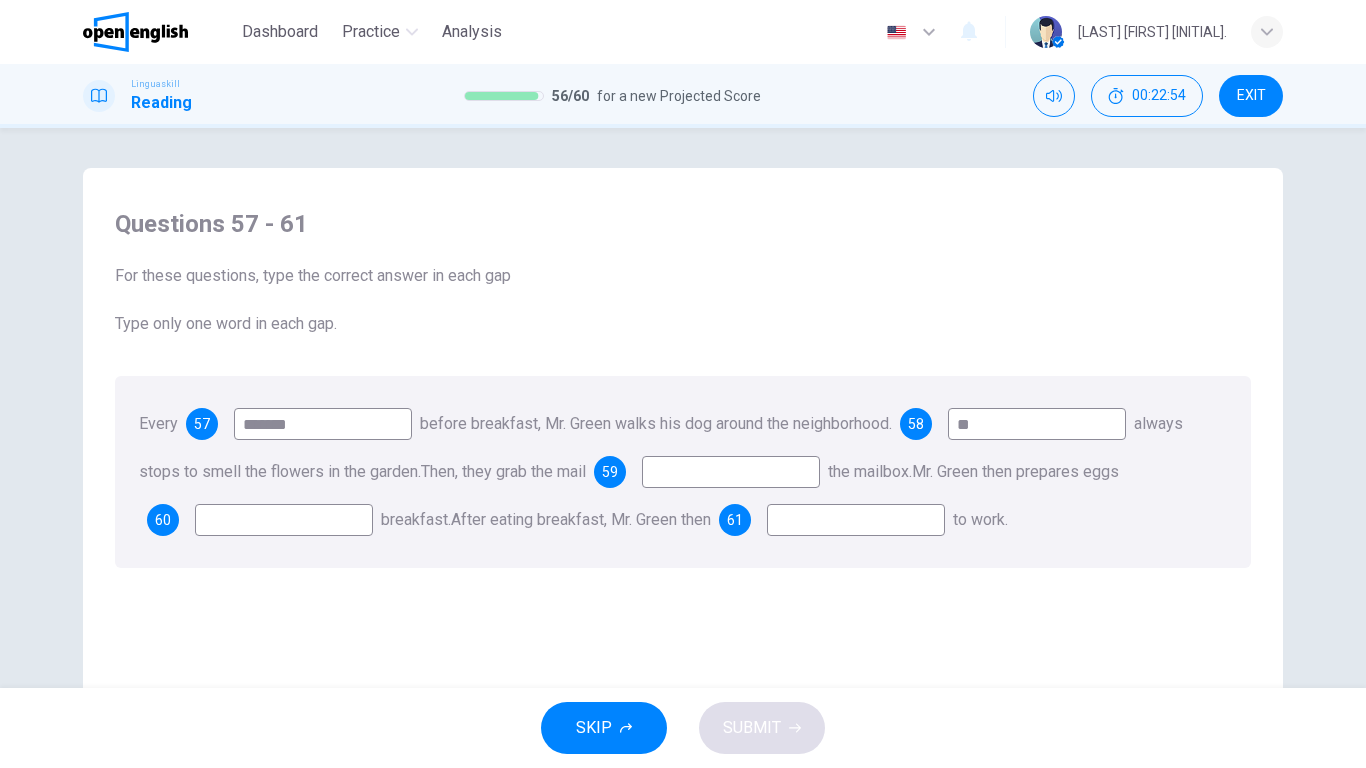 click at bounding box center [731, 472] 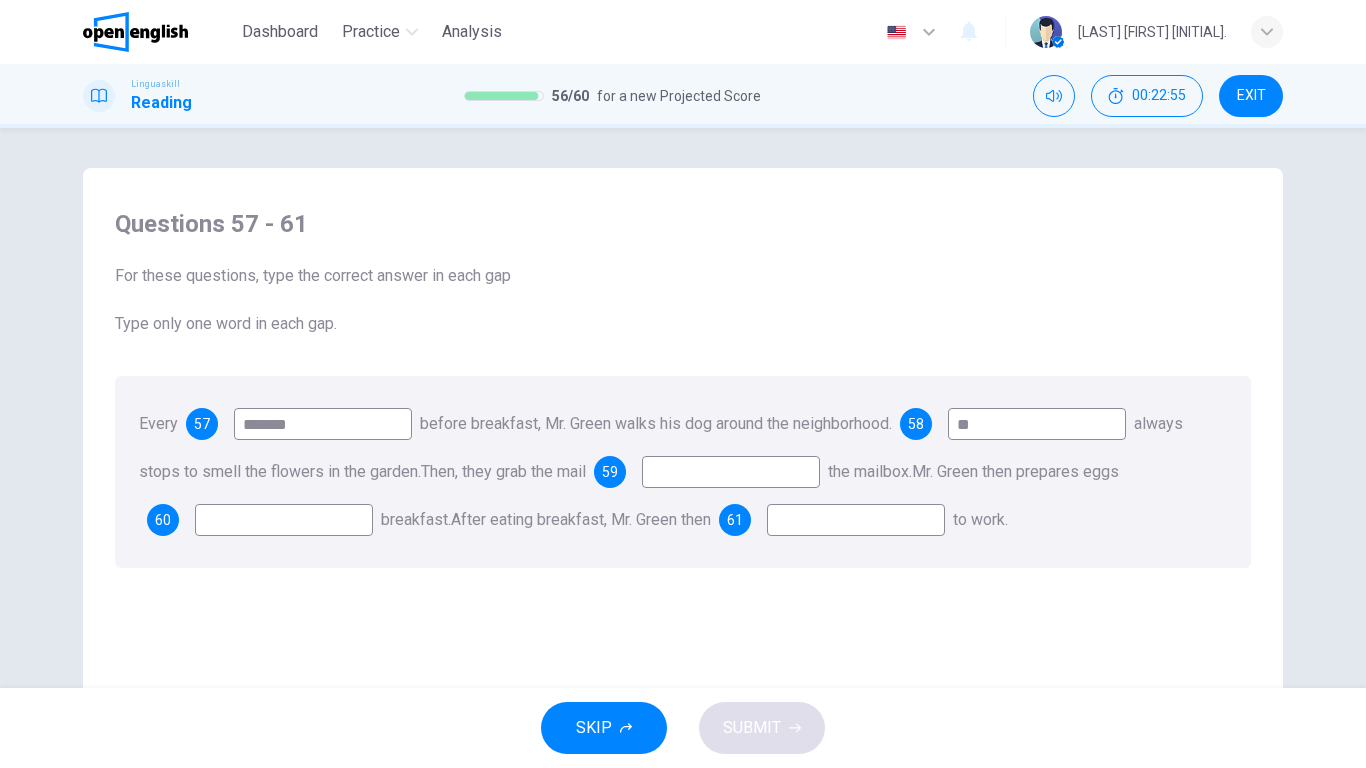 click at bounding box center (731, 472) 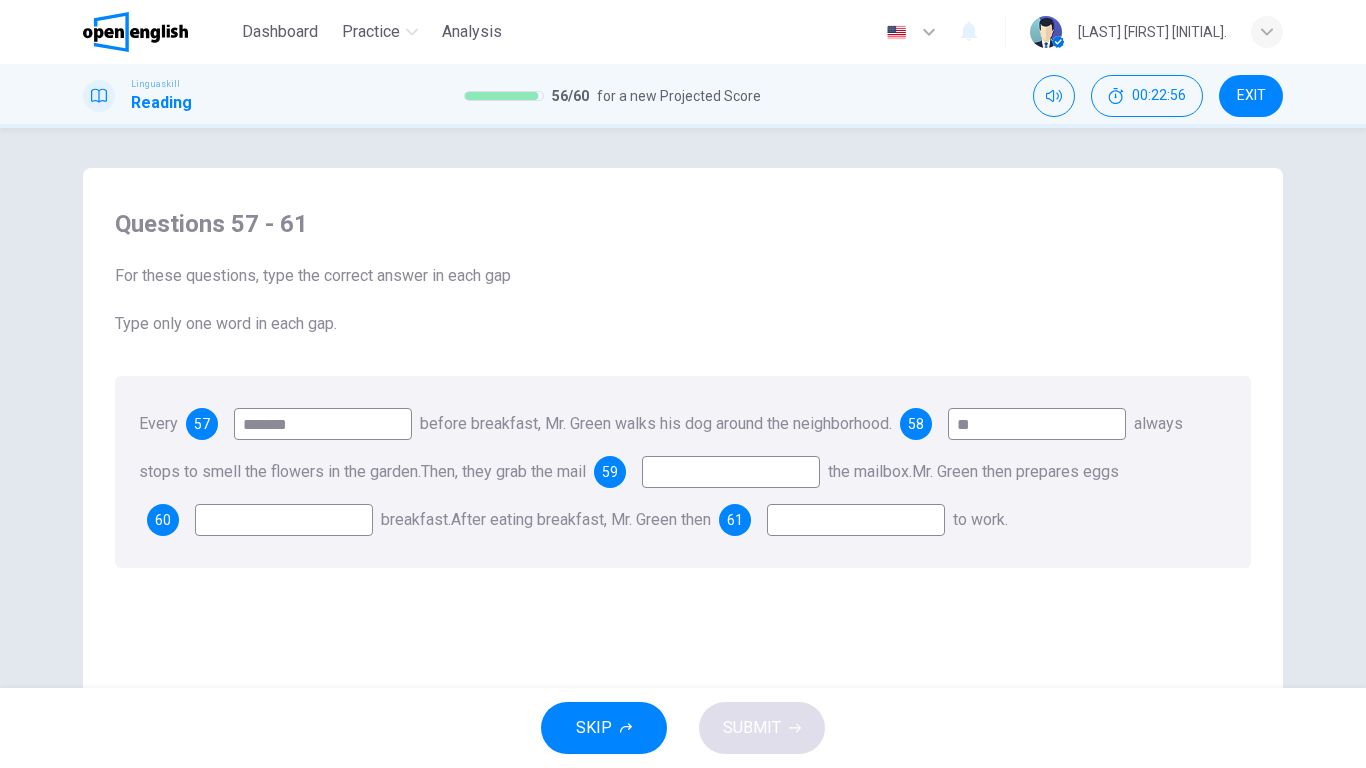 click at bounding box center (731, 472) 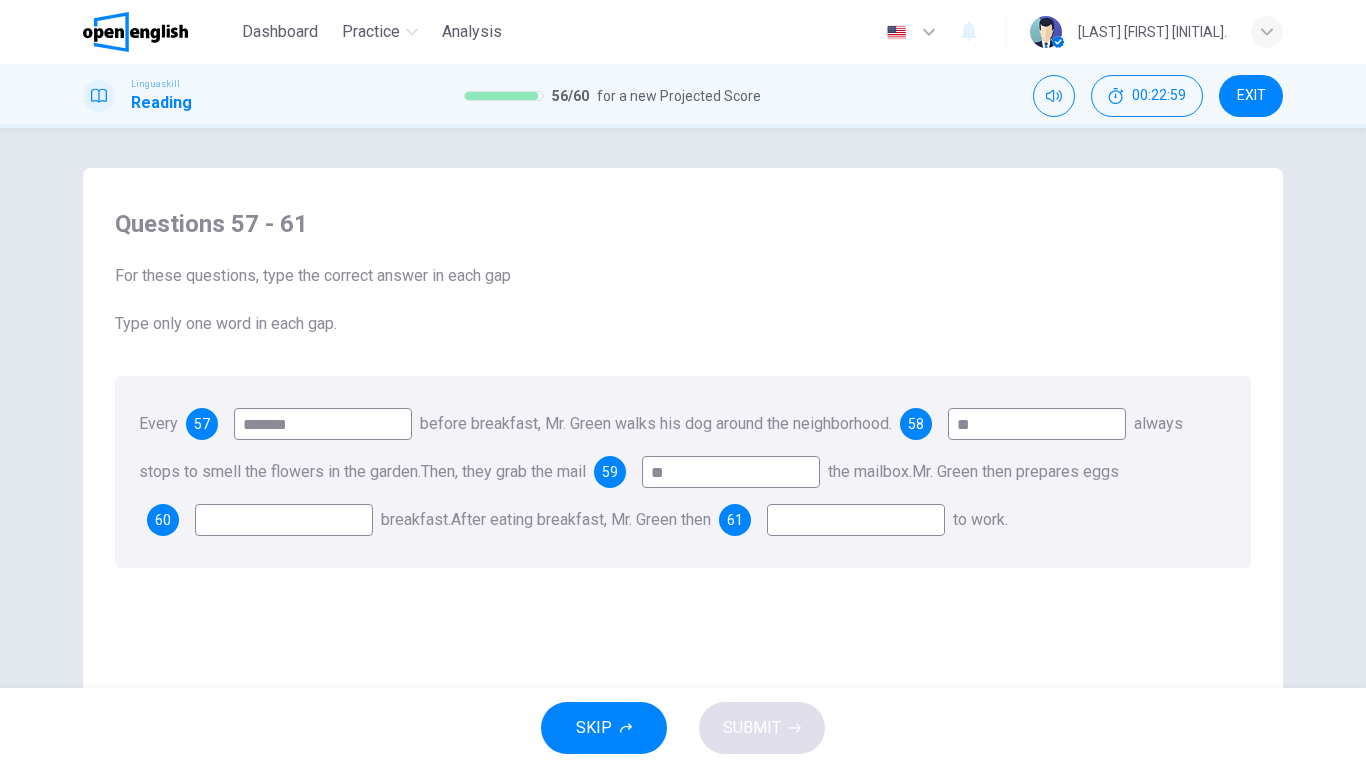 type on "**" 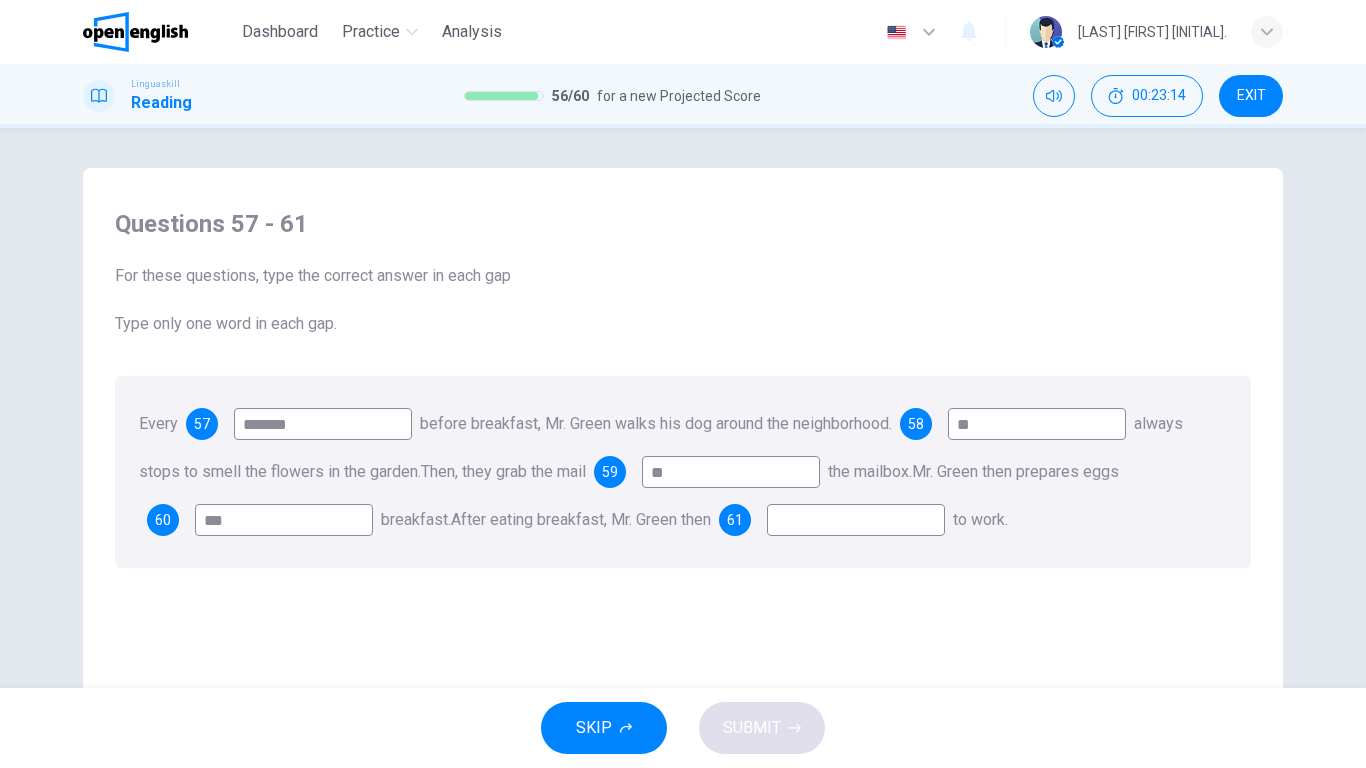 type on "***" 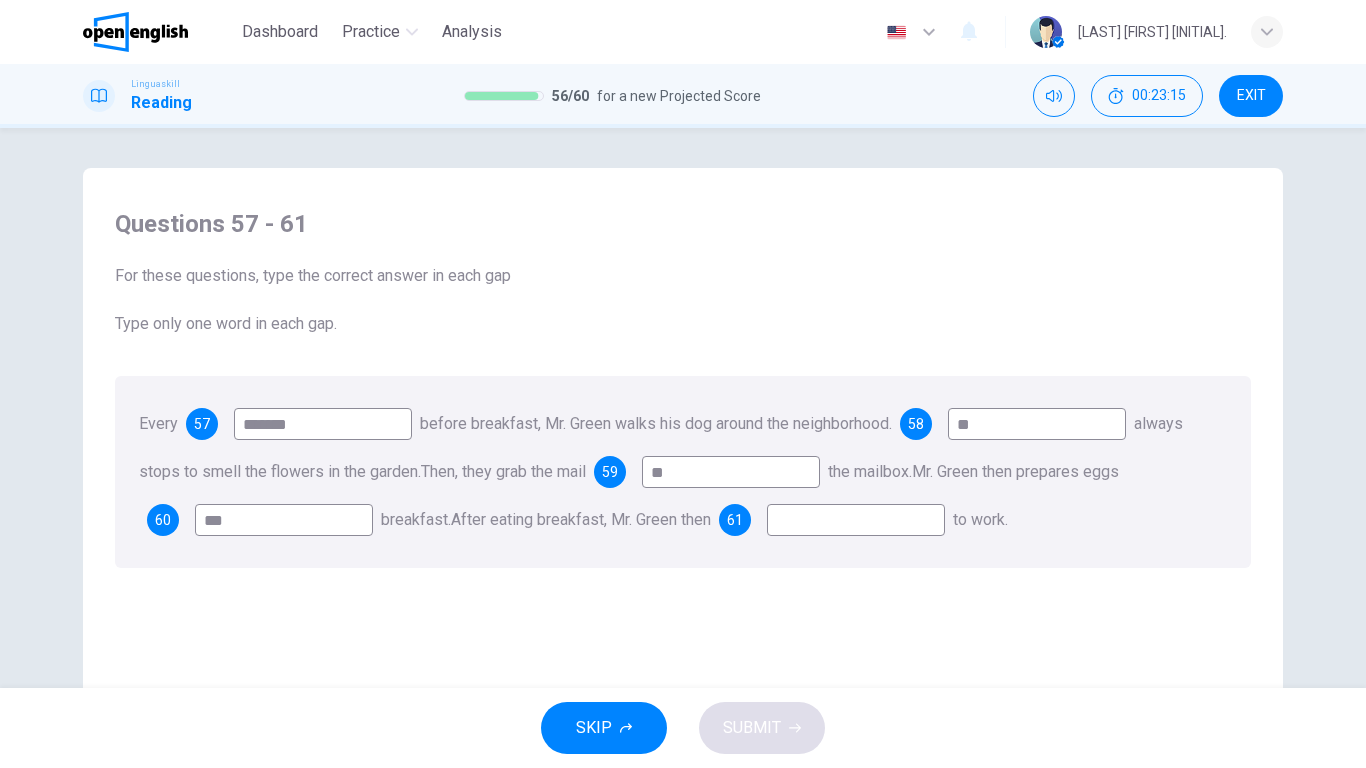 click at bounding box center [856, 520] 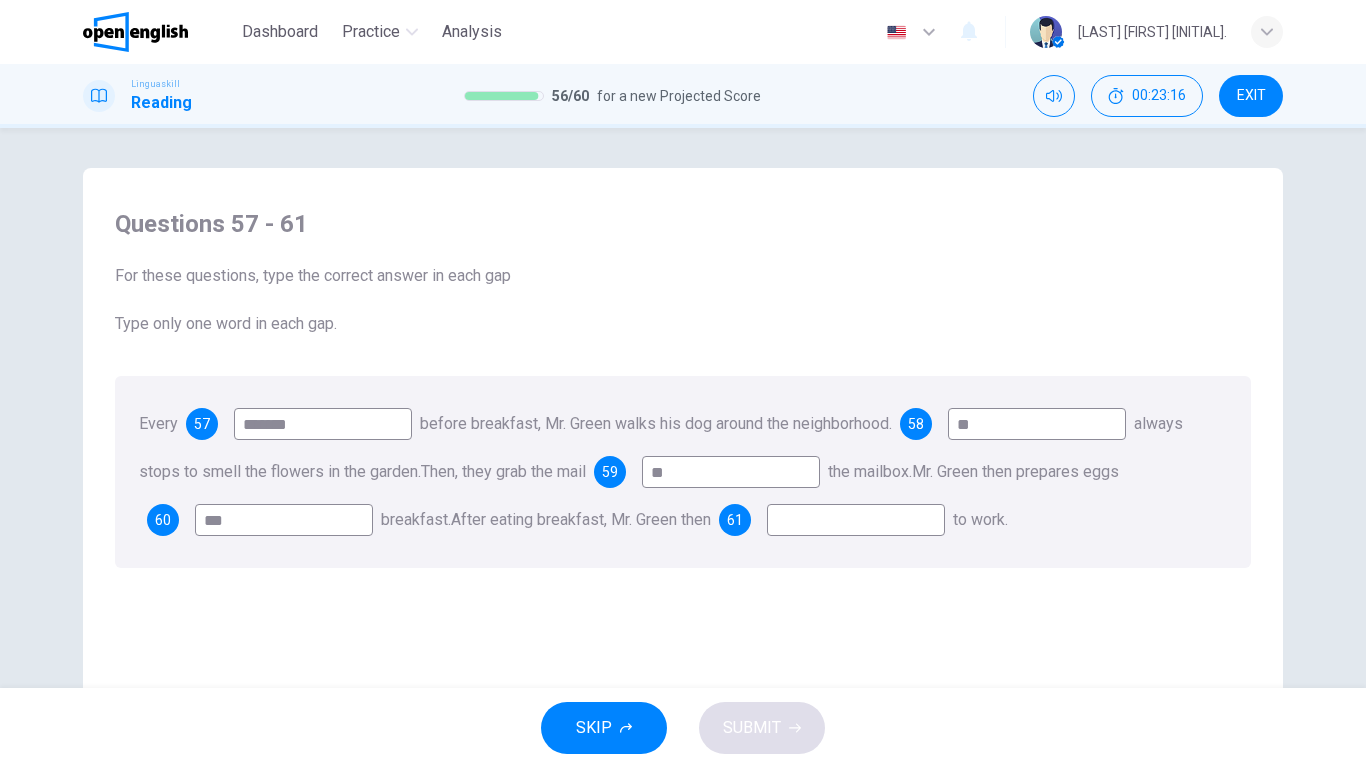 click at bounding box center (856, 520) 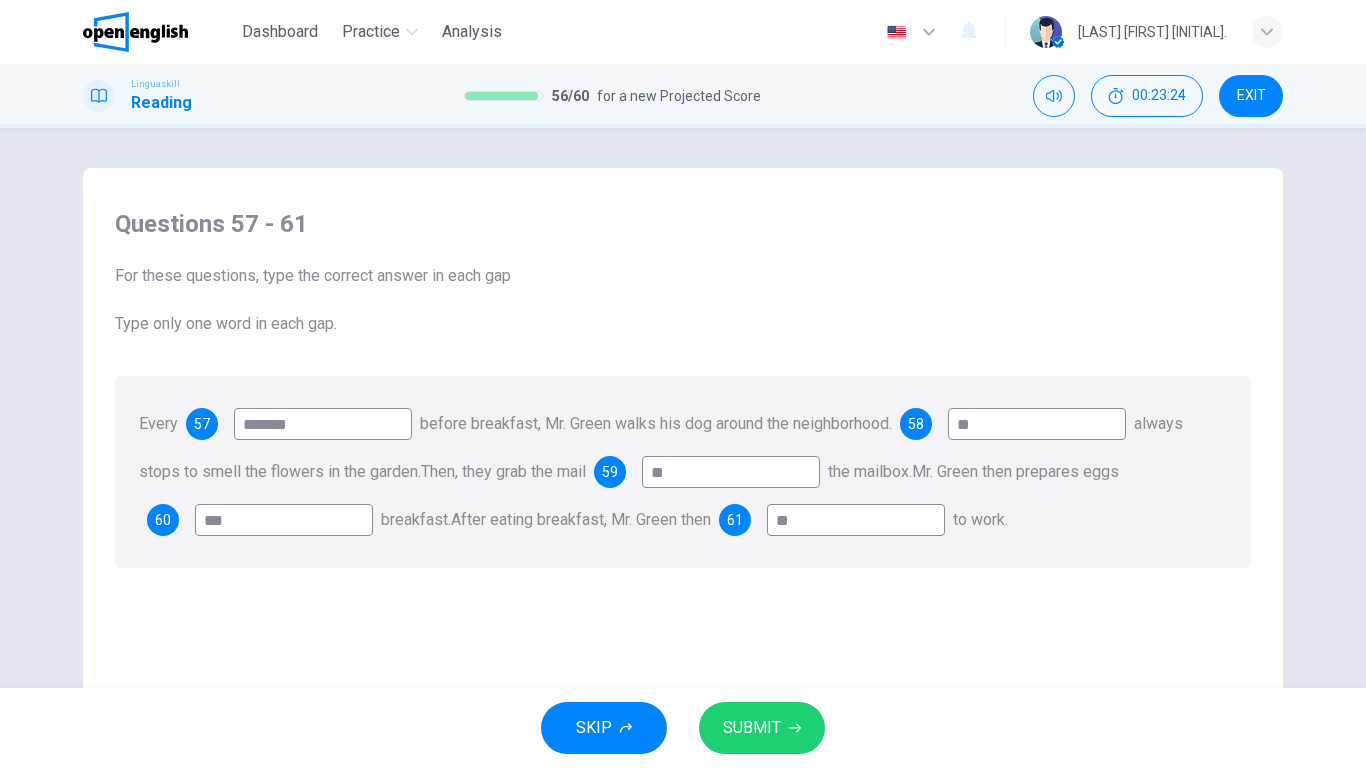 type on "**" 